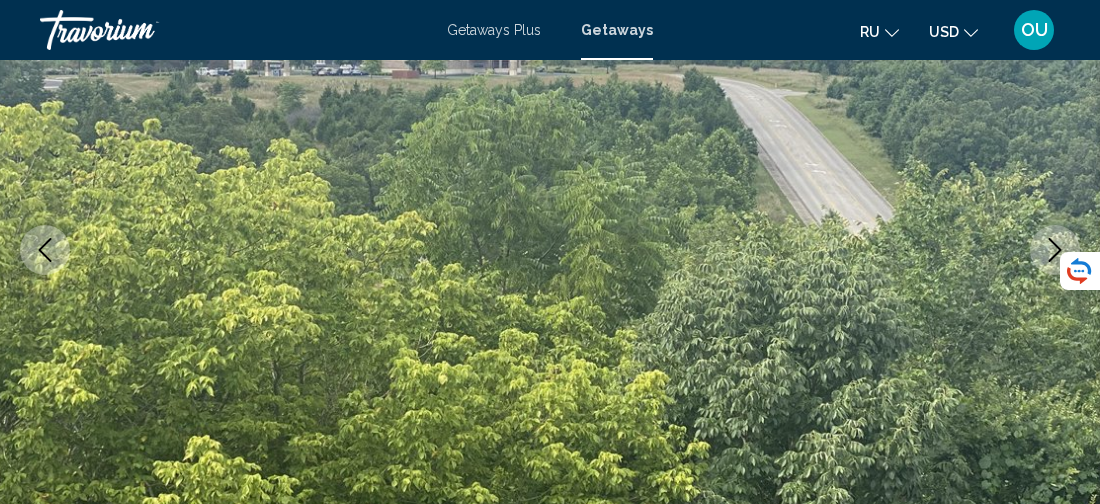 scroll, scrollTop: 285, scrollLeft: 0, axis: vertical 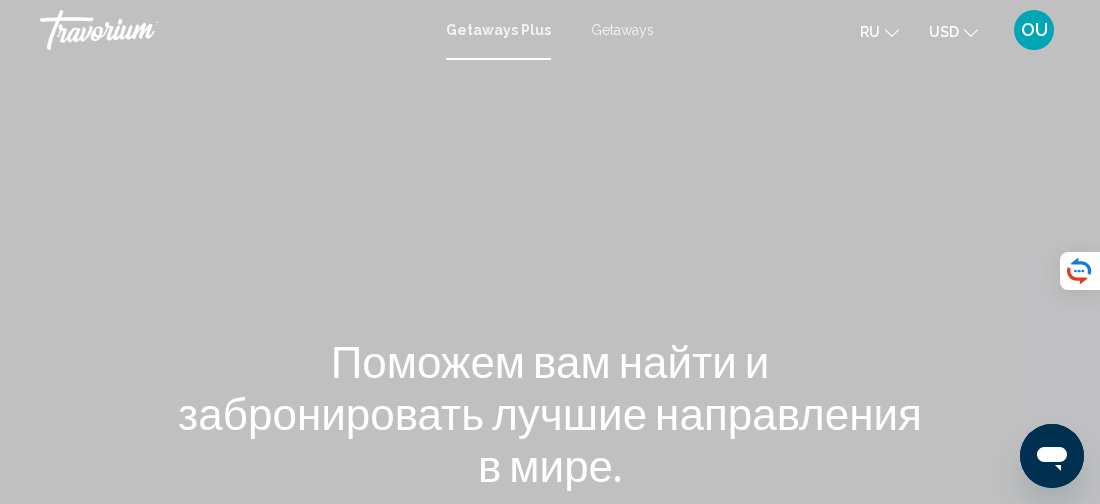 click at bounding box center (550, 300) 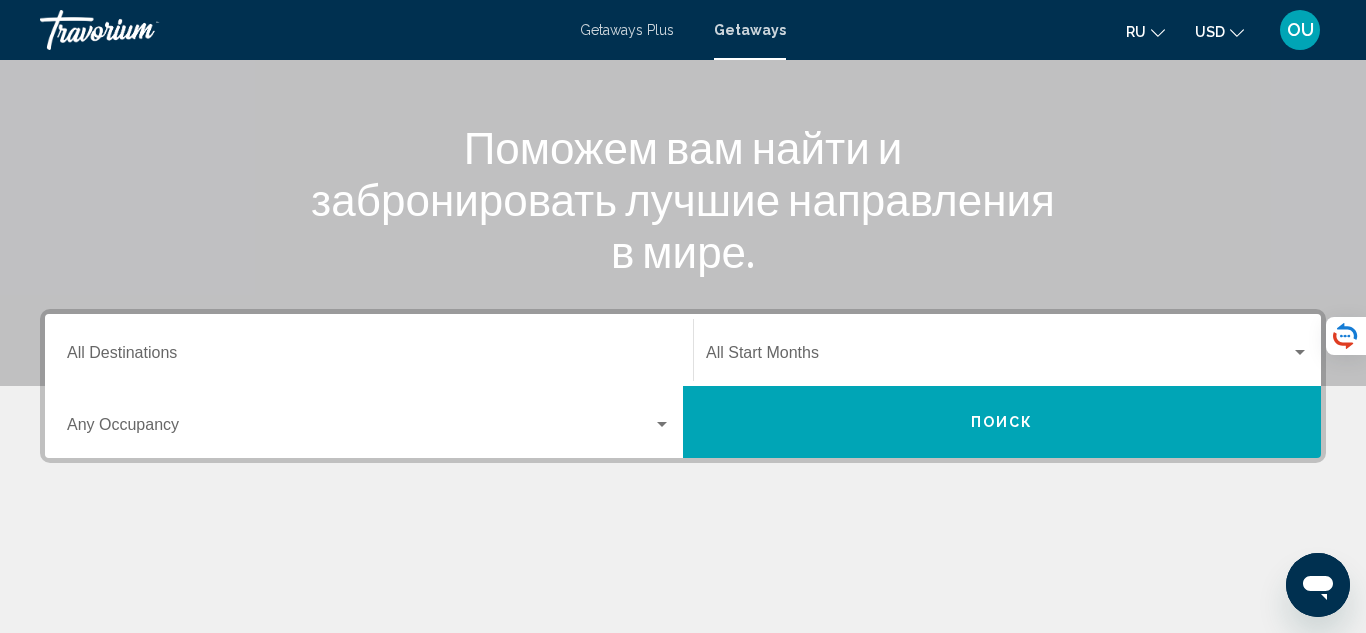 scroll, scrollTop: 489, scrollLeft: 0, axis: vertical 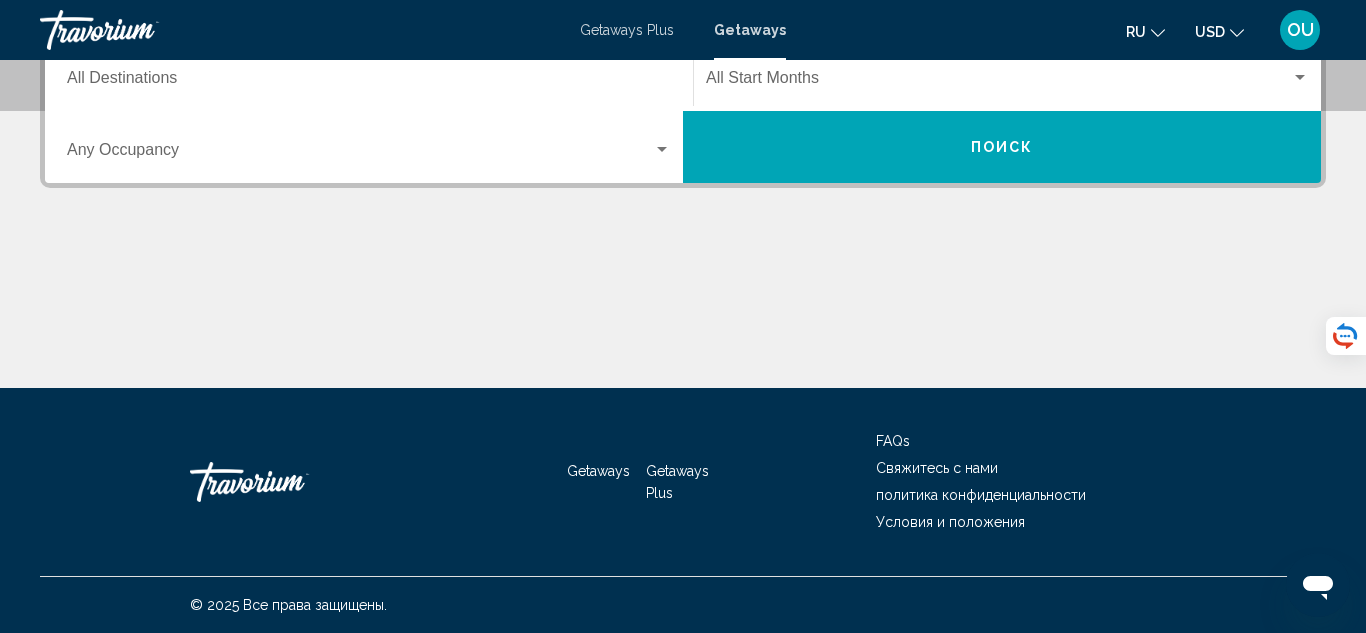 click on "Destination All Destinations" at bounding box center (369, 82) 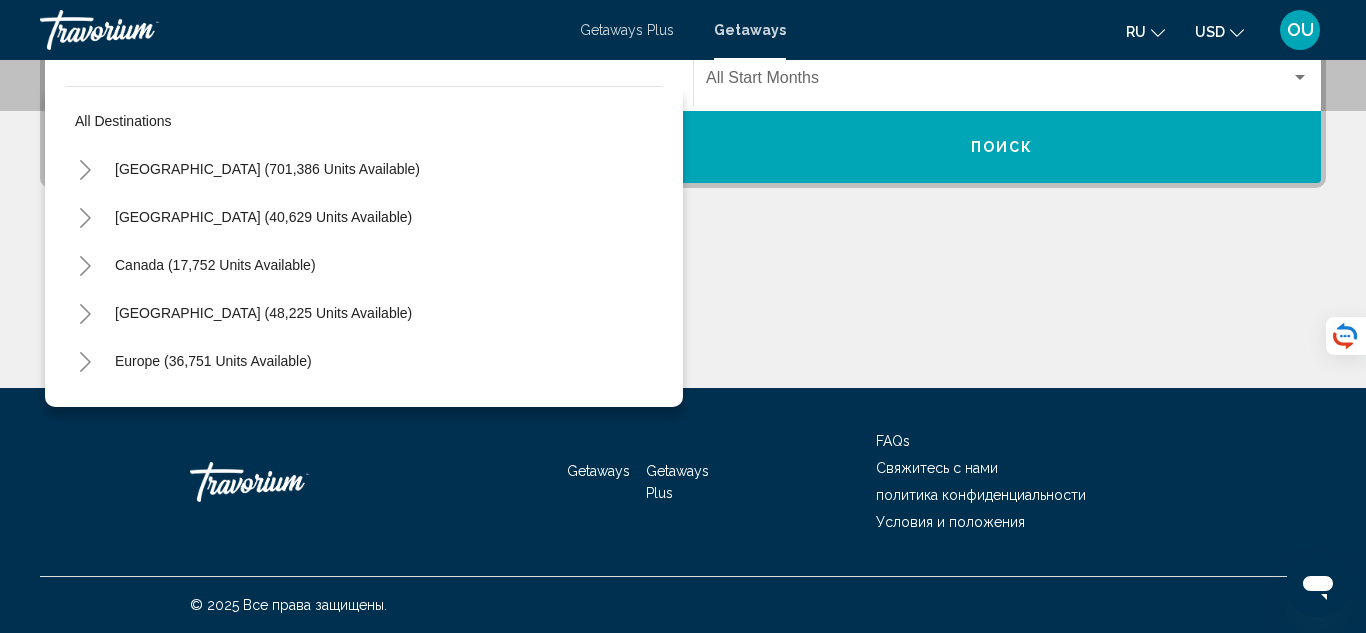 scroll, scrollTop: 458, scrollLeft: 0, axis: vertical 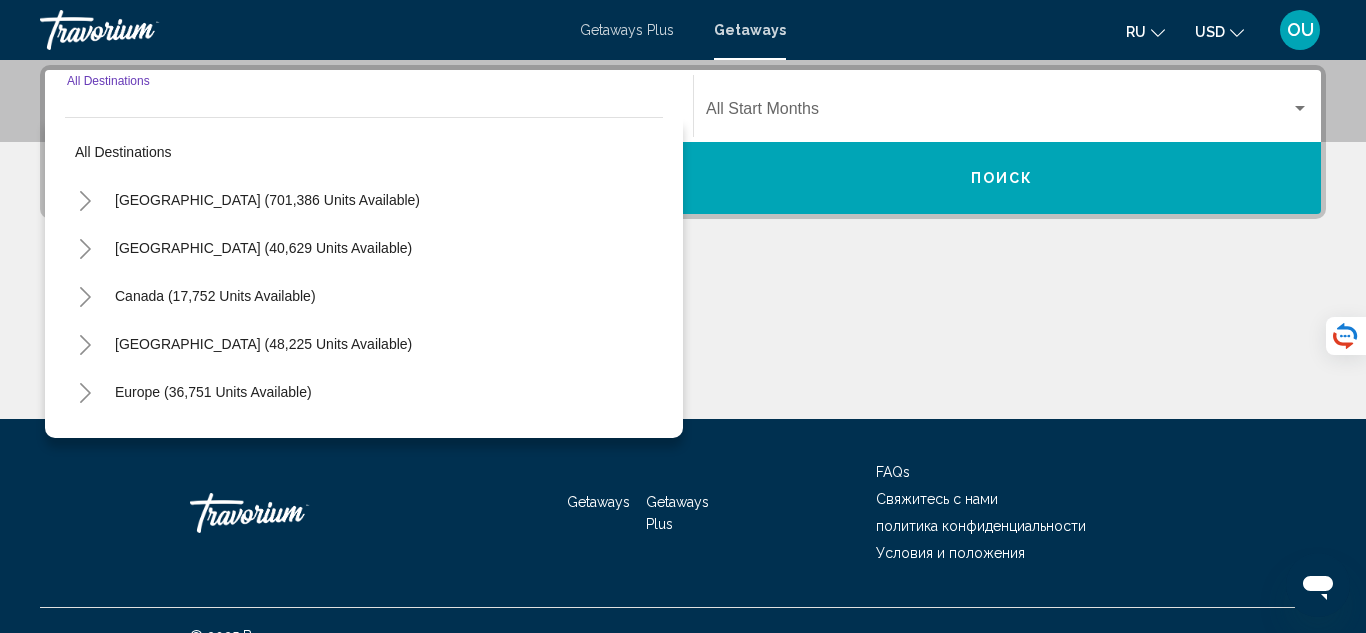 click 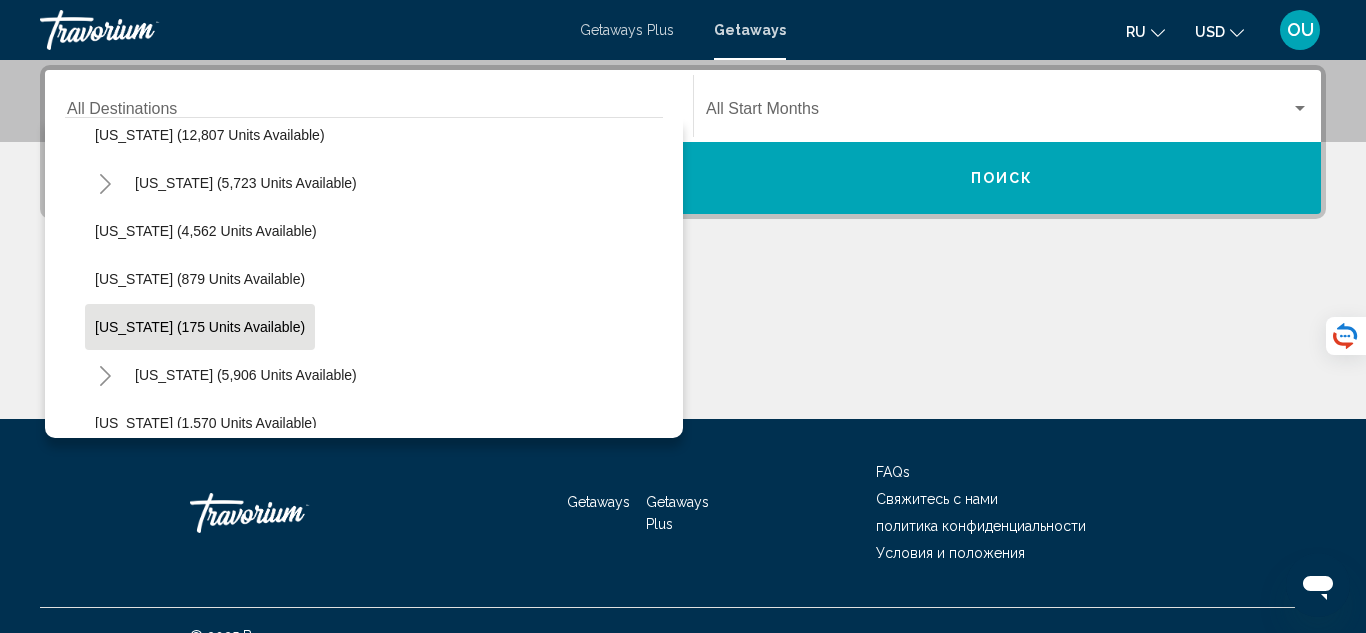 scroll, scrollTop: 883, scrollLeft: 0, axis: vertical 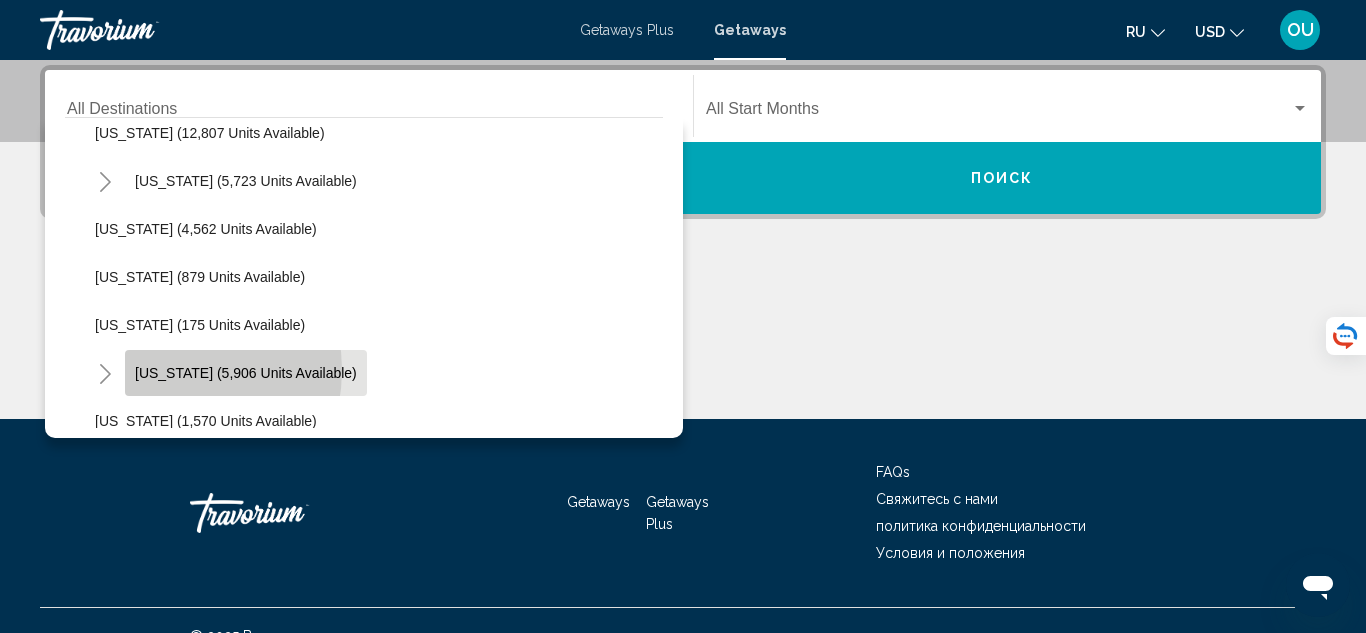 click on "Missouri (5,906 units available)" 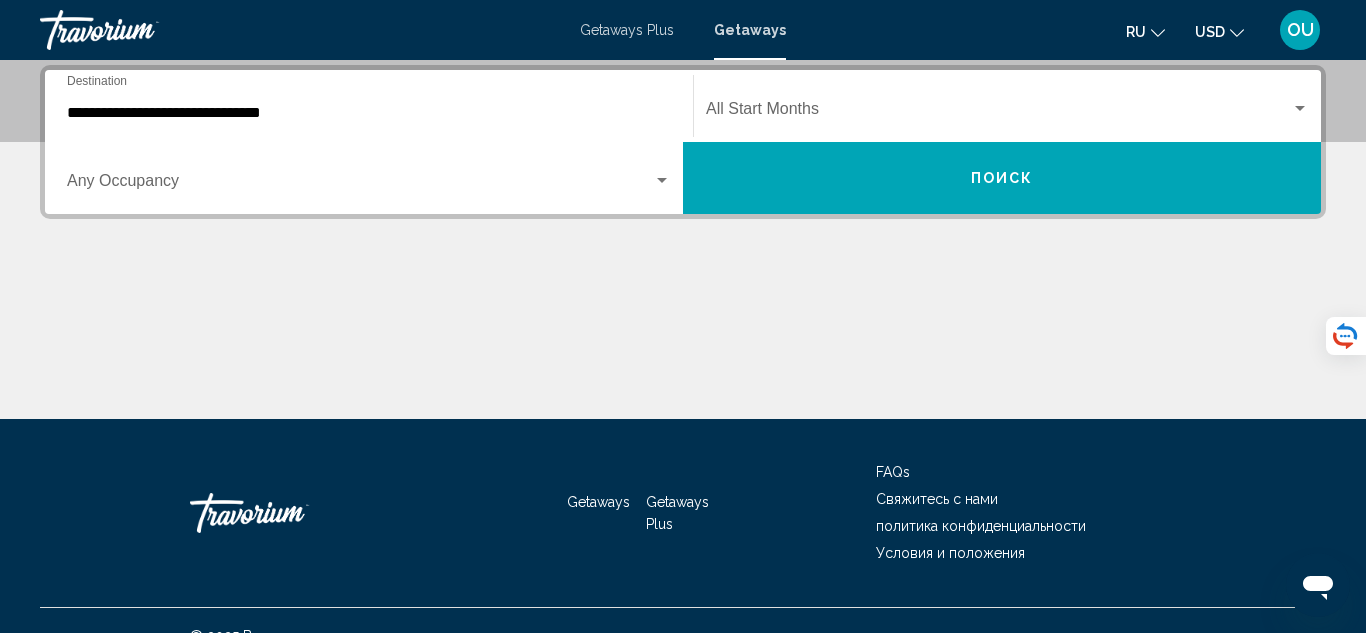 click on "Start Month All Start Months" 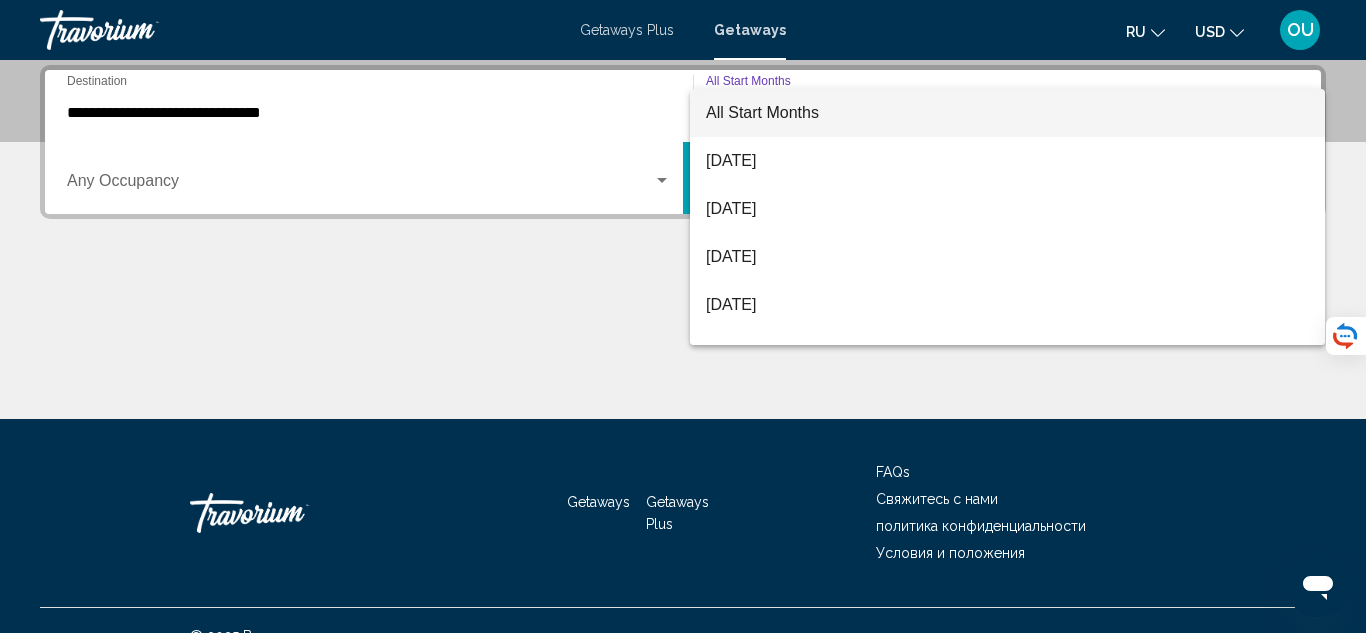 click at bounding box center (683, 316) 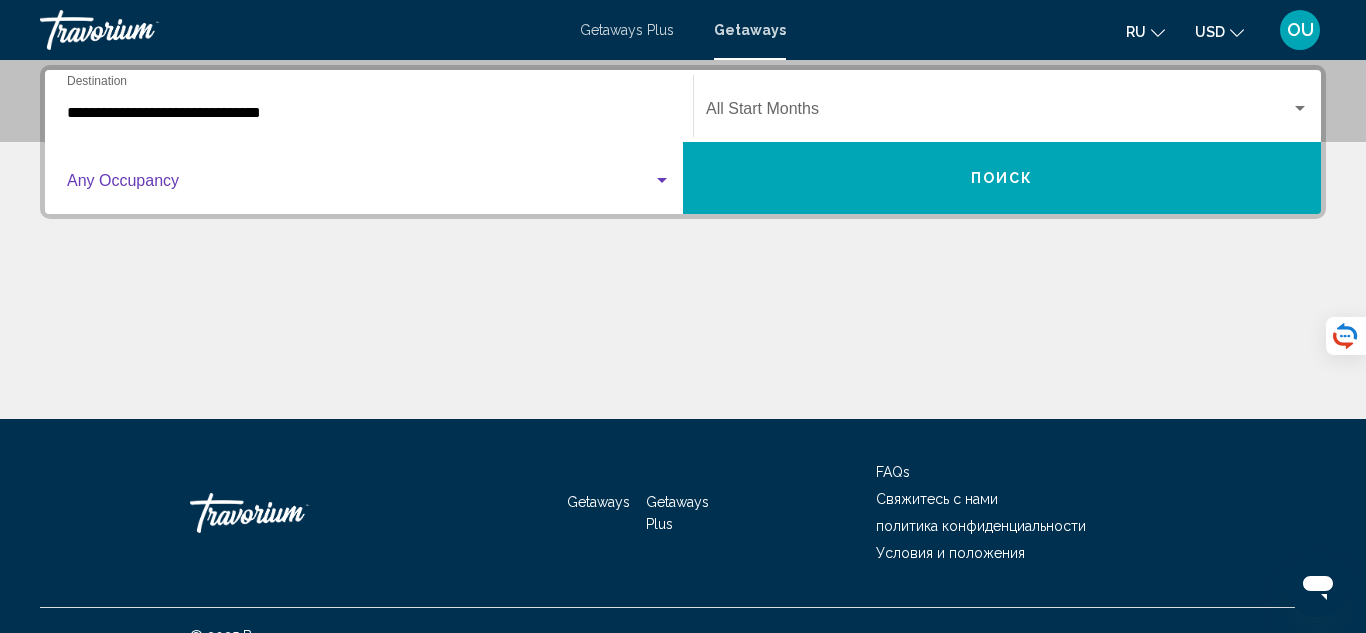 click at bounding box center [662, 181] 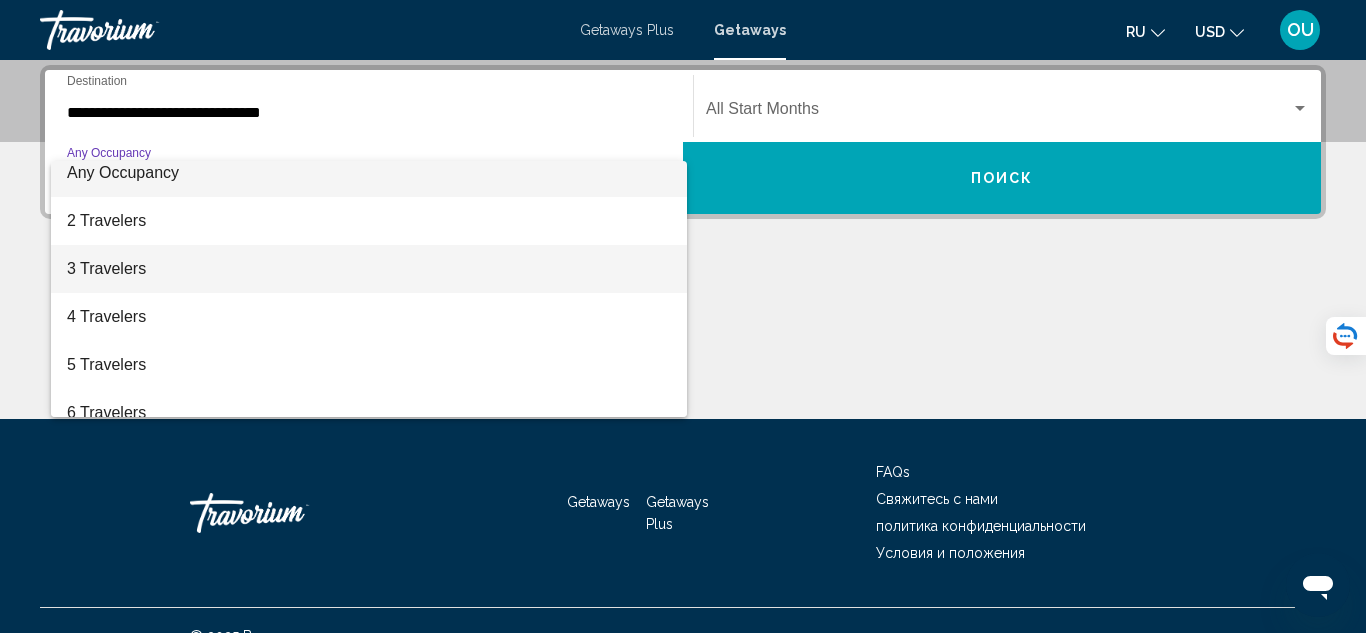 scroll, scrollTop: 21, scrollLeft: 0, axis: vertical 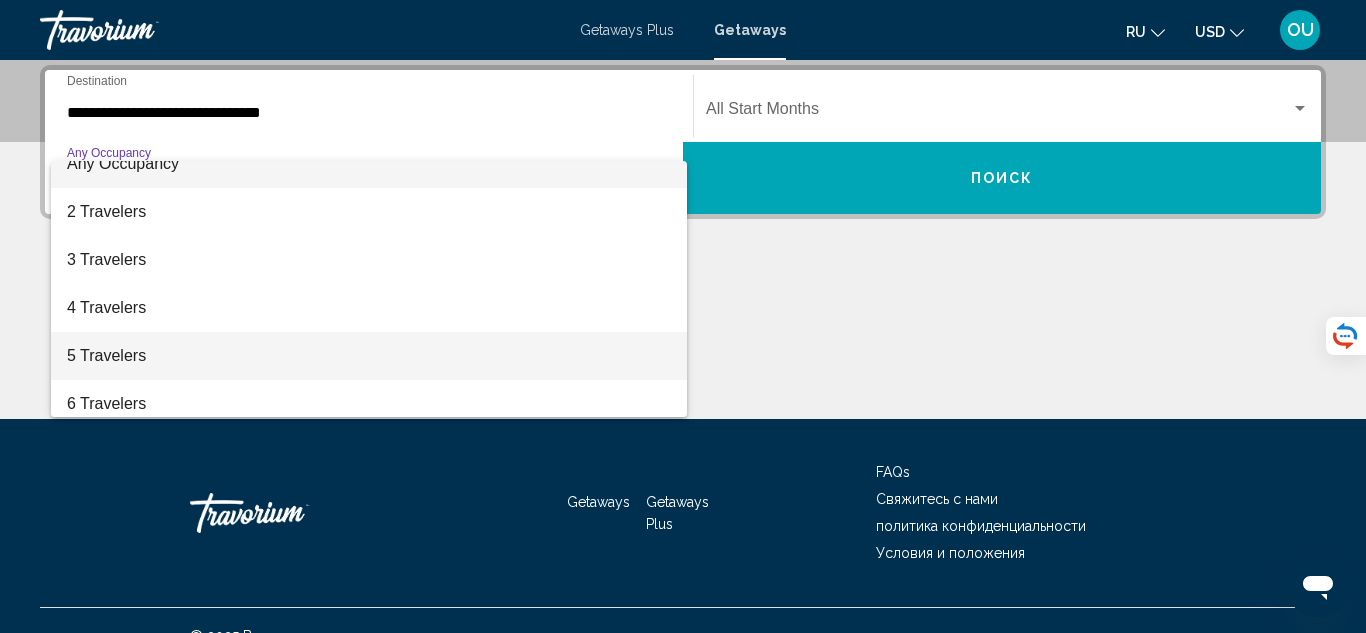 click on "5 Travelers" at bounding box center (369, 356) 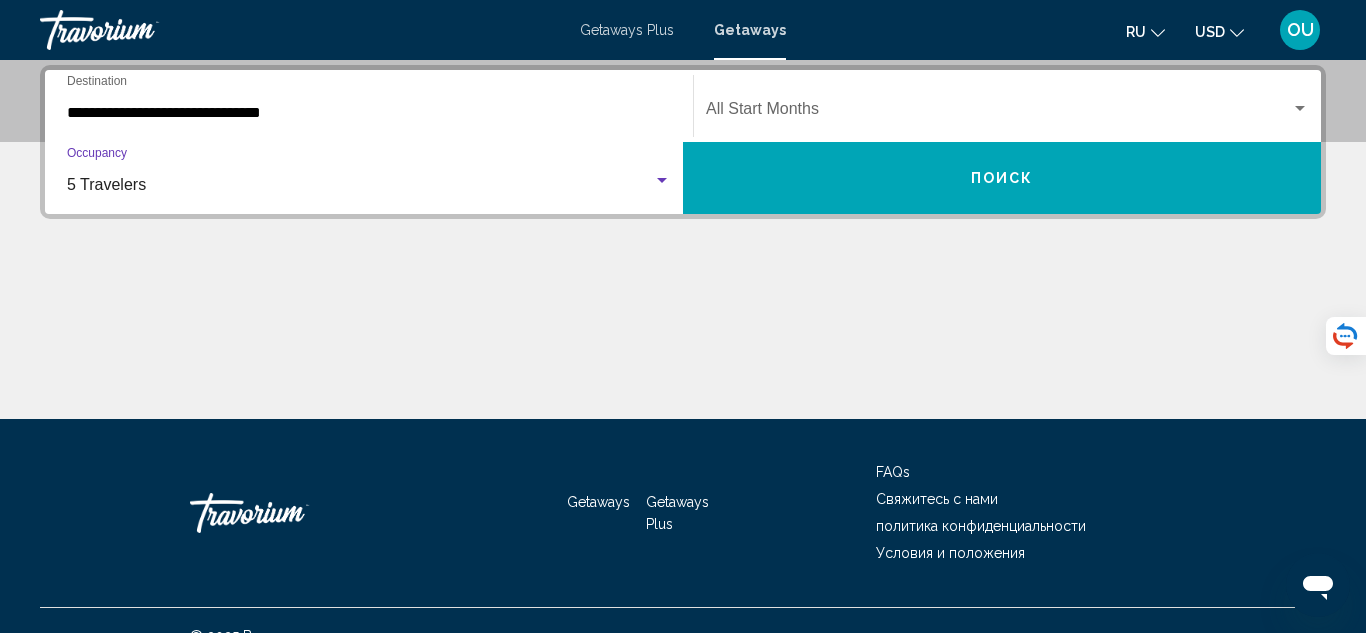 click at bounding box center [998, 113] 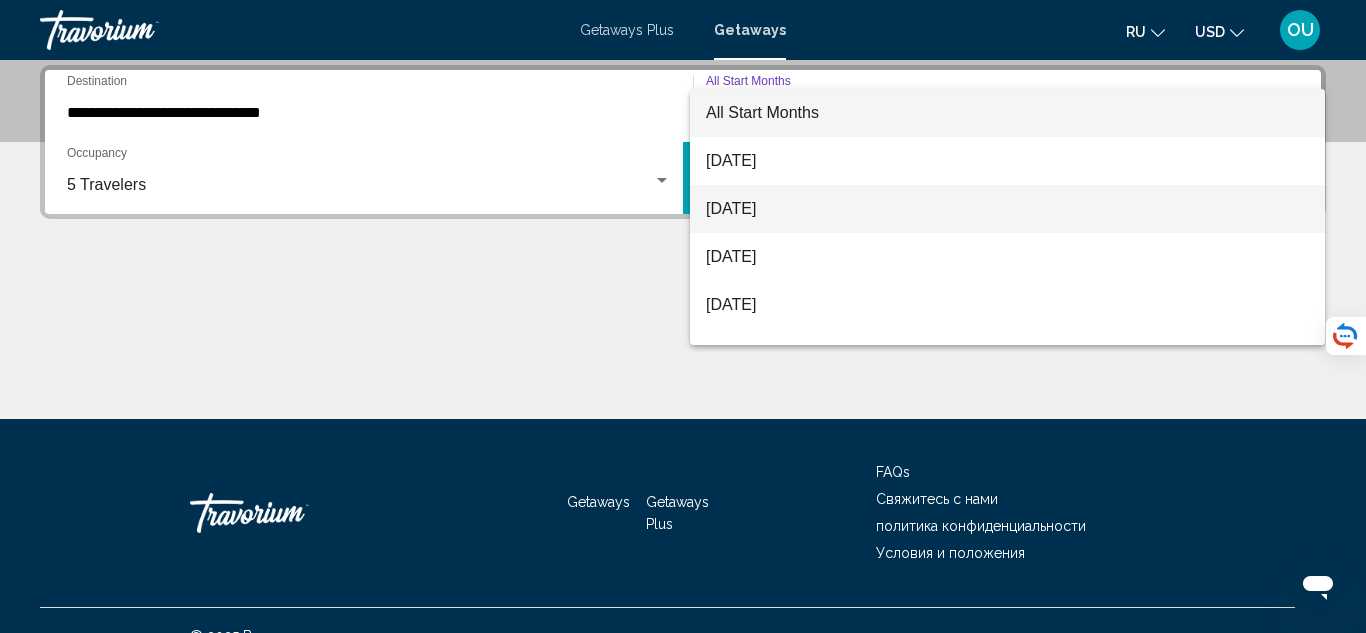 click on "July 2025" at bounding box center (1007, 209) 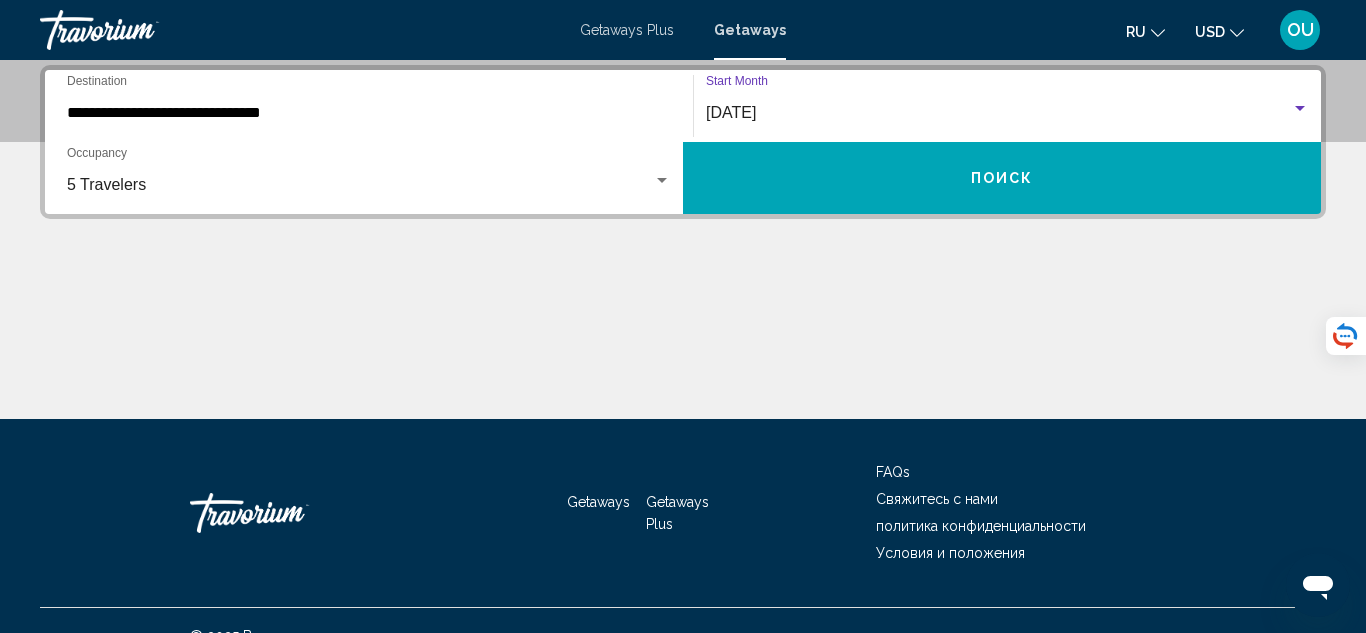 click on "Поиск" at bounding box center (1002, 178) 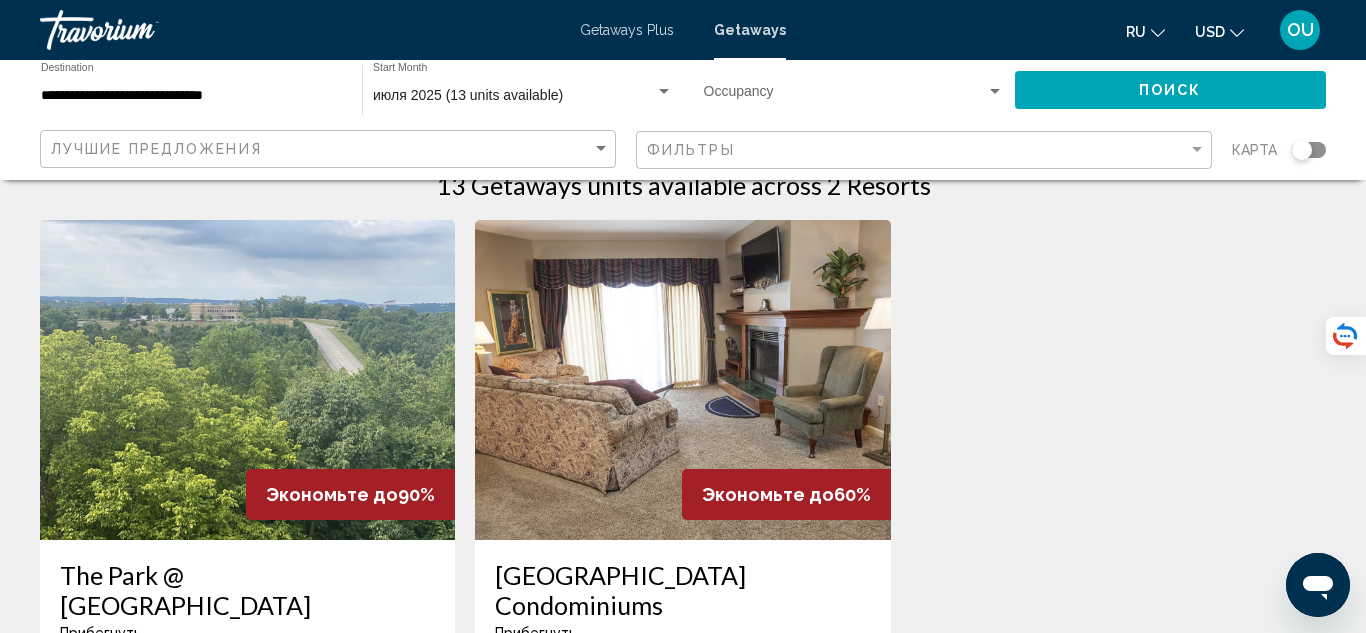 scroll, scrollTop: 0, scrollLeft: 0, axis: both 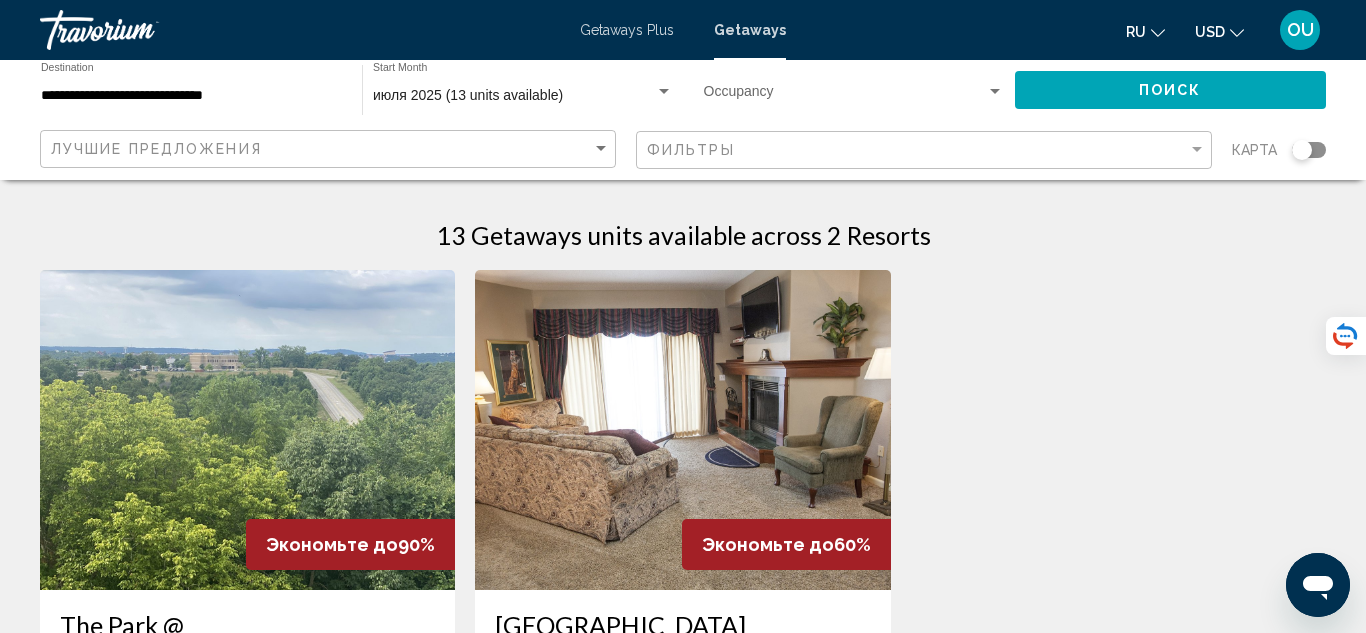 click at bounding box center (247, 430) 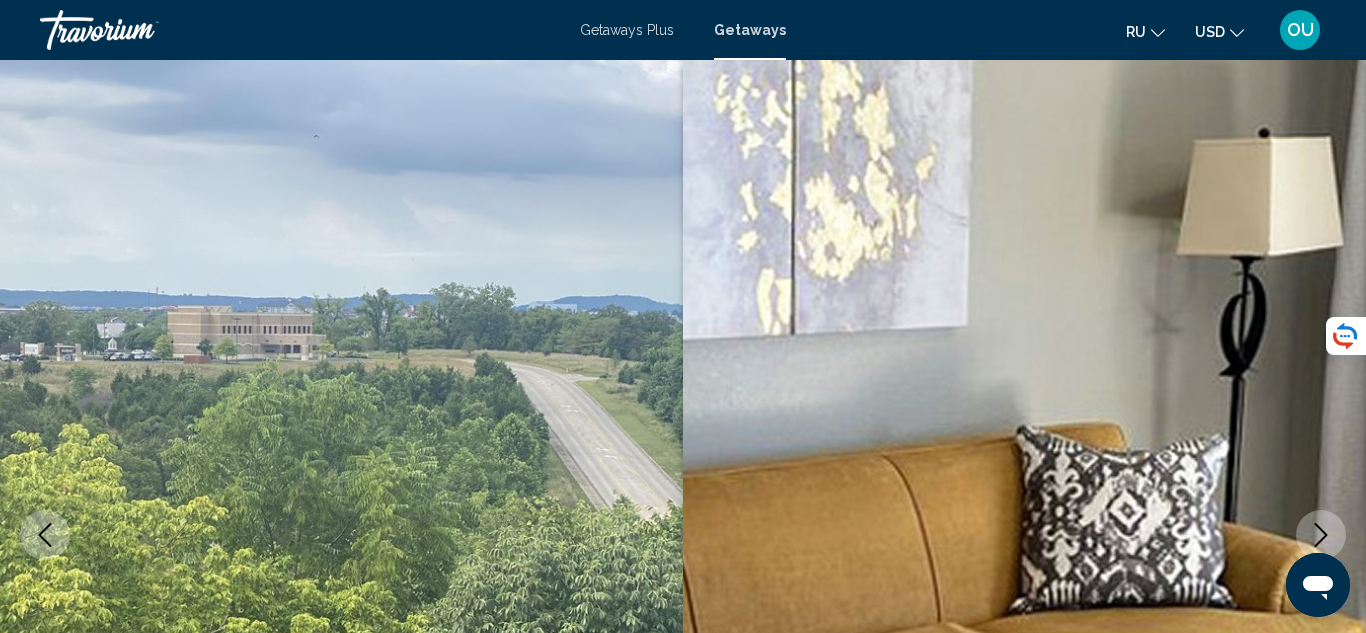 scroll, scrollTop: 219, scrollLeft: 0, axis: vertical 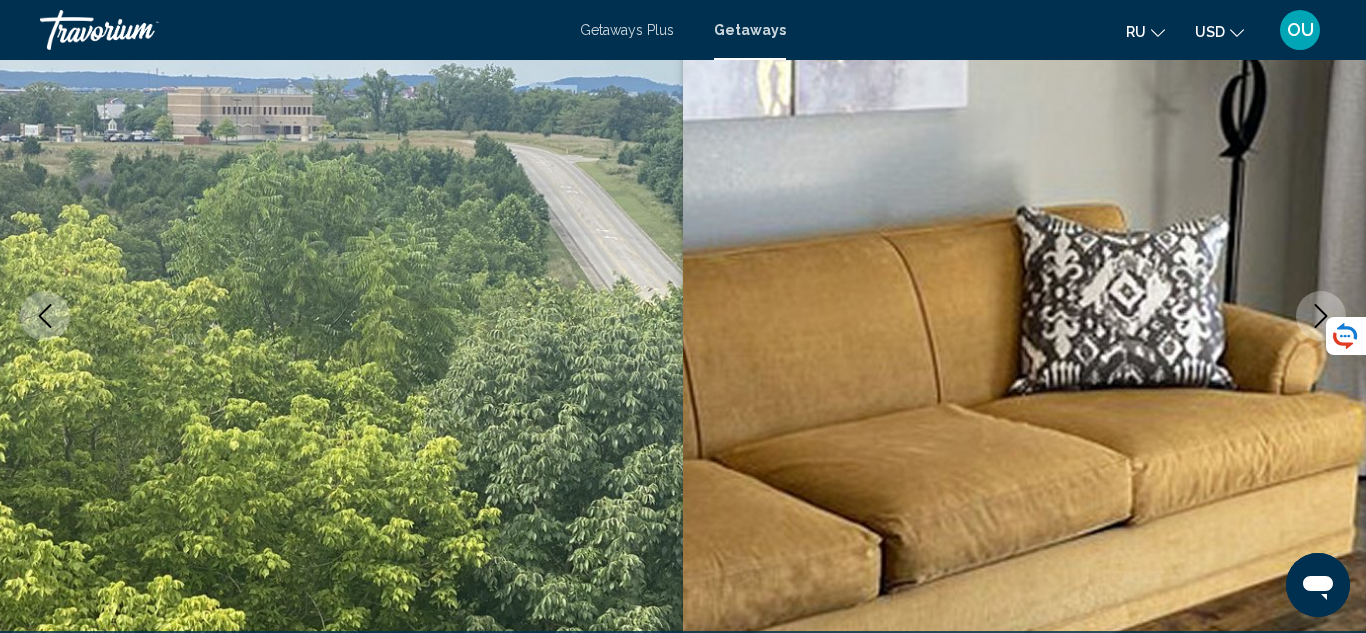 click 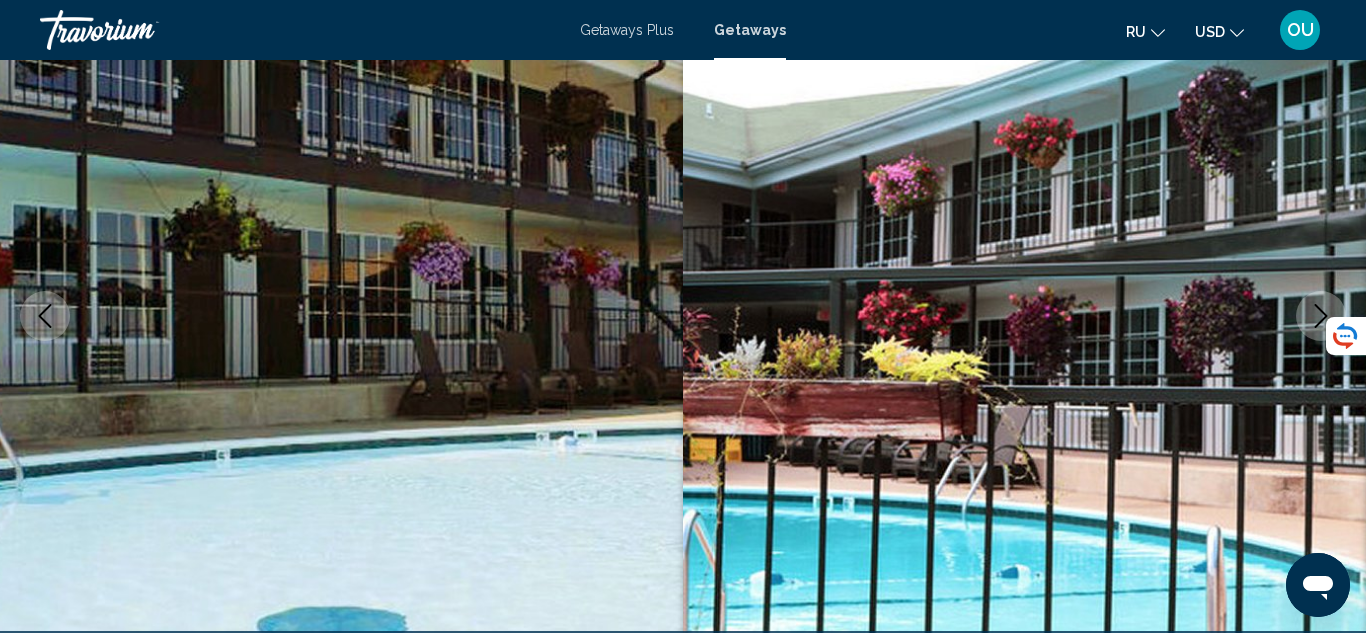 click at bounding box center (1321, 316) 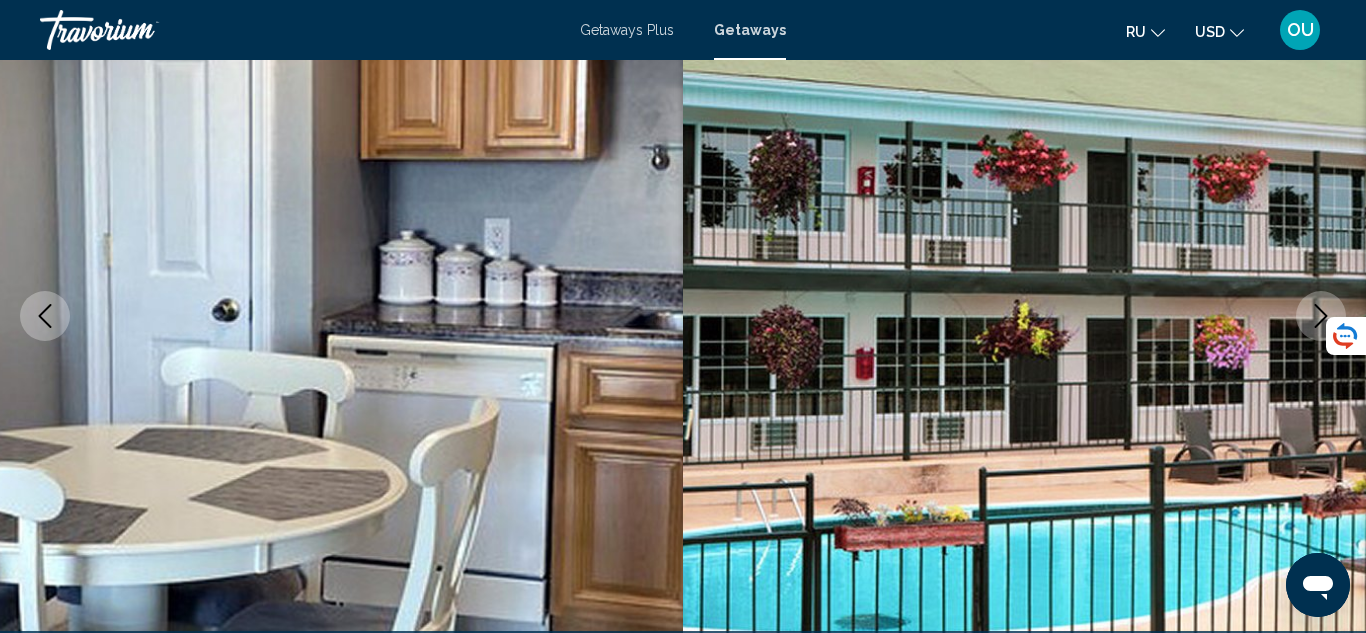 click at bounding box center [1321, 316] 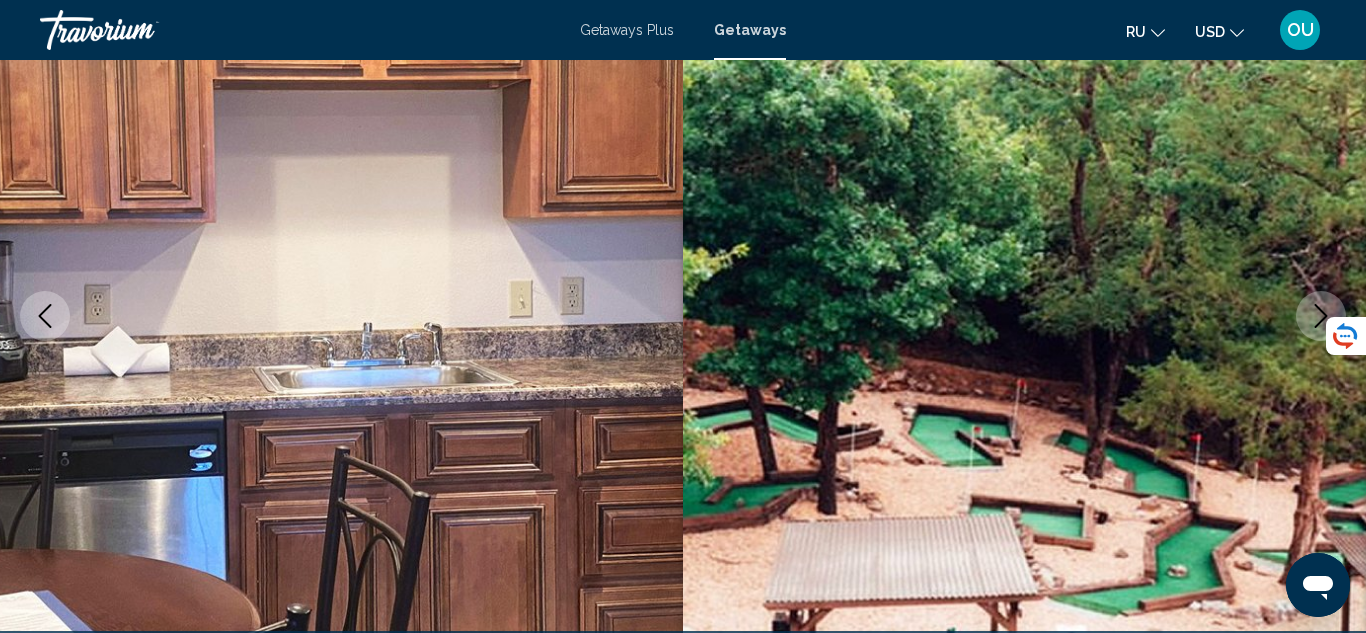 click at bounding box center (1321, 316) 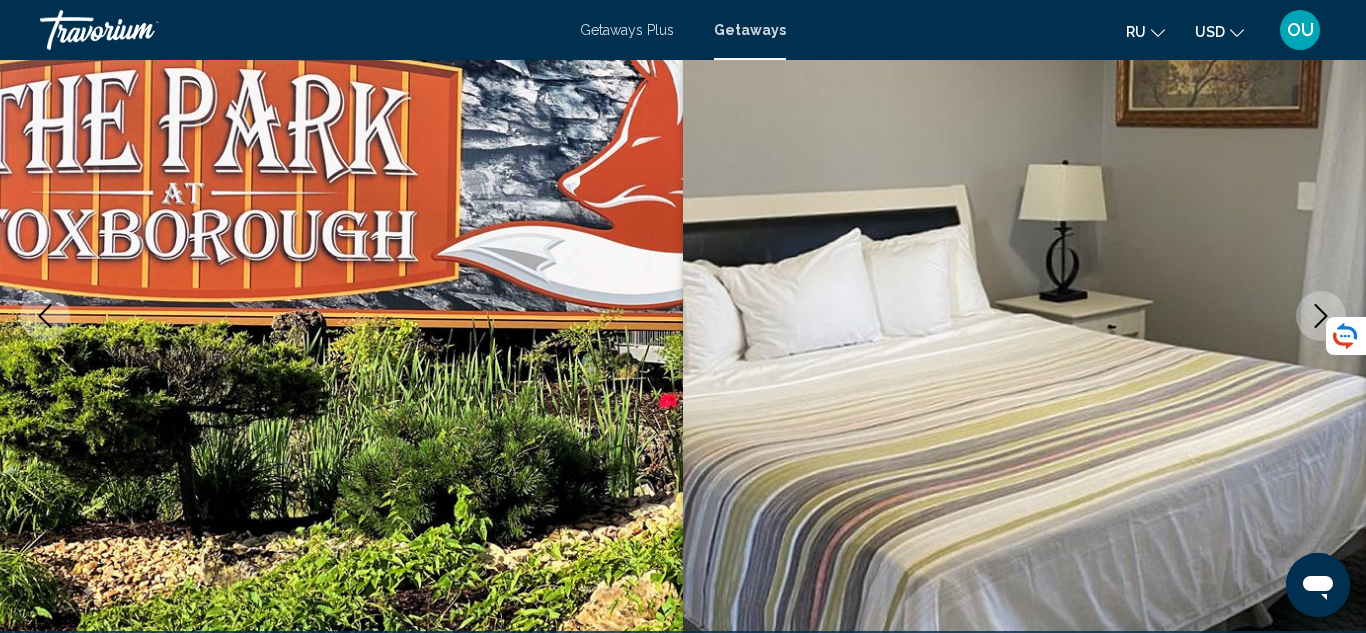 click at bounding box center (1321, 316) 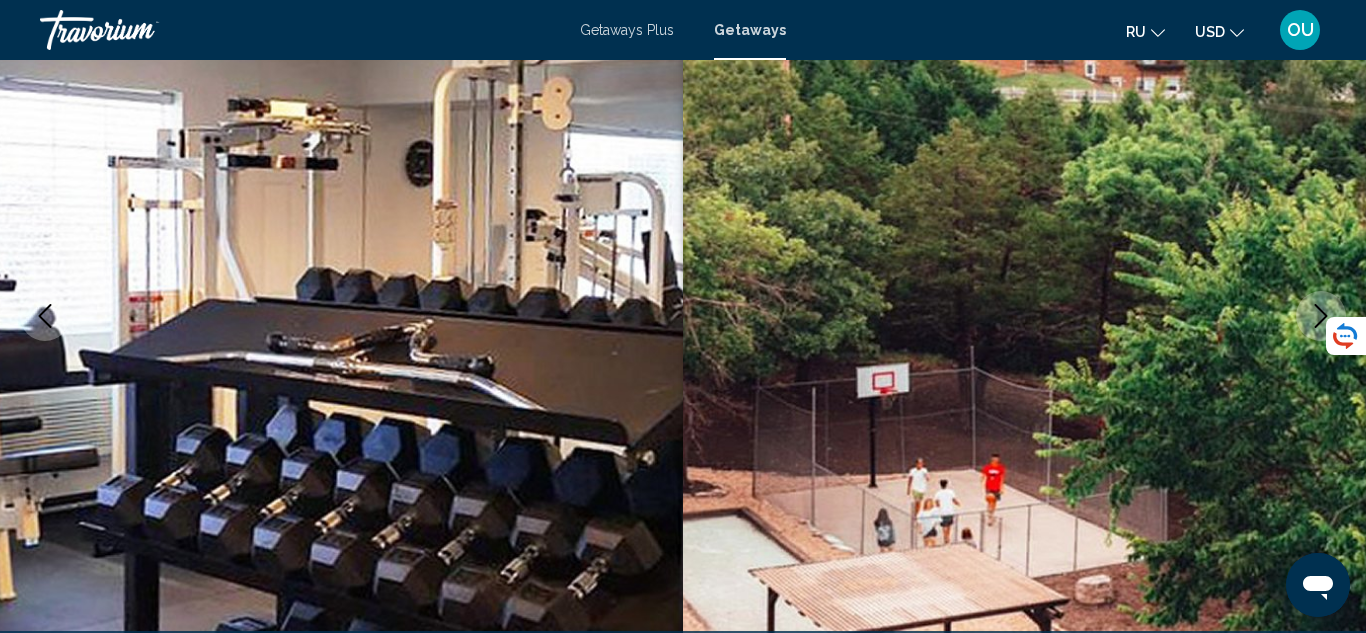 click at bounding box center [1321, 316] 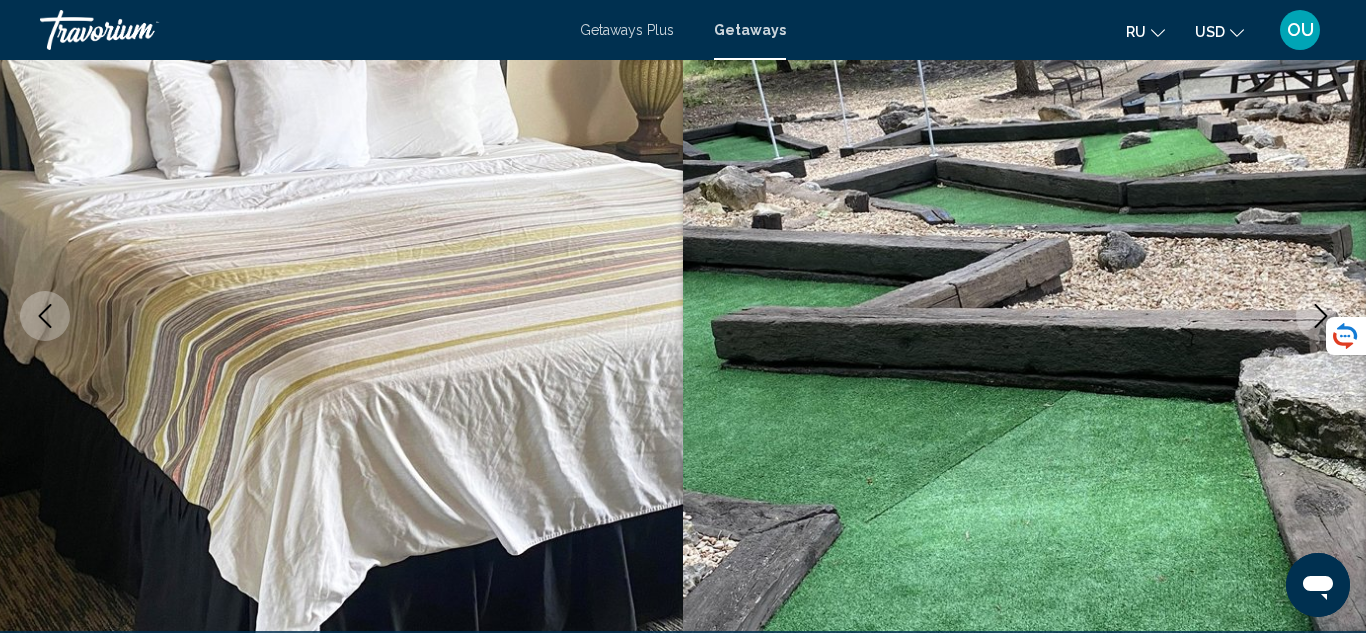 click at bounding box center (1321, 316) 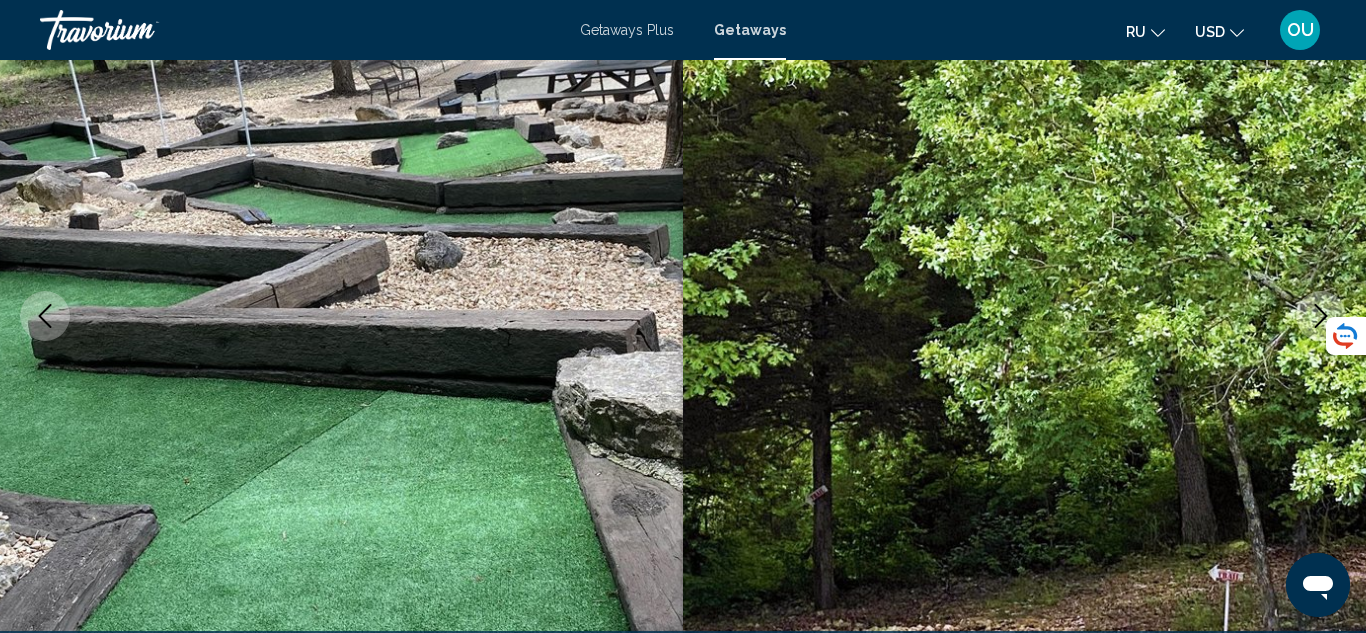 click at bounding box center (1321, 316) 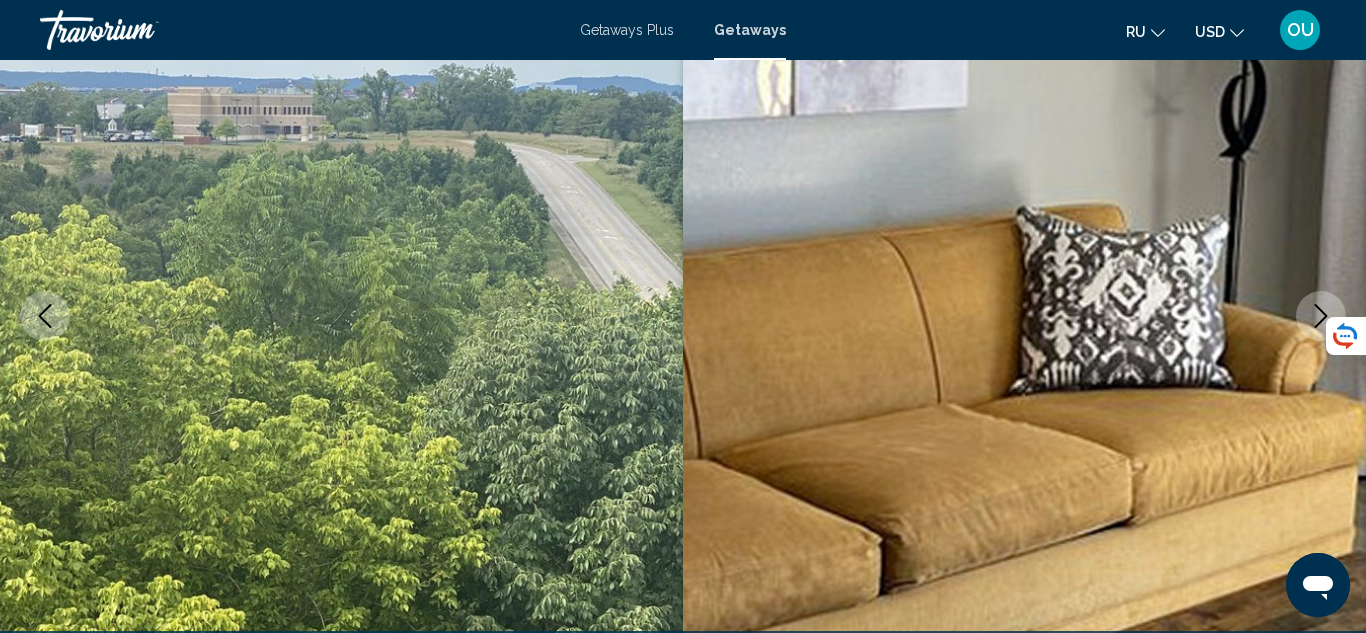 click at bounding box center [1321, 316] 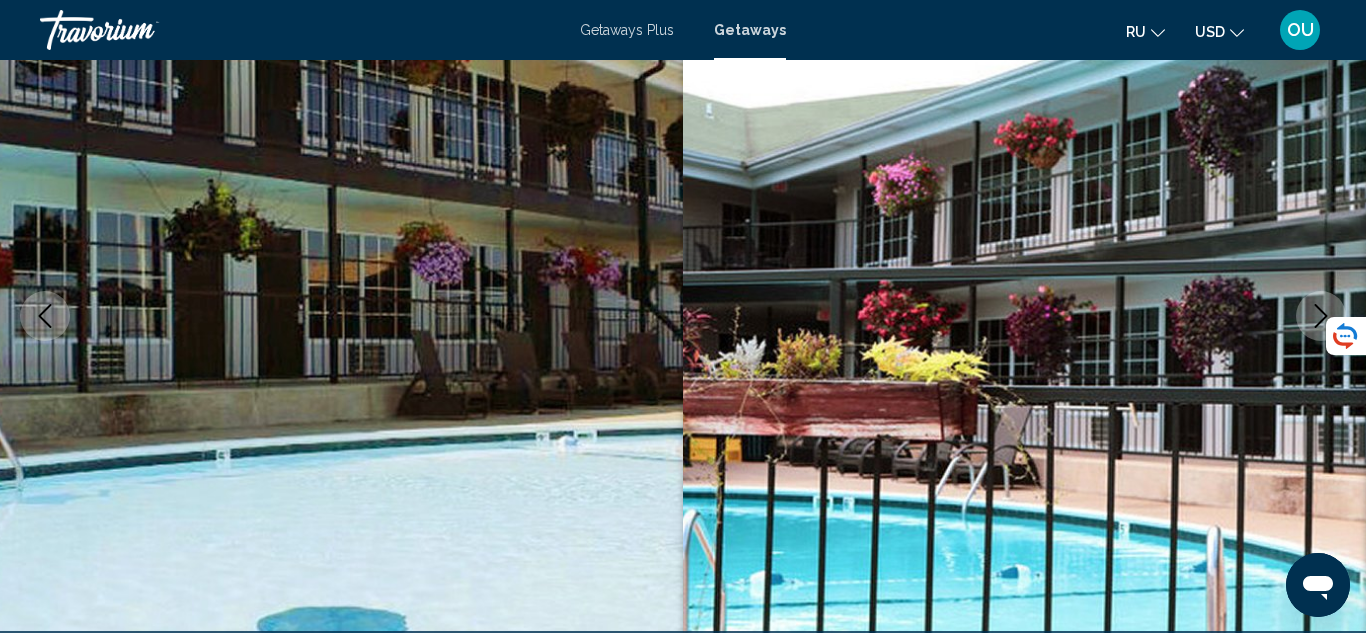 click at bounding box center [1321, 316] 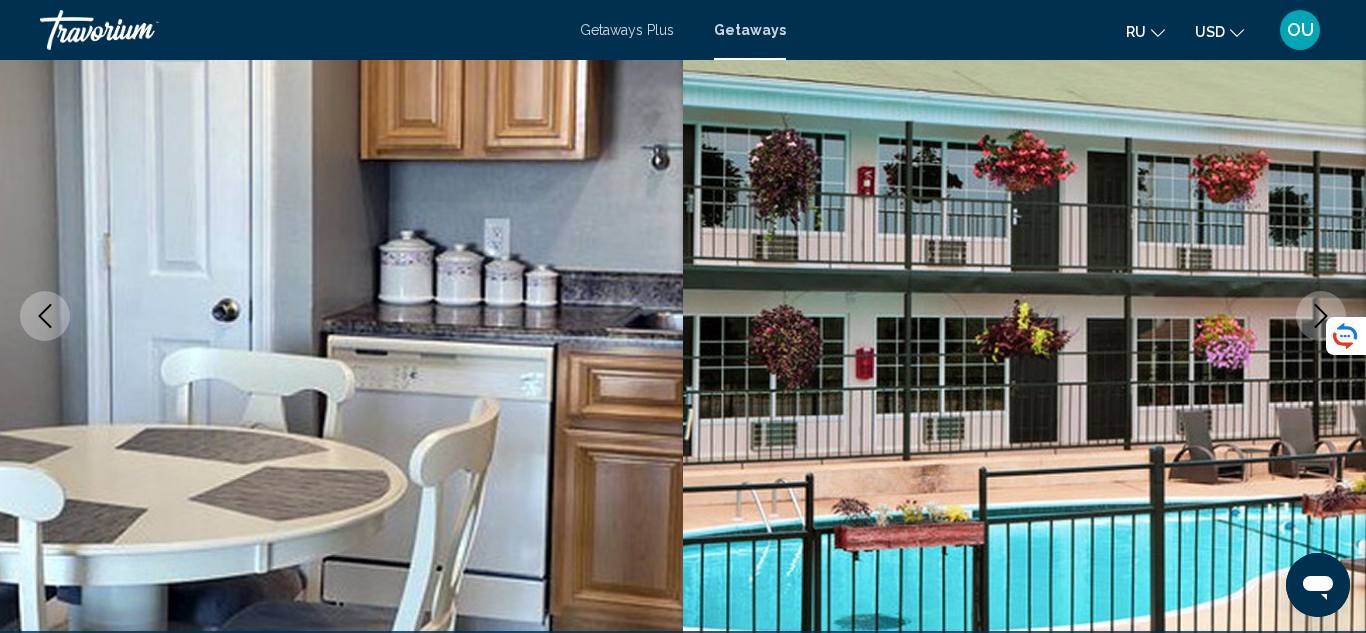 click at bounding box center [1321, 316] 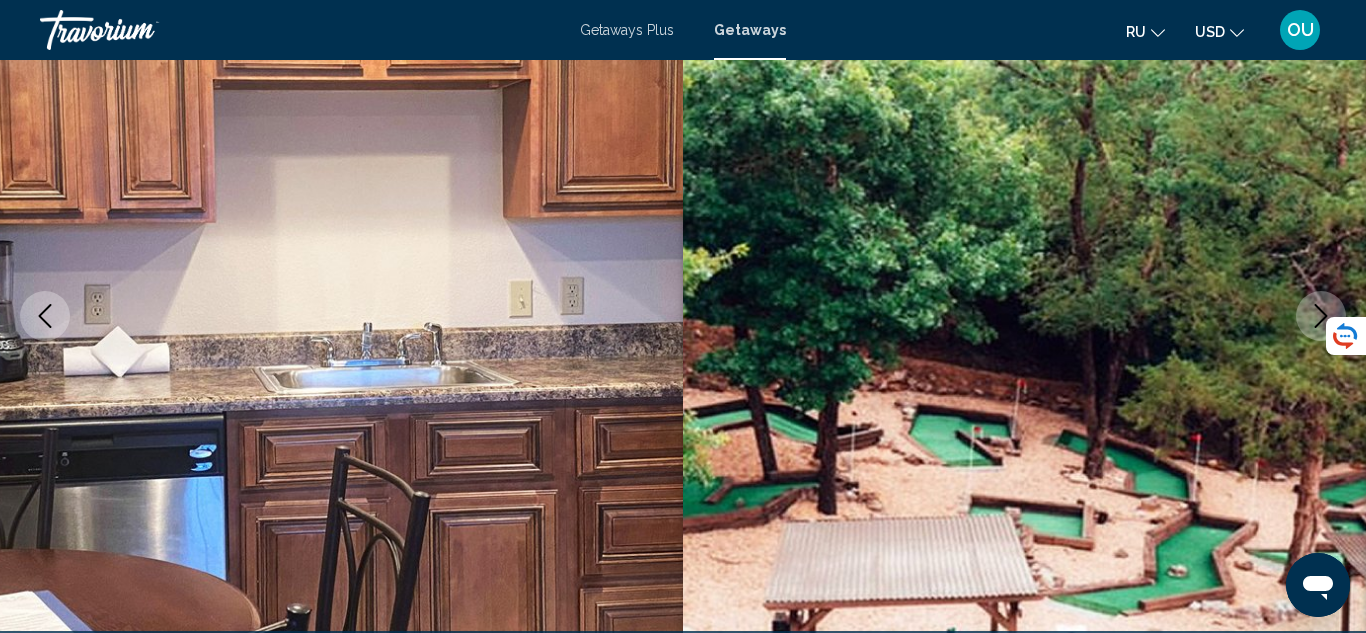 click at bounding box center (1321, 316) 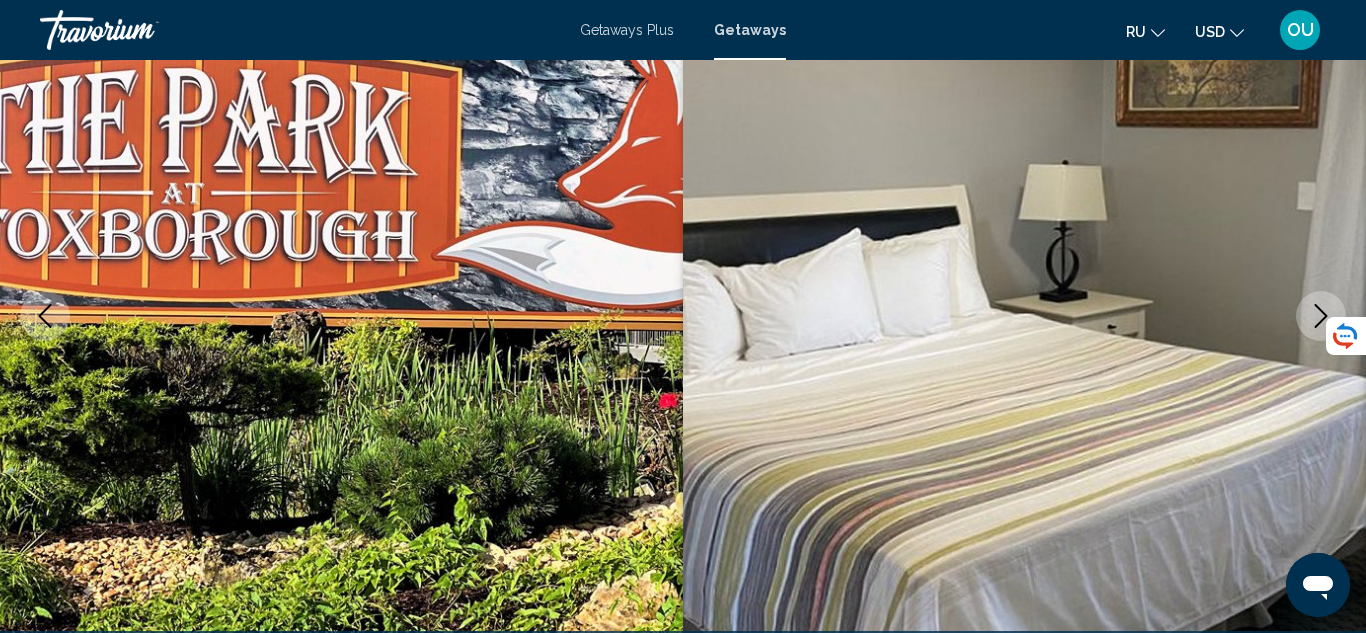 click at bounding box center [1321, 316] 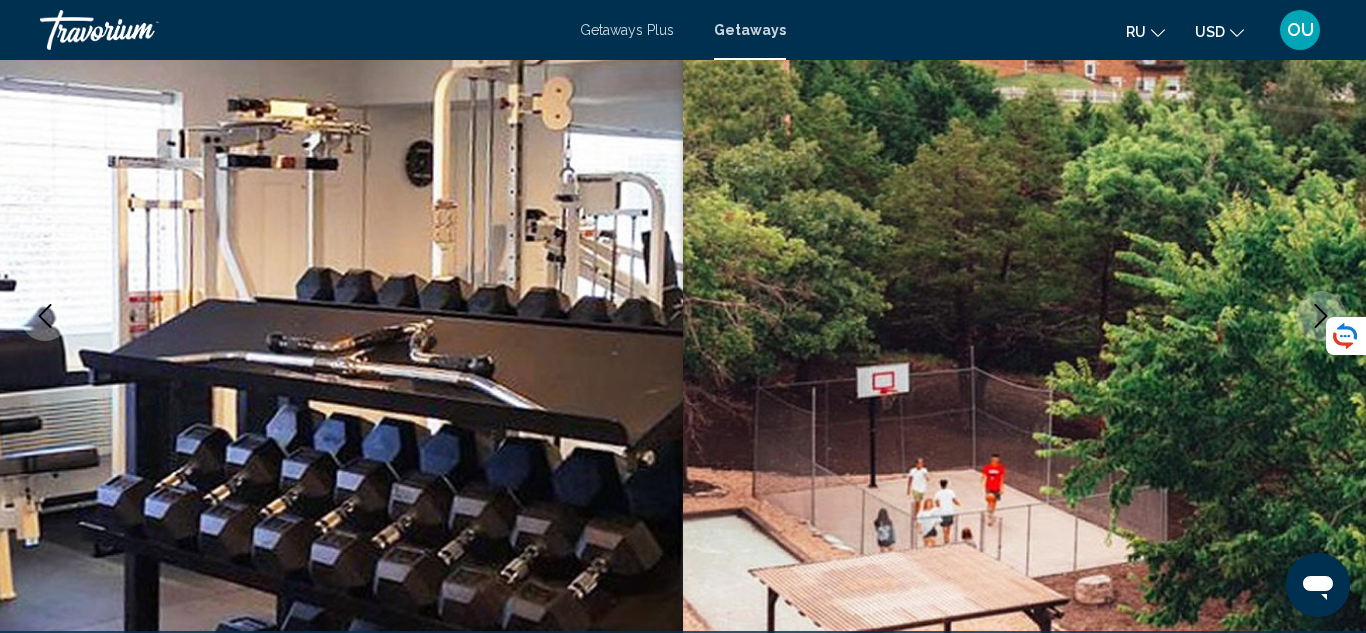 click at bounding box center [1321, 316] 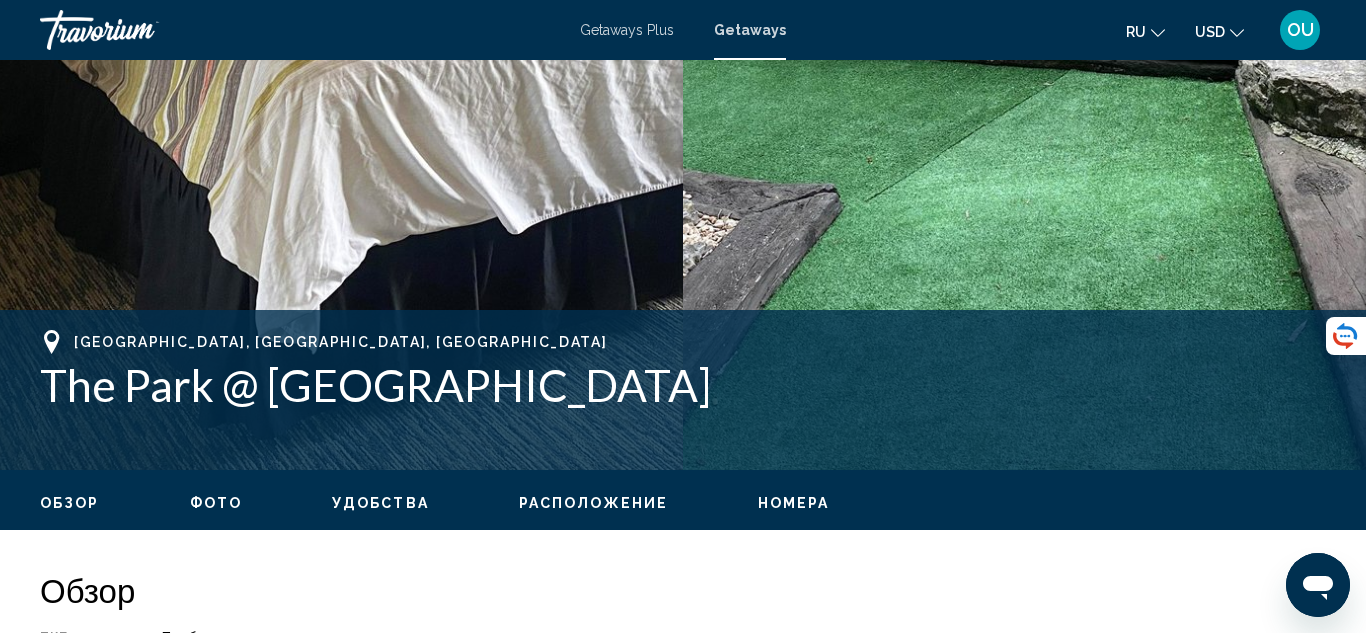 scroll, scrollTop: 711, scrollLeft: 0, axis: vertical 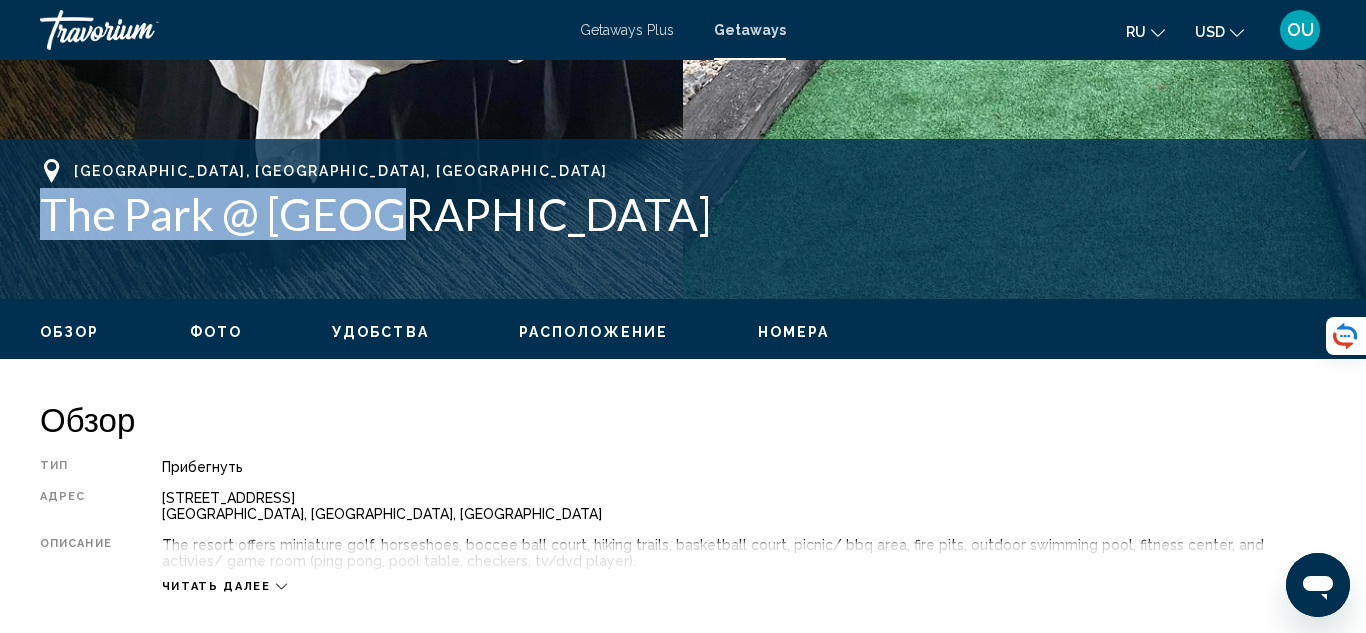 drag, startPoint x: 21, startPoint y: 207, endPoint x: 395, endPoint y: 262, distance: 378.0225 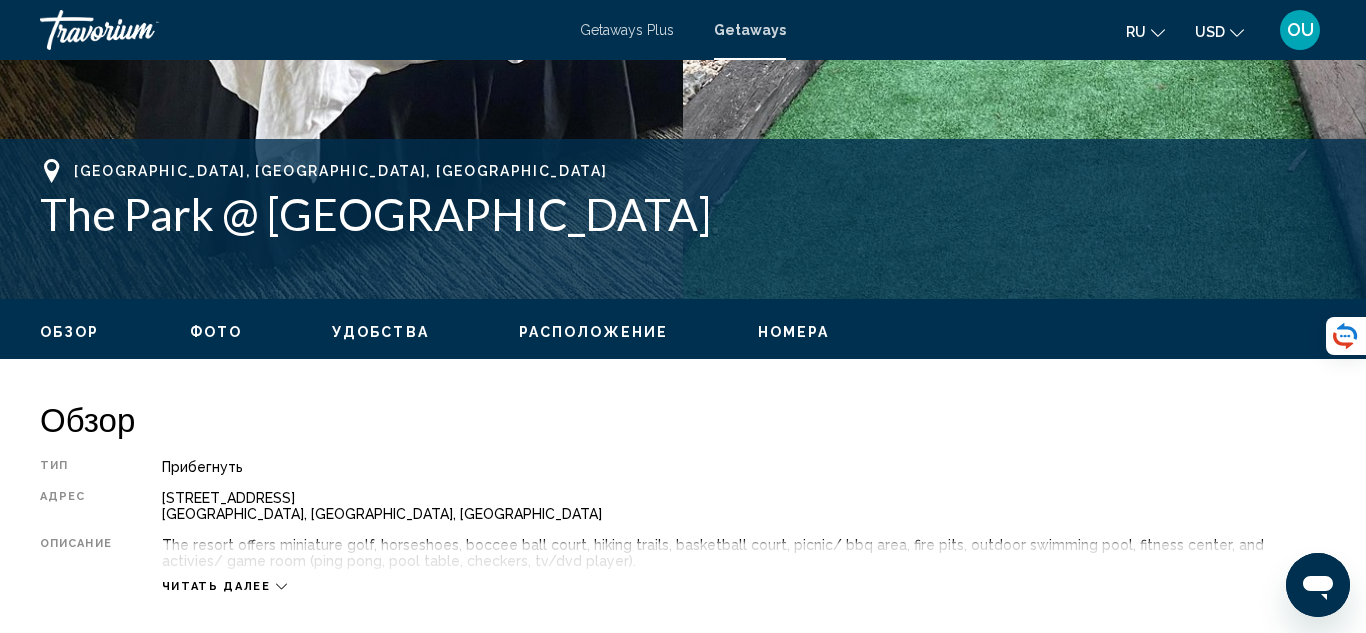 click on "Branson, MO, USA The Park @ Foxborough" at bounding box center [683, 219] 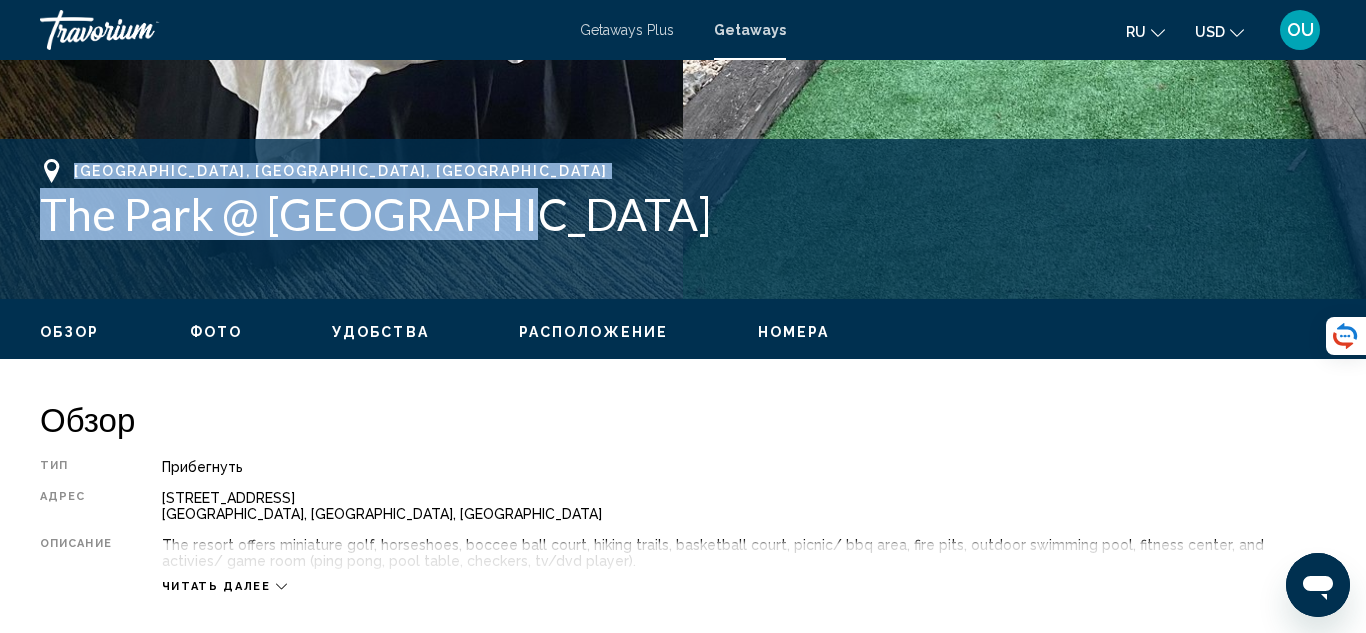 drag, startPoint x: 28, startPoint y: 176, endPoint x: 504, endPoint y: 254, distance: 482.34842 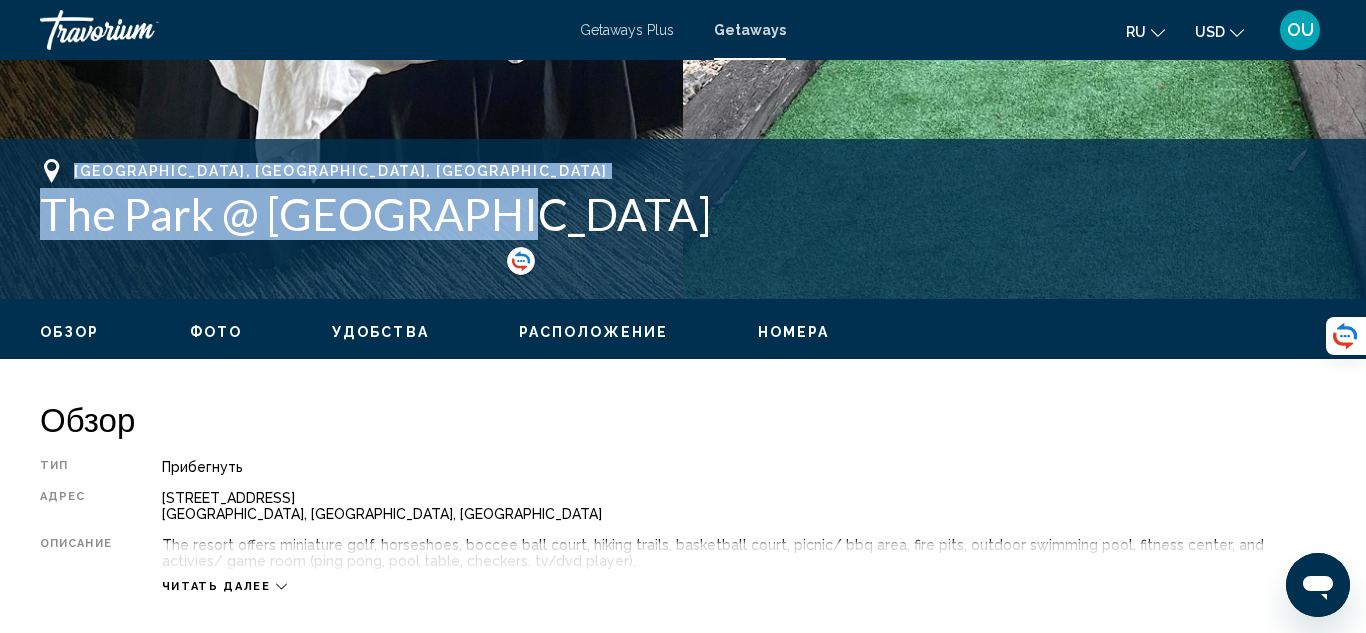 copy on "Branson, MO, USA The Park @ Foxborough" 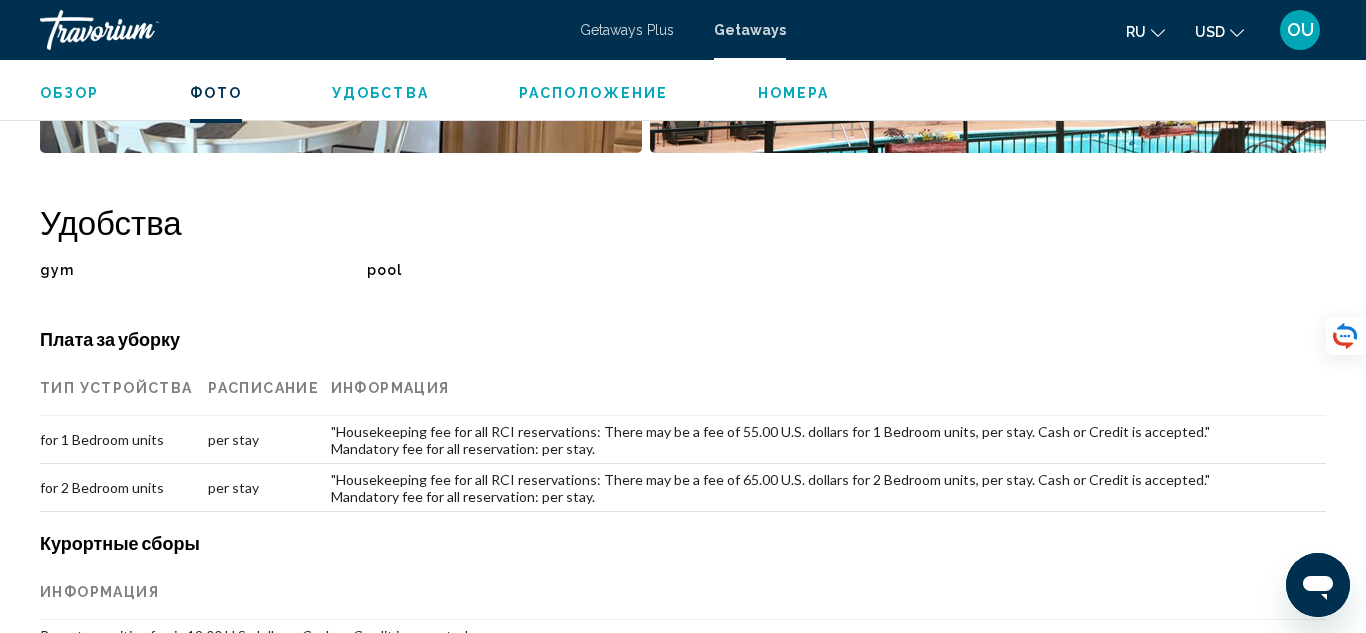 scroll, scrollTop: 1784, scrollLeft: 0, axis: vertical 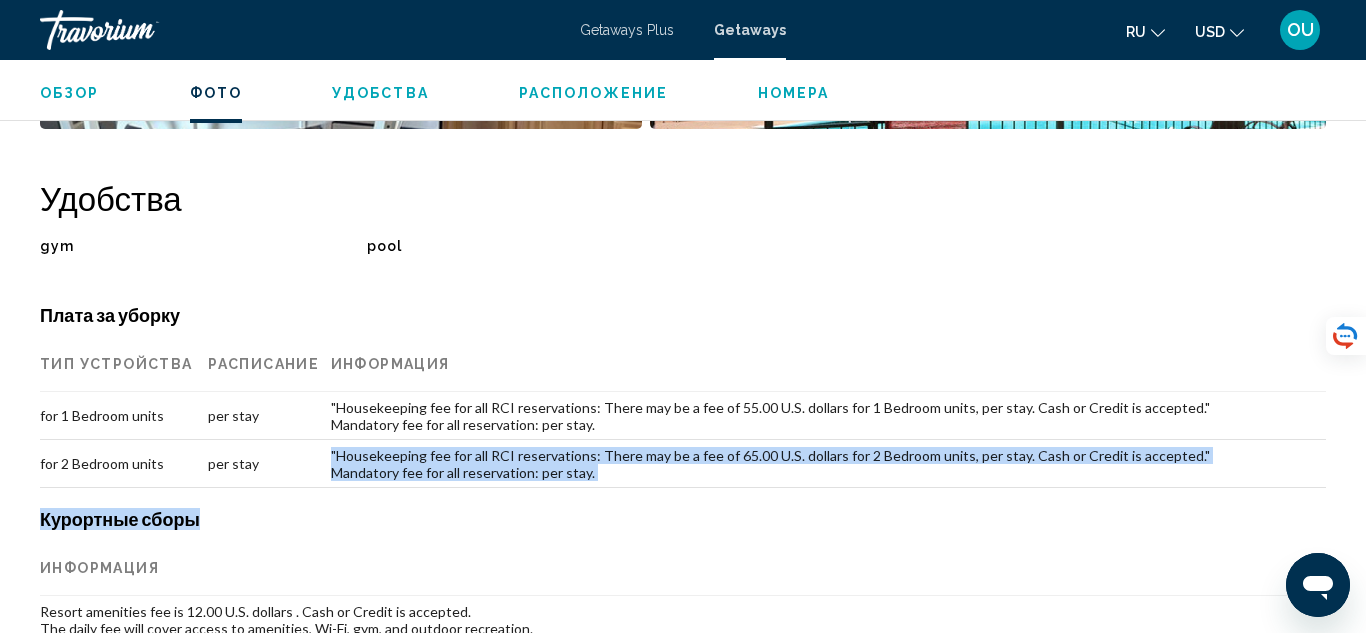 drag, startPoint x: 332, startPoint y: 452, endPoint x: 466, endPoint y: 489, distance: 139.01439 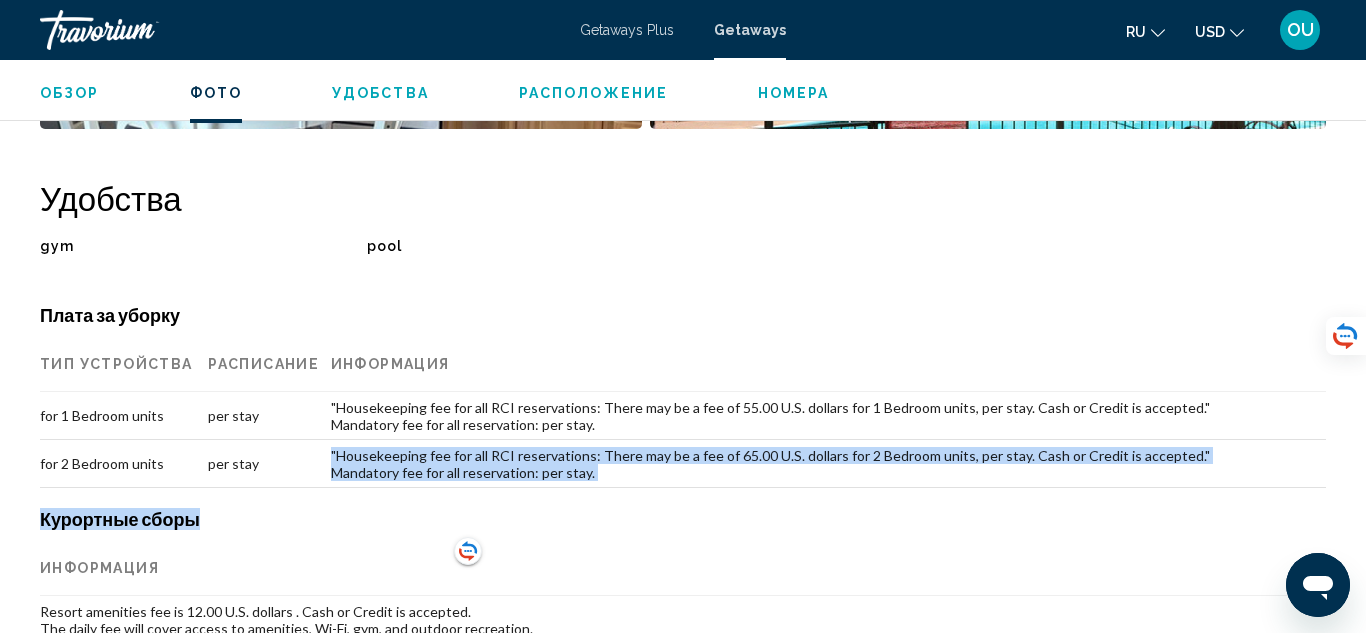 copy on ""Housekeeping fee for all RCI reservations: There may be a fee of 65.00 U.S. dollars for 2 Bedroom units, per stay. Cash or Credit is accepted." Mandatory fee for all reservation: per stay. Курортные сборы" 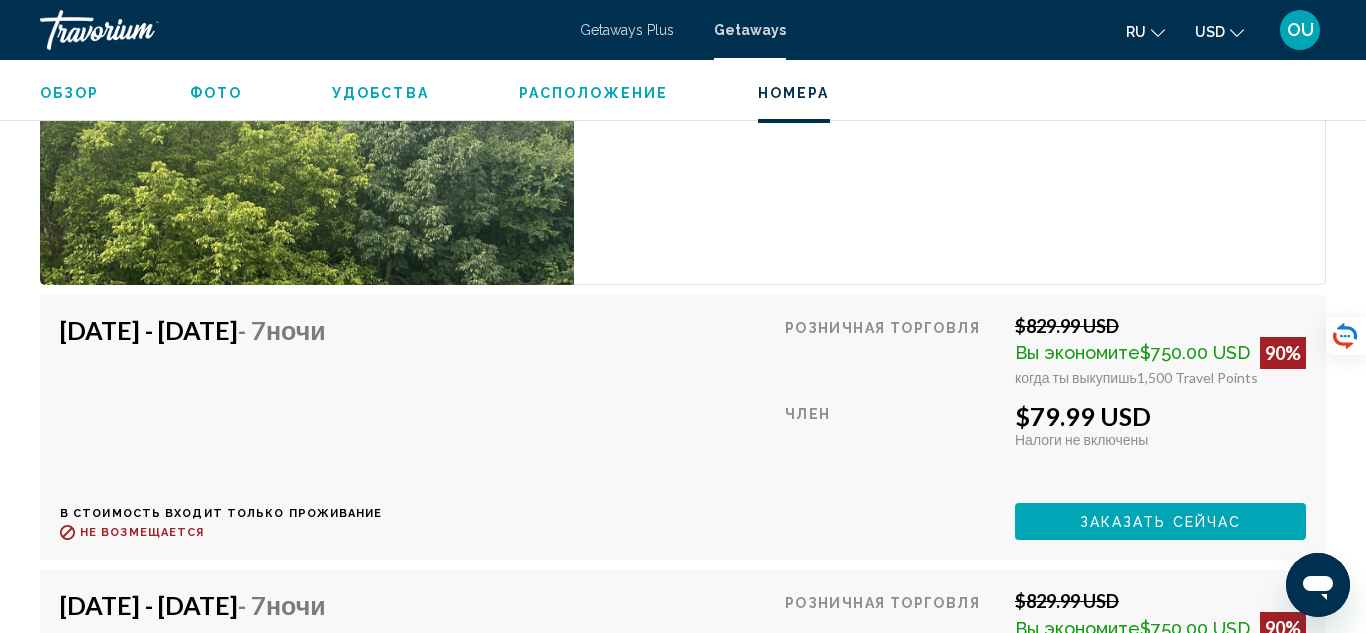 scroll, scrollTop: 4419, scrollLeft: 0, axis: vertical 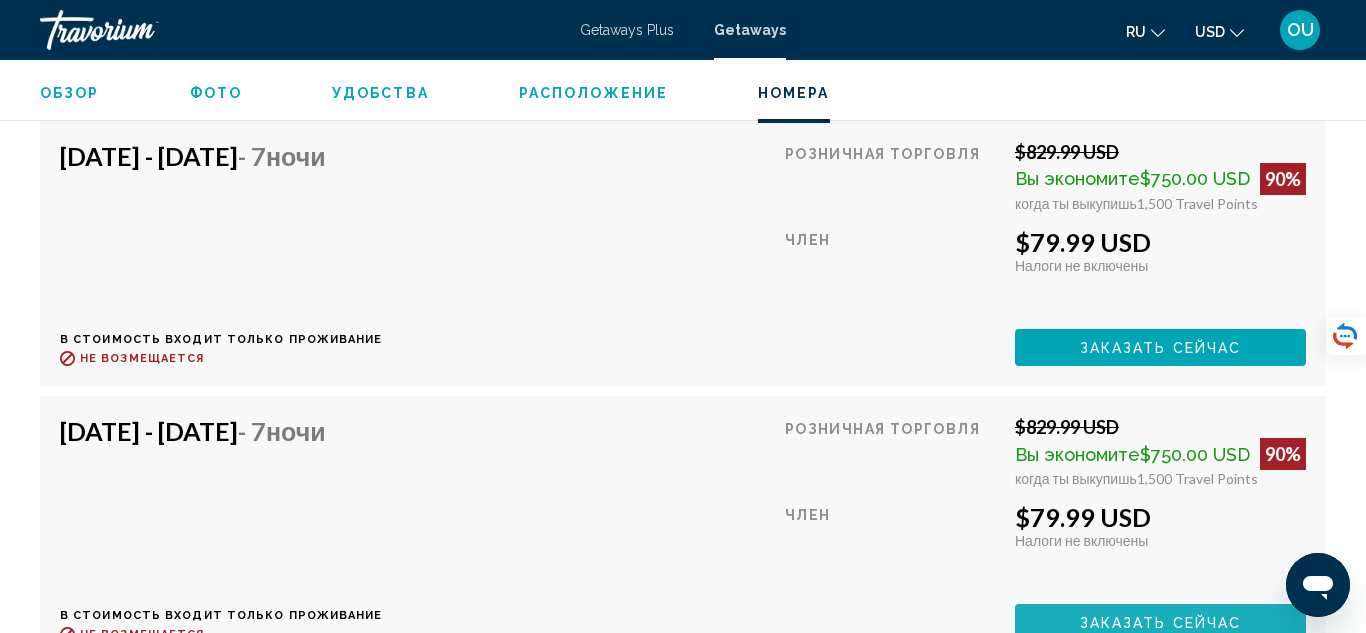 click on "Заказать сейчас" at bounding box center [1161, 624] 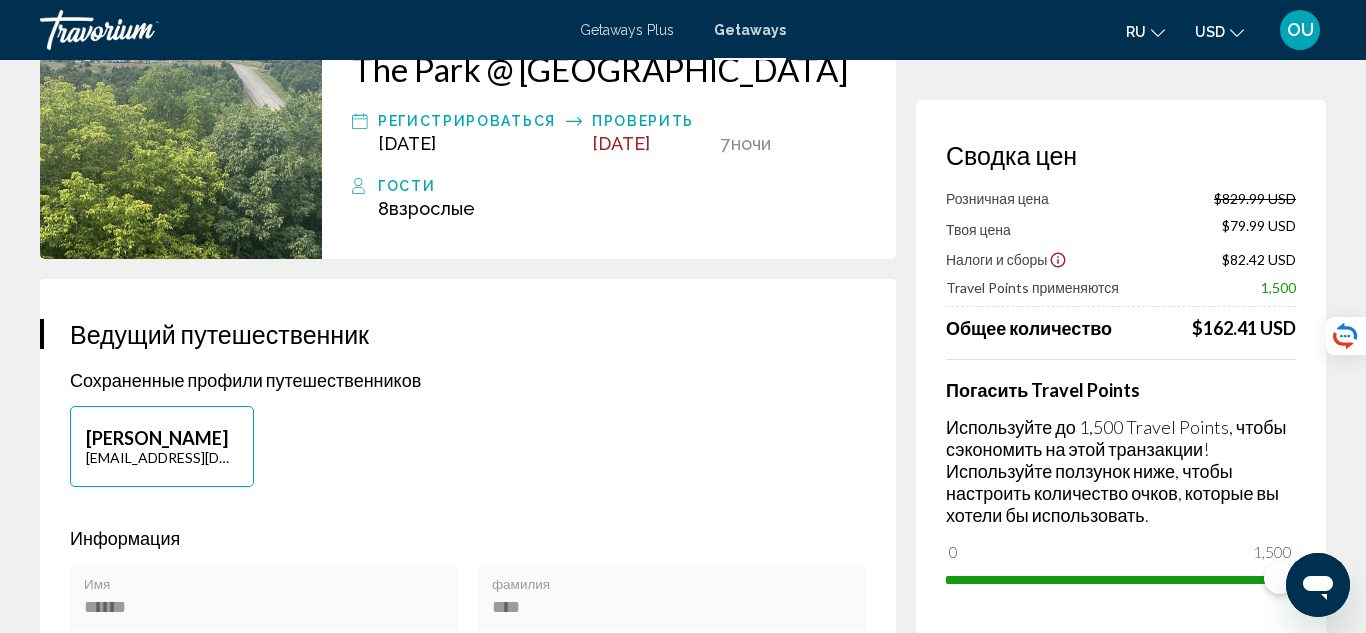 scroll, scrollTop: 180, scrollLeft: 0, axis: vertical 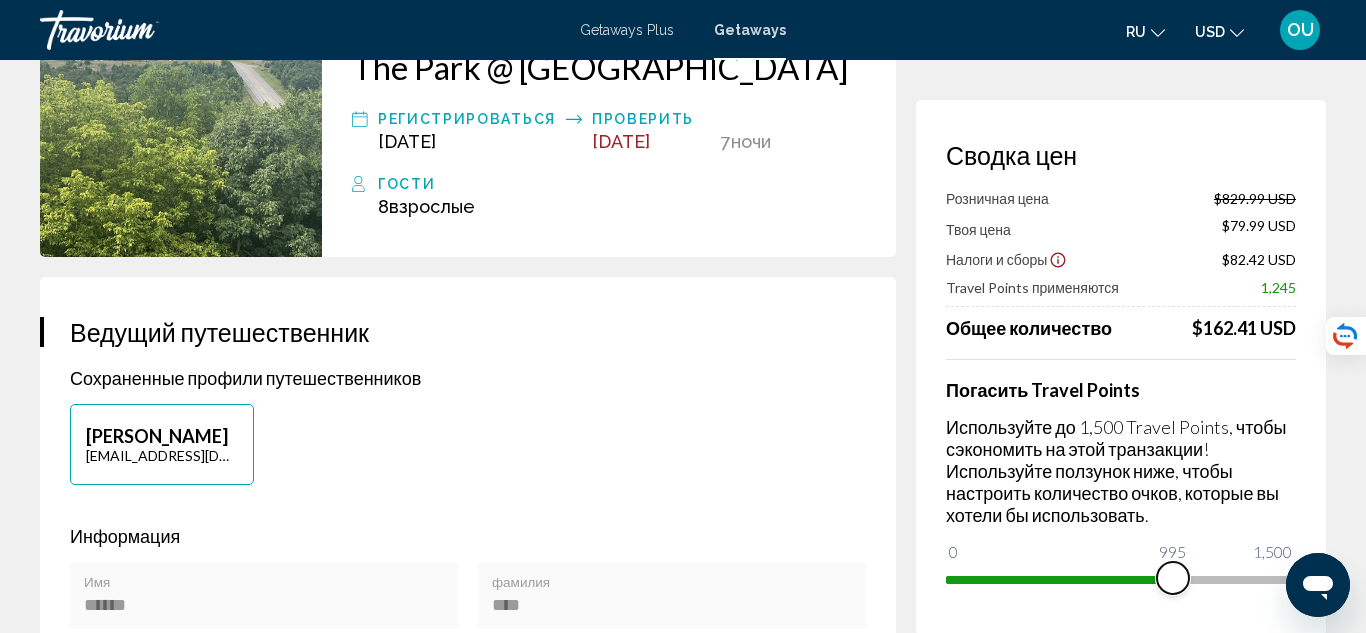 drag, startPoint x: 1281, startPoint y: 576, endPoint x: 1171, endPoint y: 572, distance: 110.0727 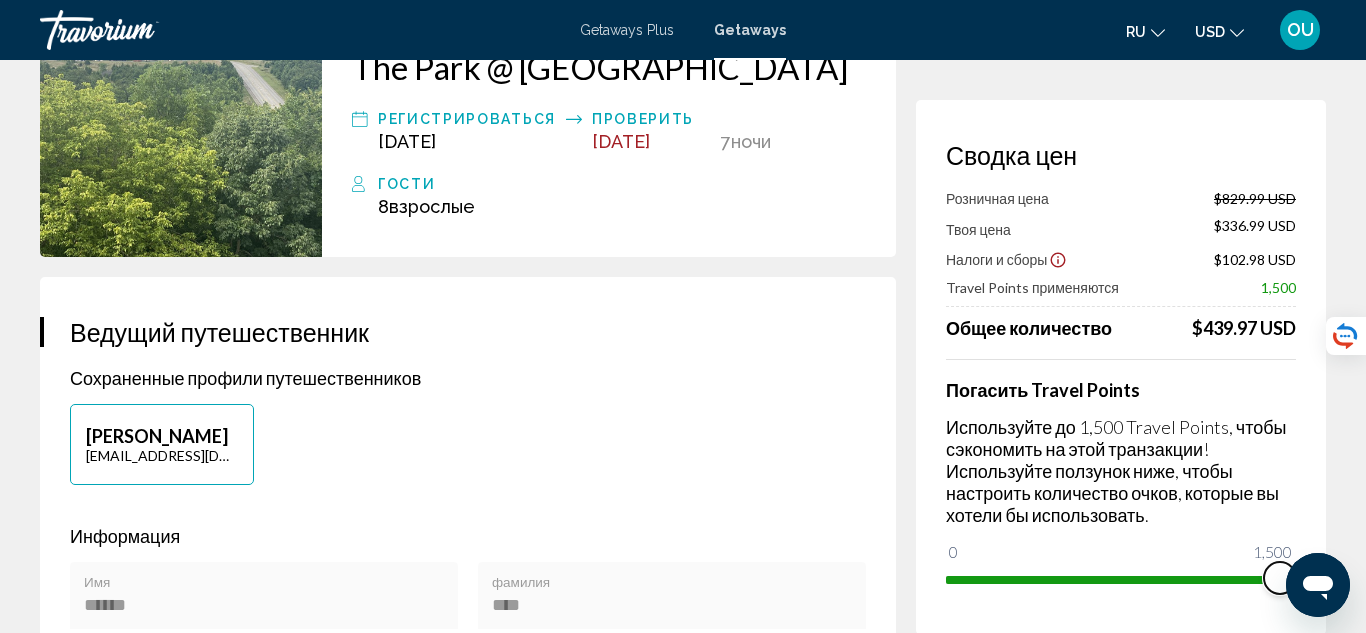 drag, startPoint x: 2457, startPoint y: 1125, endPoint x: 1295, endPoint y: 585, distance: 1281.3446 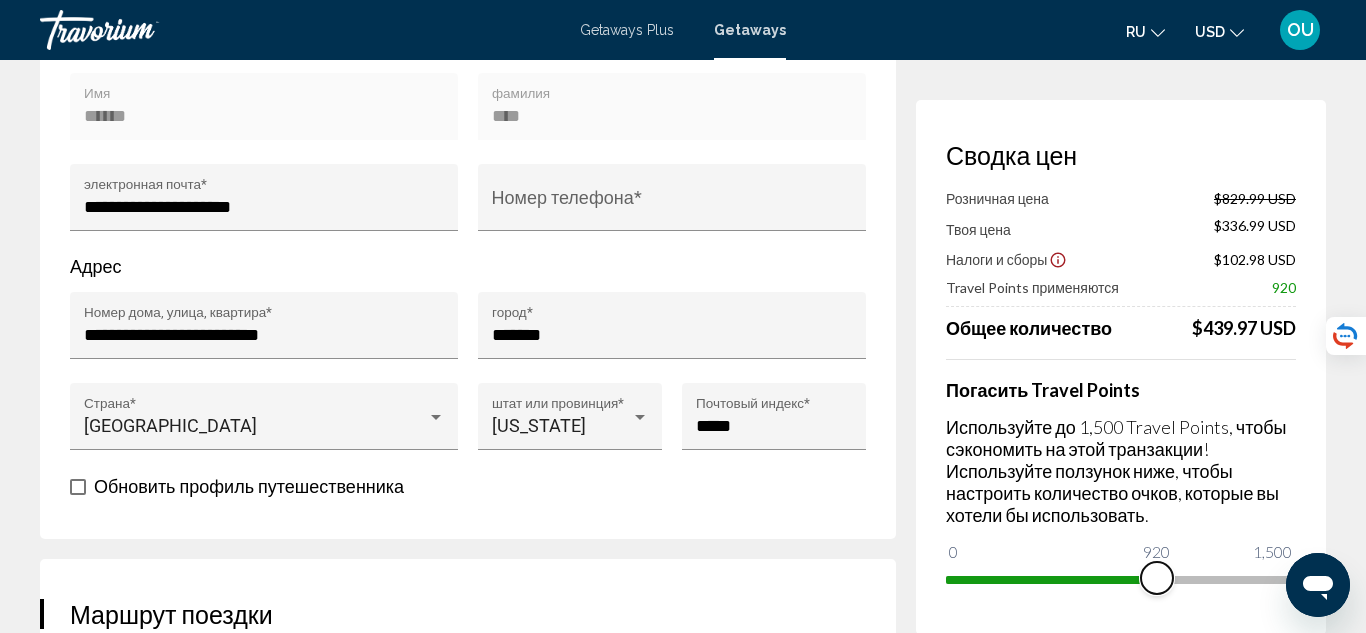 scroll, scrollTop: 718, scrollLeft: 0, axis: vertical 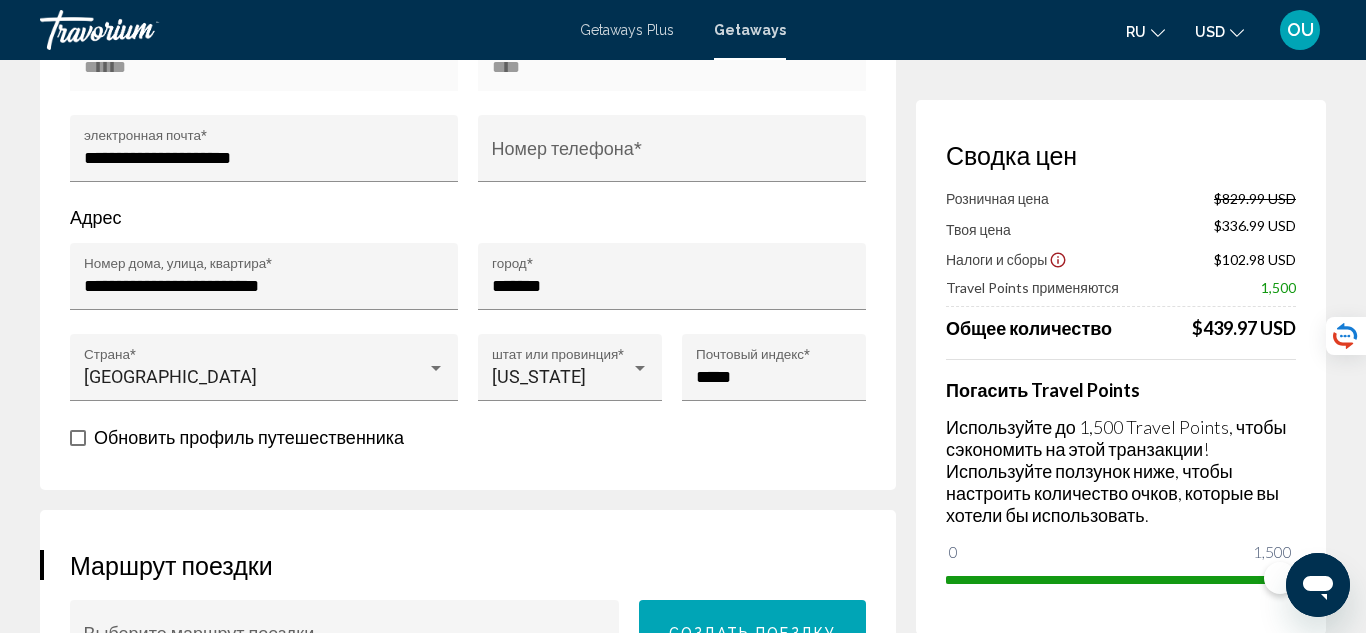 drag, startPoint x: 1287, startPoint y: 585, endPoint x: 1351, endPoint y: 588, distance: 64.070274 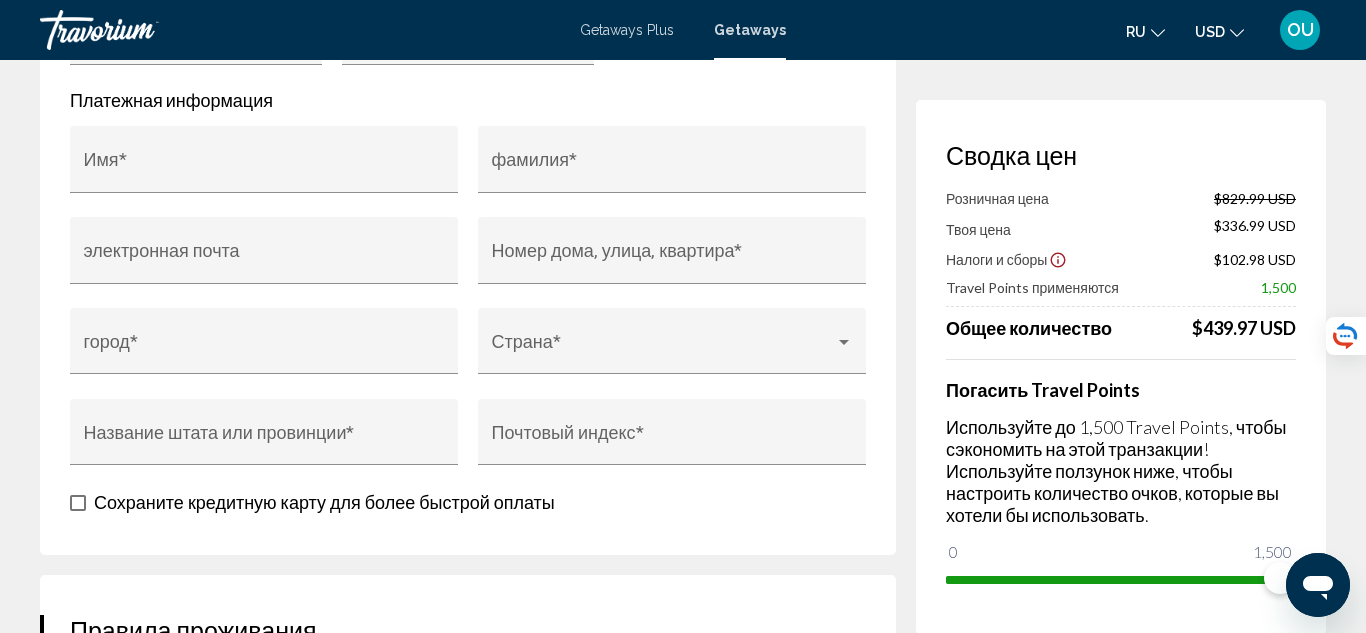 scroll, scrollTop: 2123, scrollLeft: 0, axis: vertical 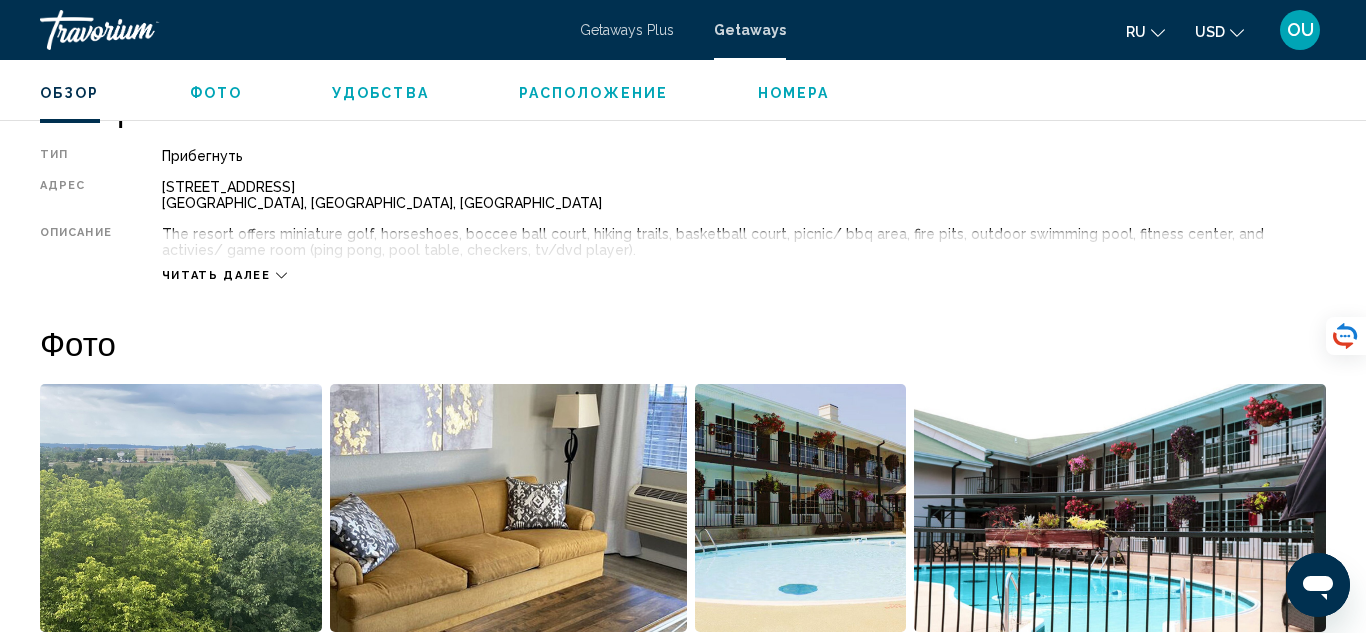 click on "Getaways" at bounding box center [750, 30] 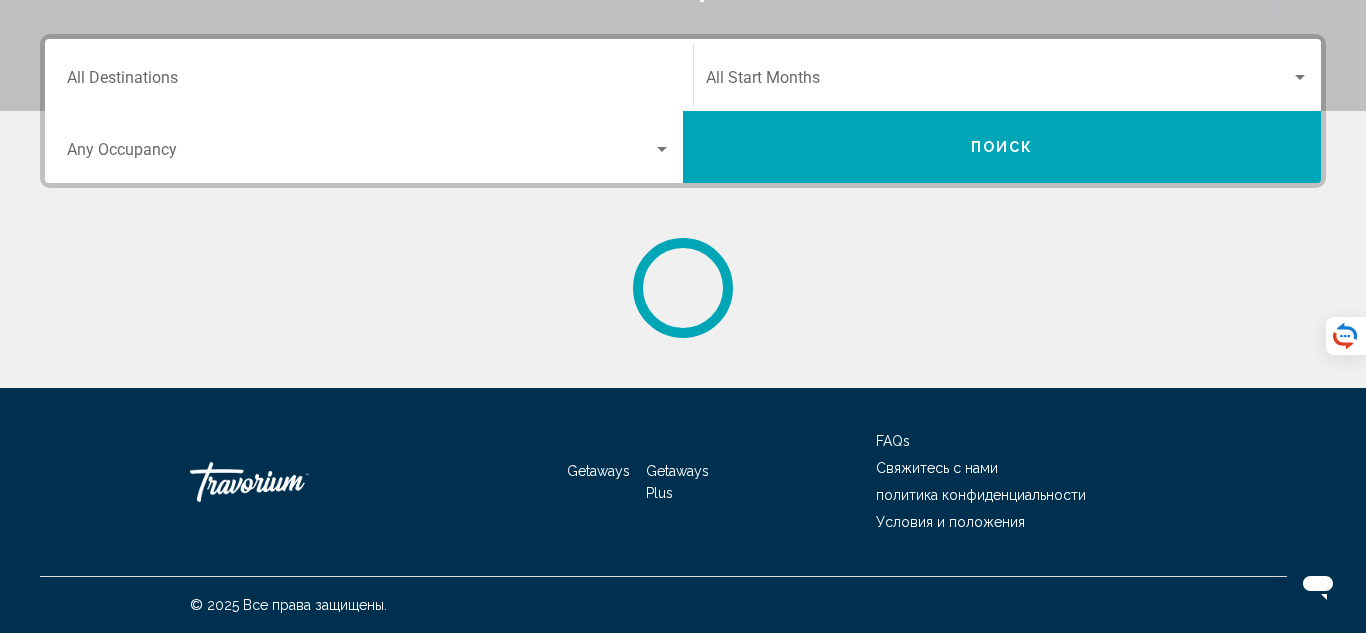scroll, scrollTop: 0, scrollLeft: 0, axis: both 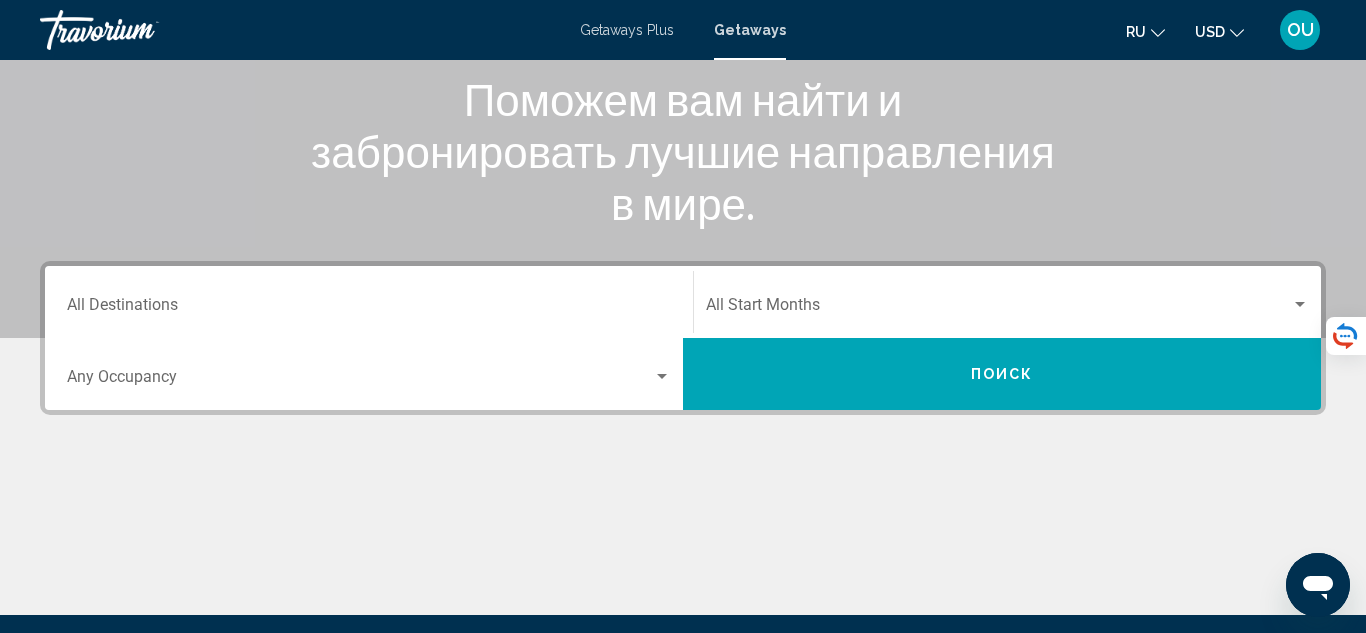 click on "Destination All Destinations" at bounding box center [369, 302] 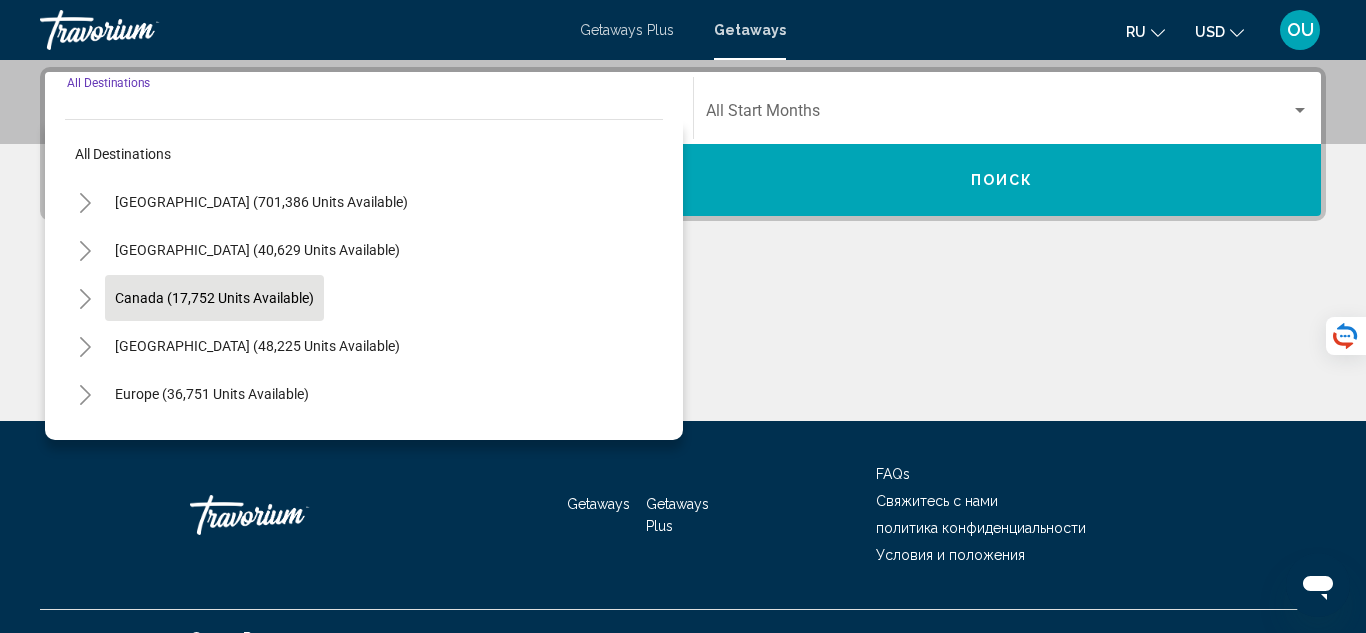 scroll, scrollTop: 458, scrollLeft: 0, axis: vertical 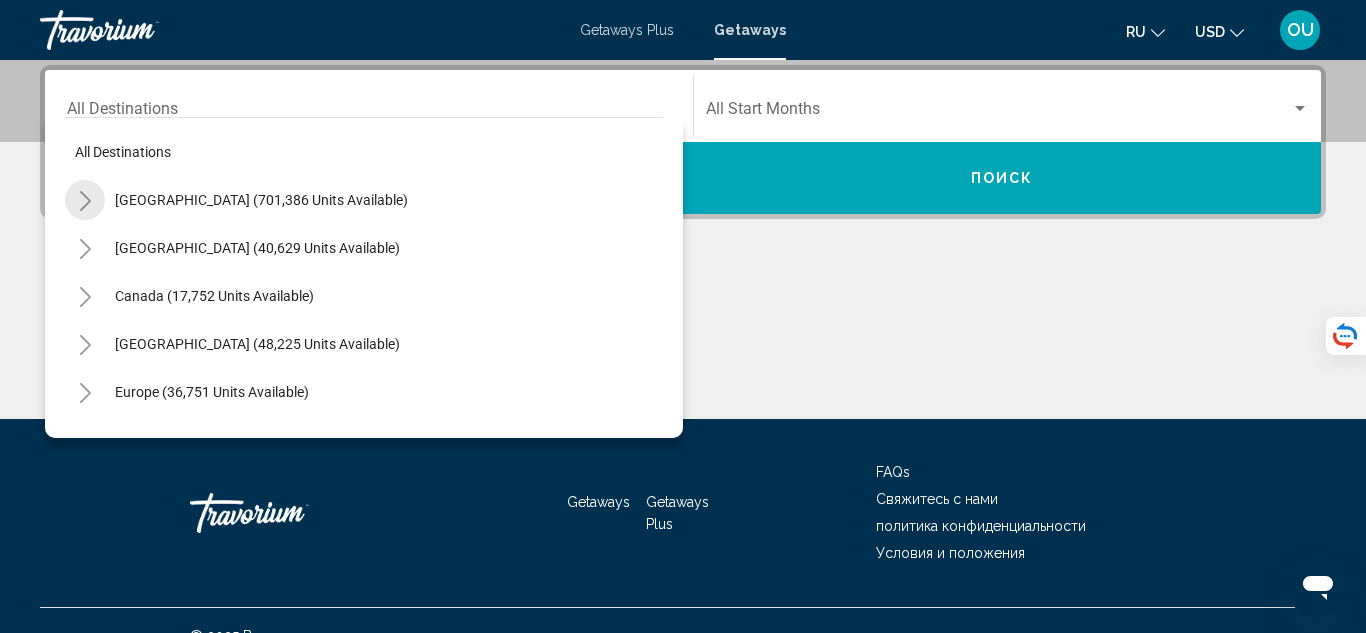 click 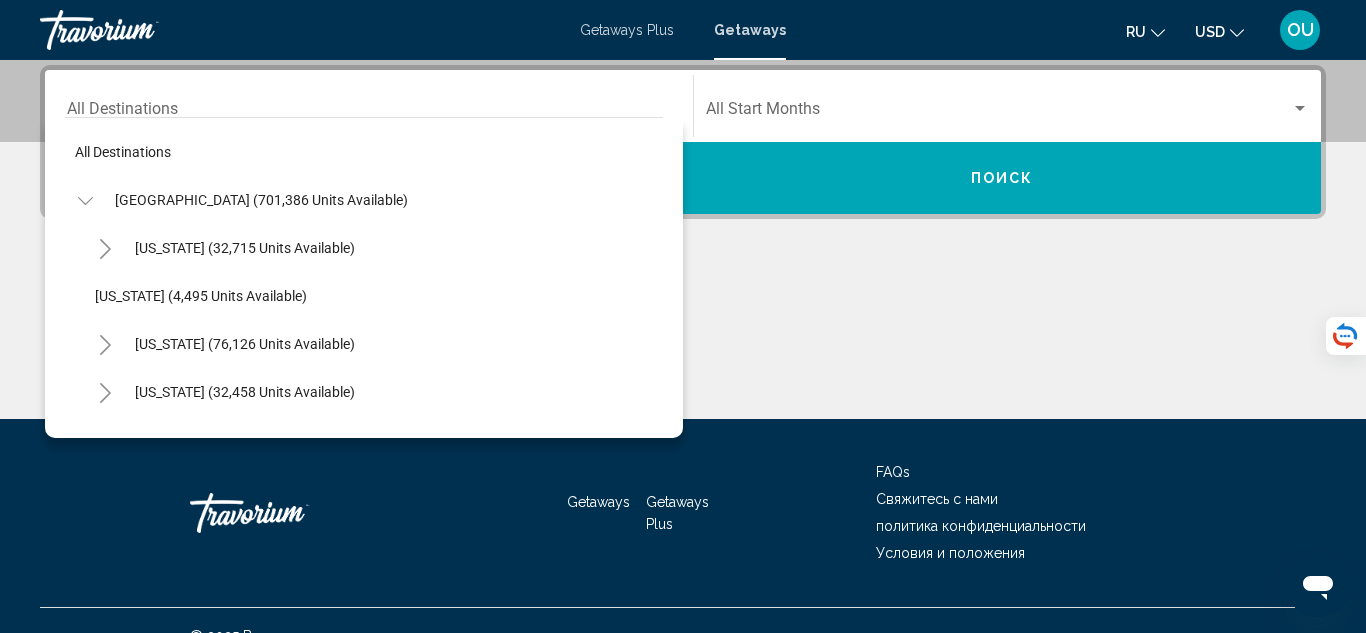 click 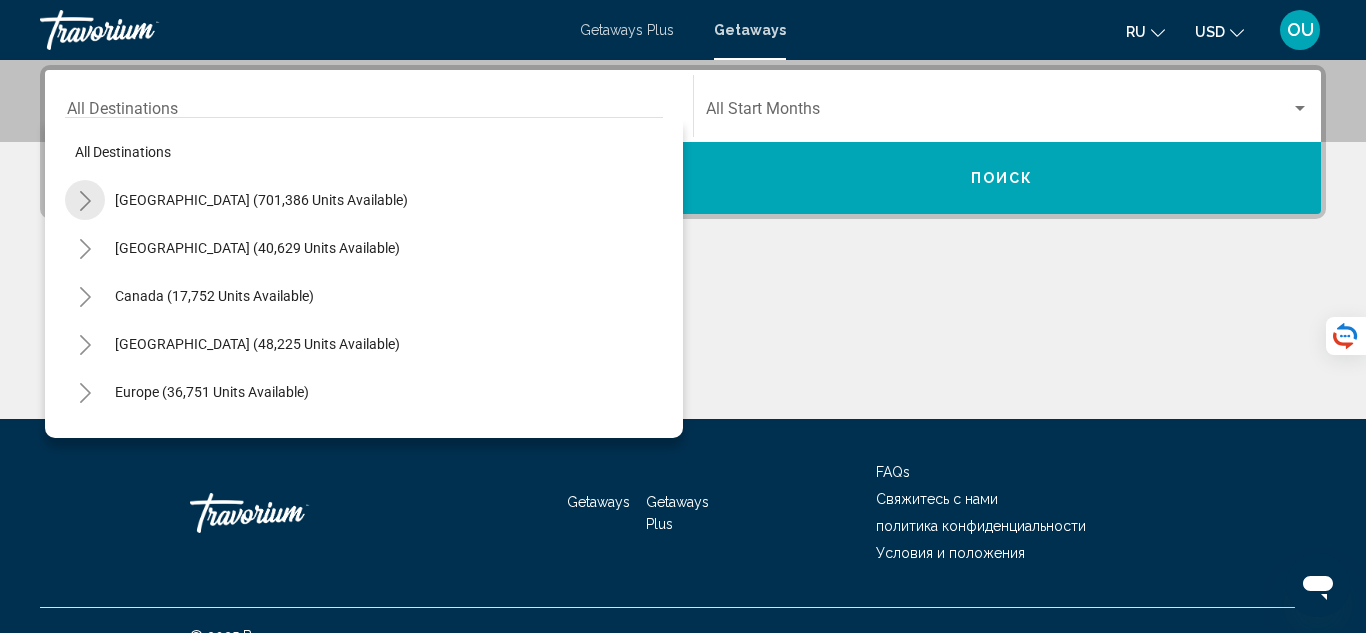 click 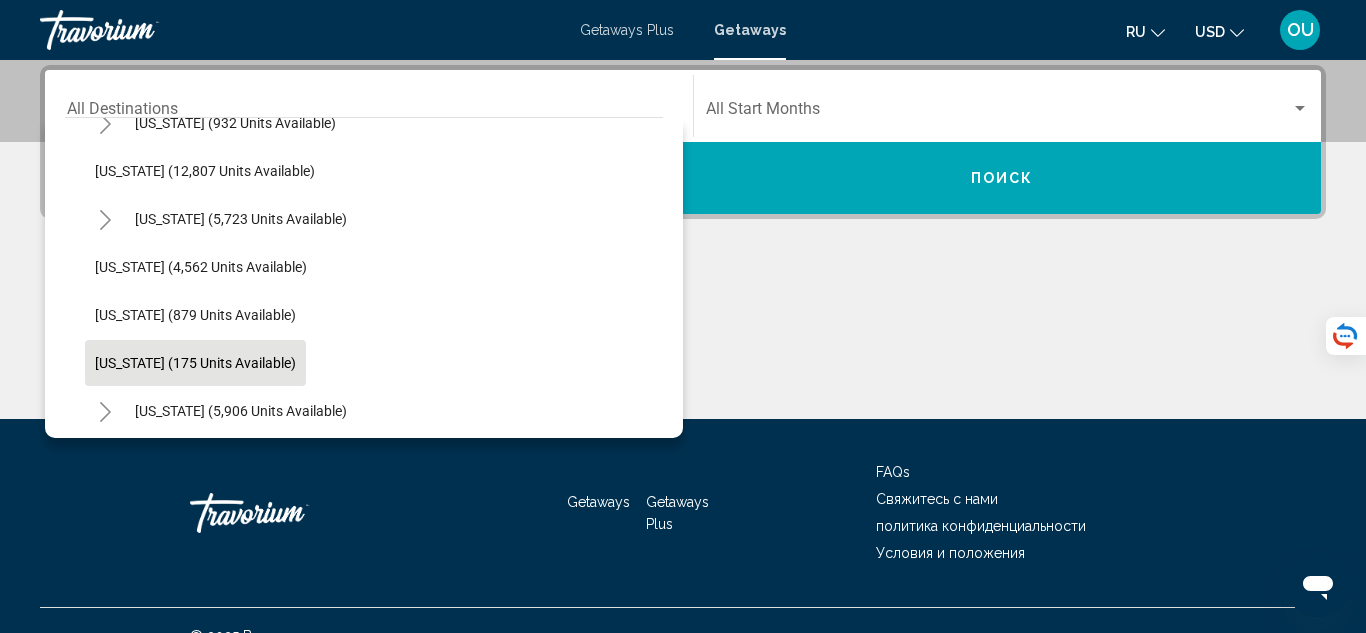scroll, scrollTop: 860, scrollLeft: 0, axis: vertical 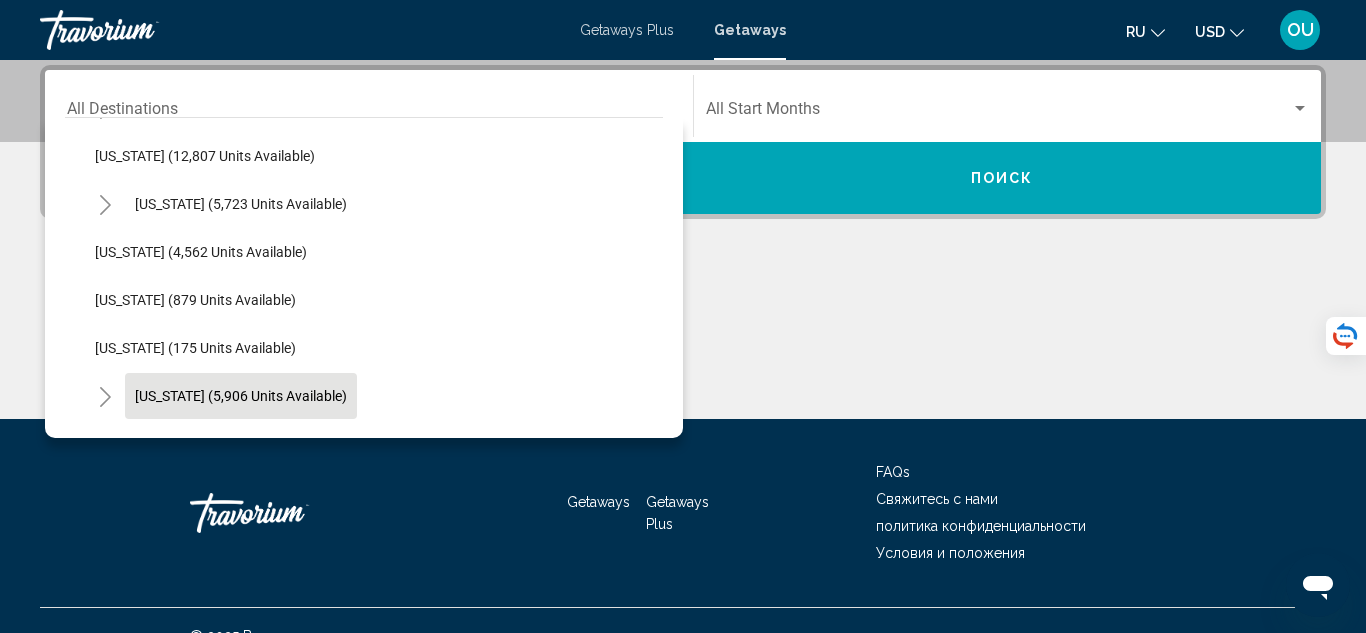 click on "Missouri (5,906 units available)" 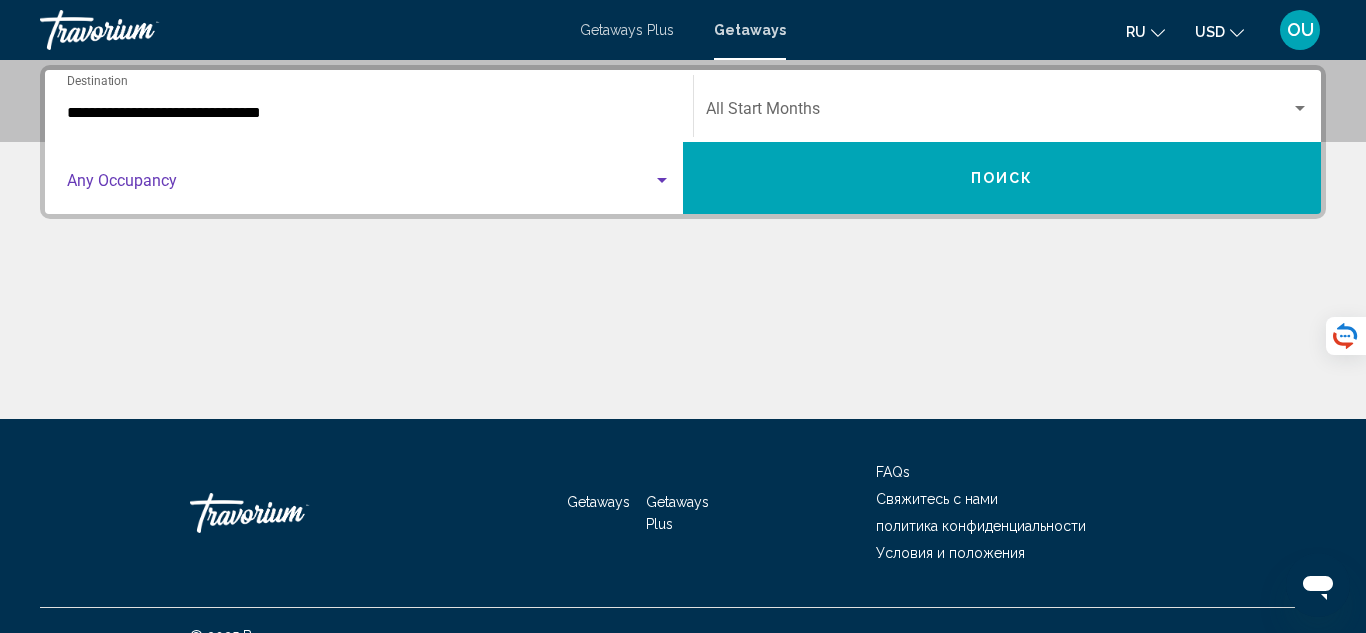 click at bounding box center [360, 185] 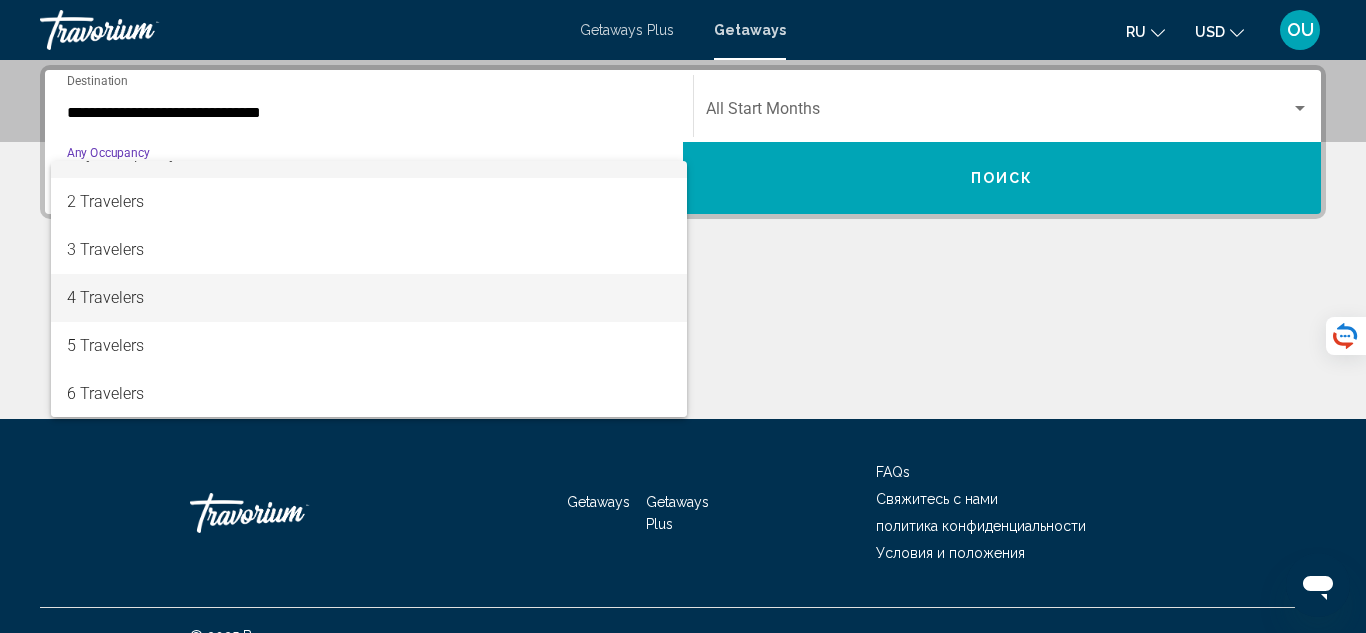 scroll, scrollTop: 32, scrollLeft: 0, axis: vertical 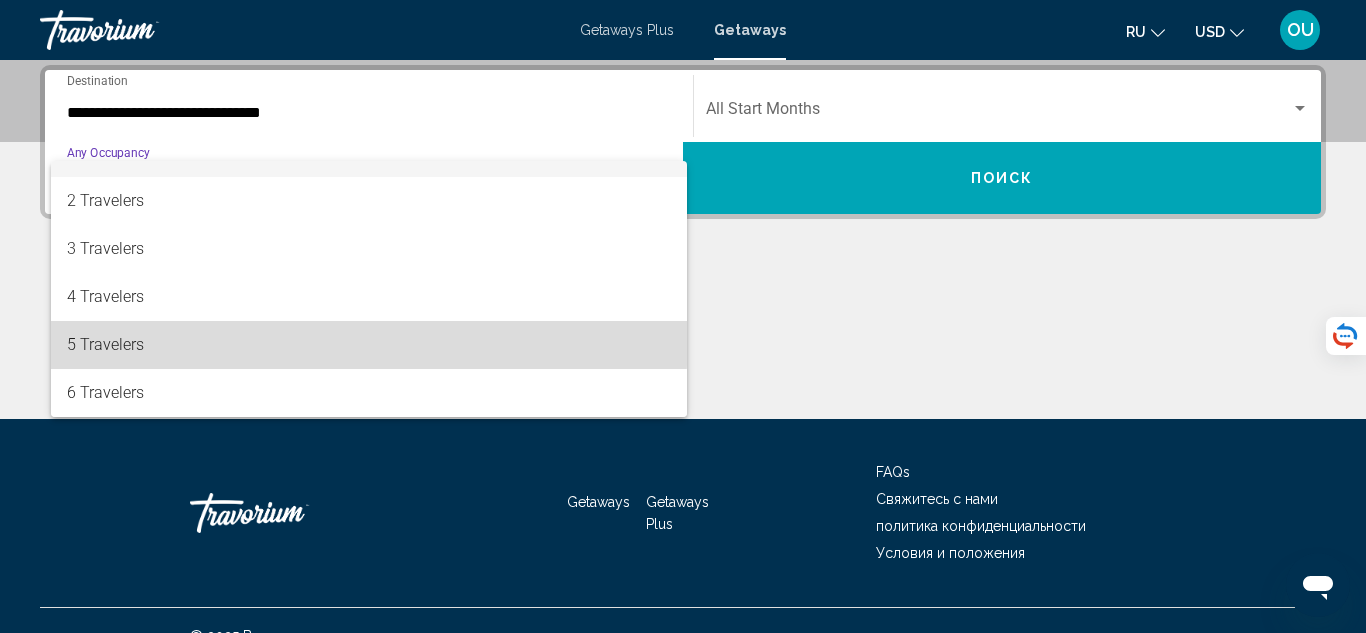 drag, startPoint x: 172, startPoint y: 335, endPoint x: 266, endPoint y: 334, distance: 94.00532 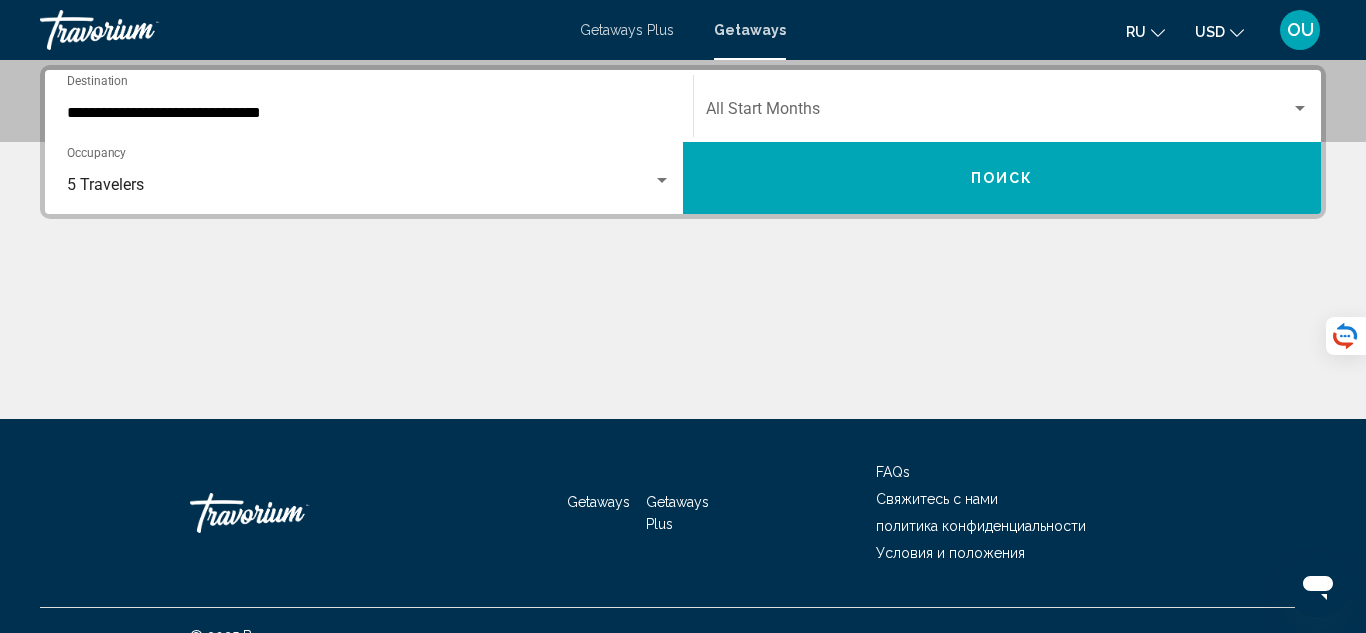 click on "Start Month All Start Months" 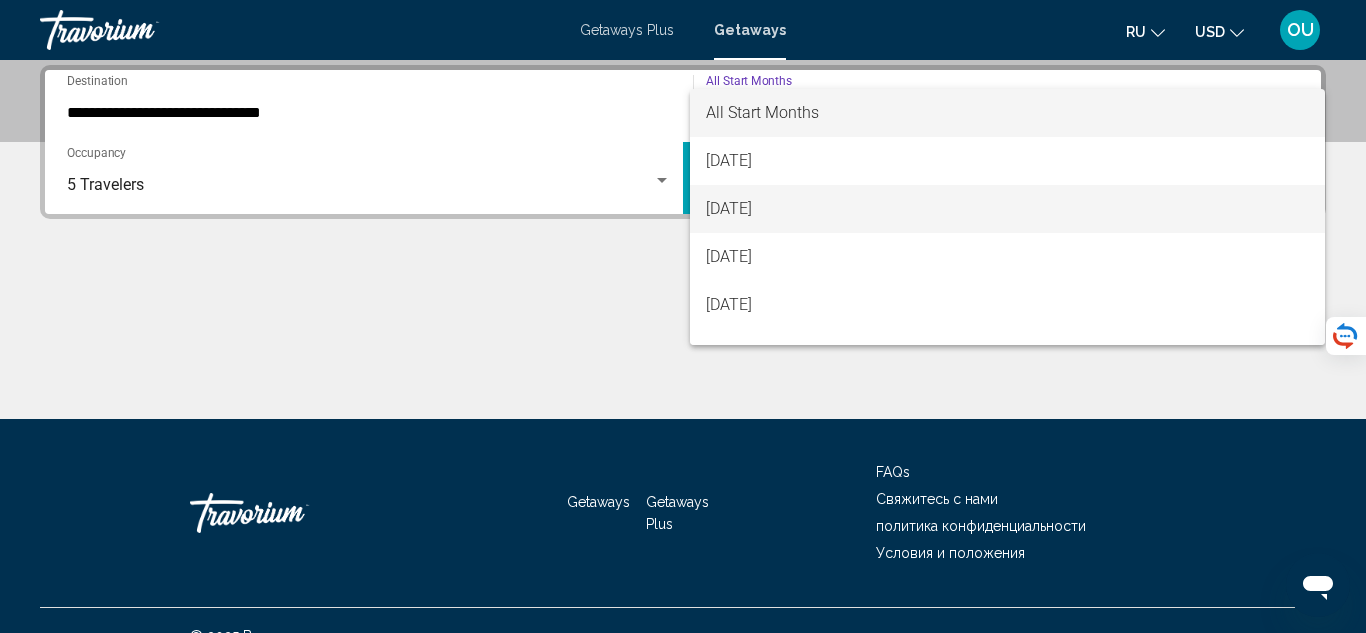 click on "July 2025" at bounding box center (1007, 209) 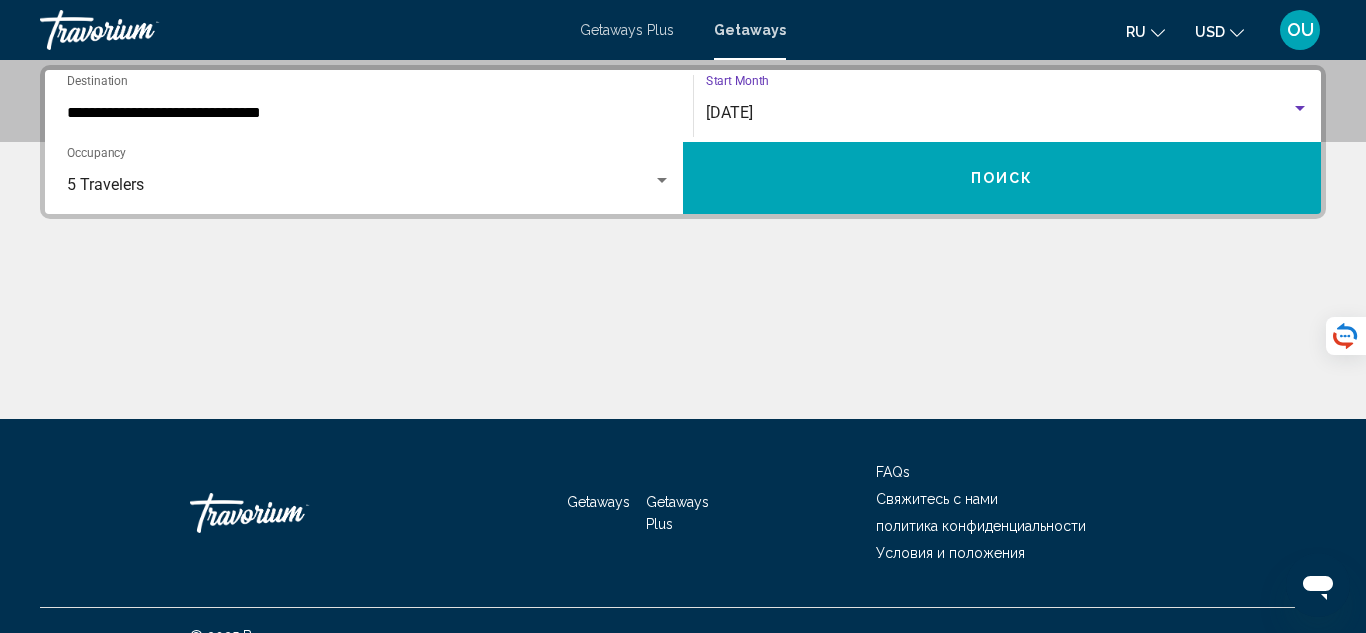 click on "Поиск" at bounding box center (1002, 178) 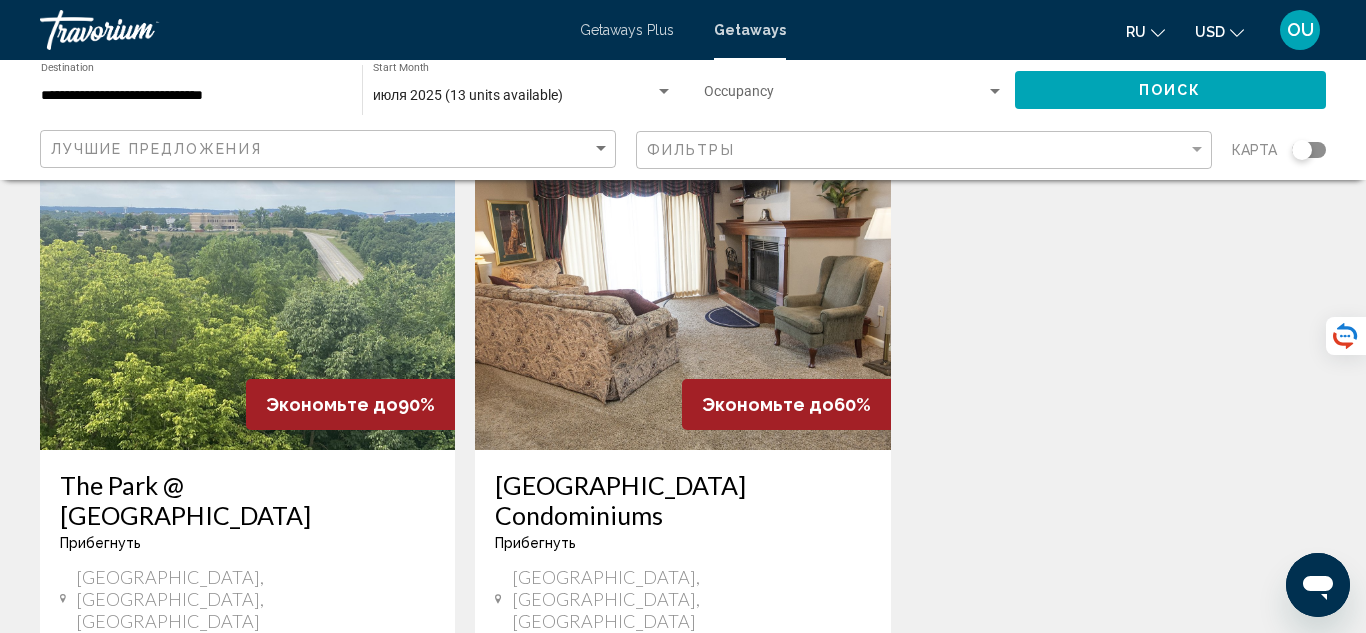 scroll, scrollTop: 213, scrollLeft: 0, axis: vertical 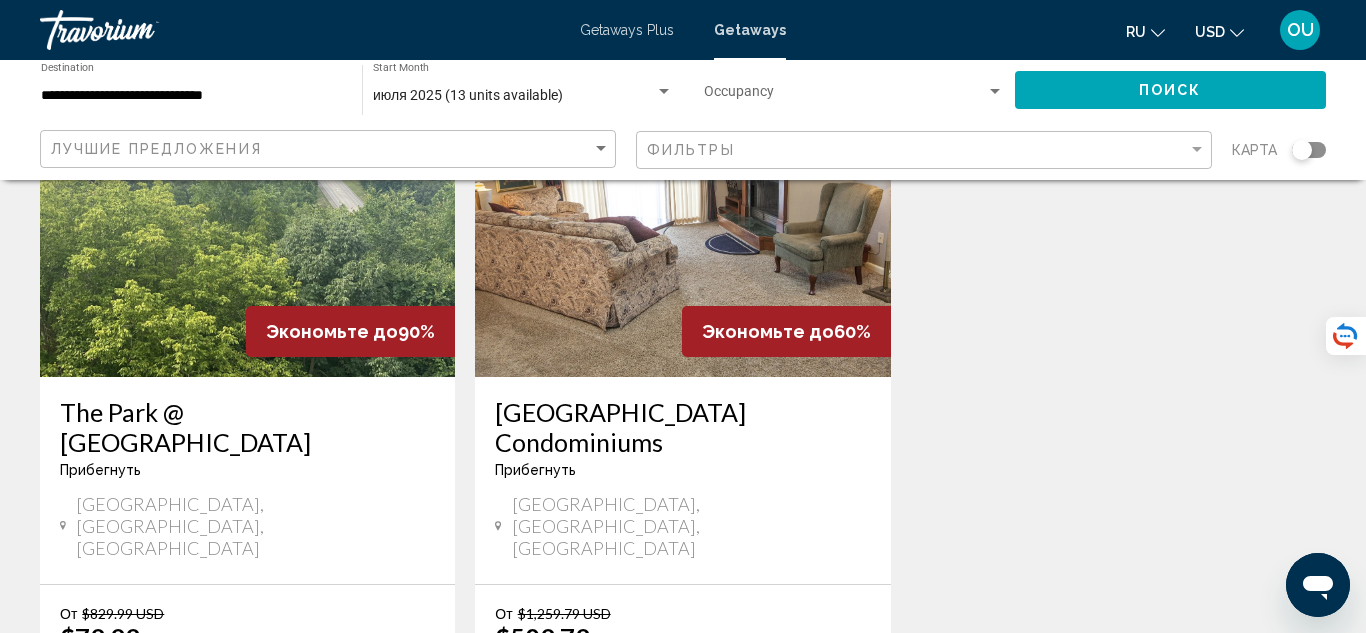 click at bounding box center (247, 217) 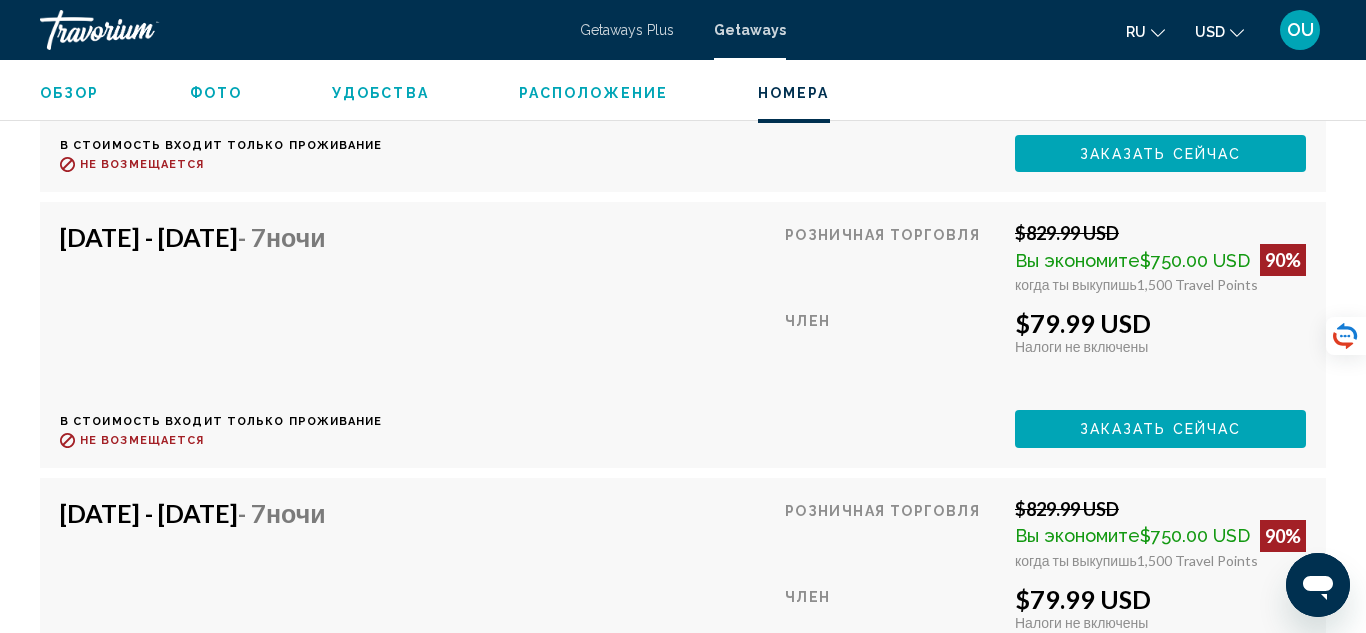 scroll, scrollTop: 4630, scrollLeft: 0, axis: vertical 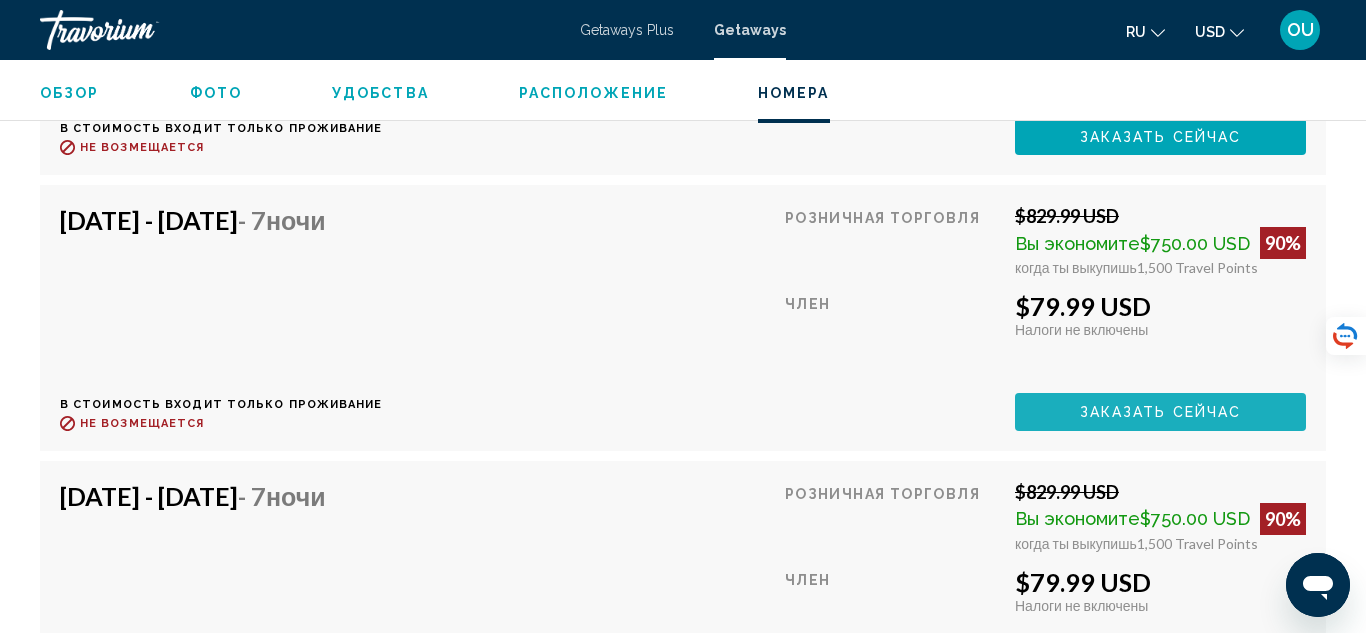 click on "Заказать сейчас" at bounding box center [1160, 411] 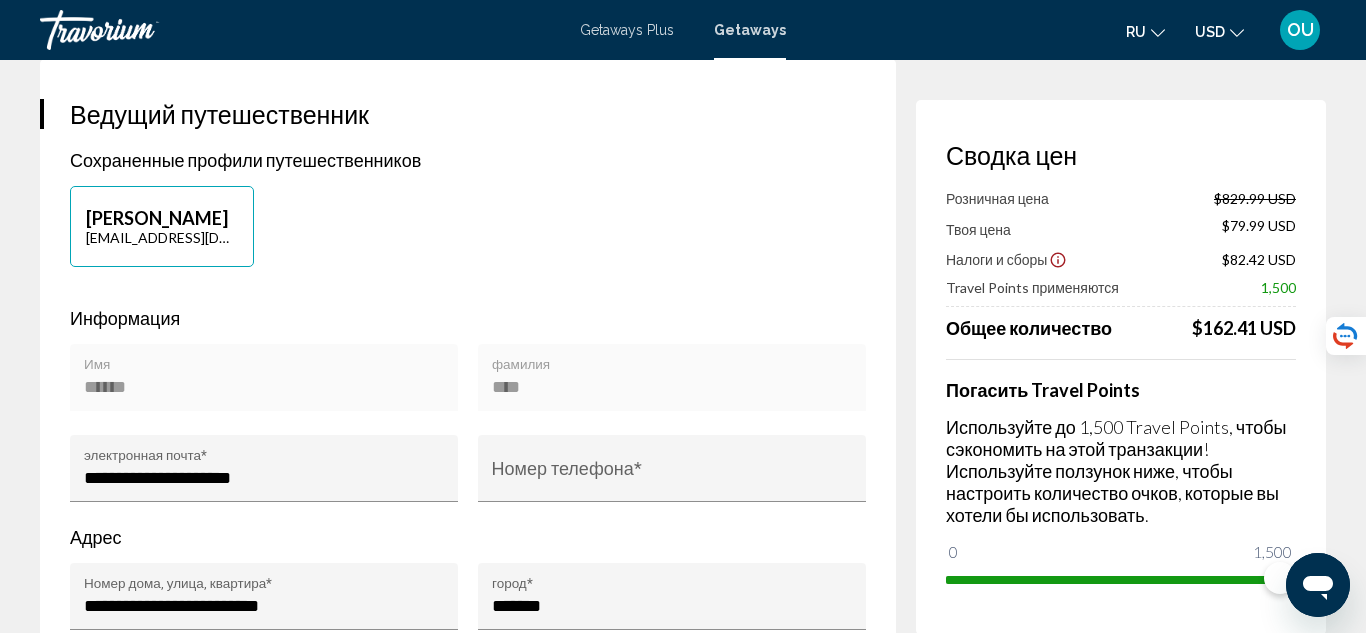 scroll, scrollTop: 427, scrollLeft: 0, axis: vertical 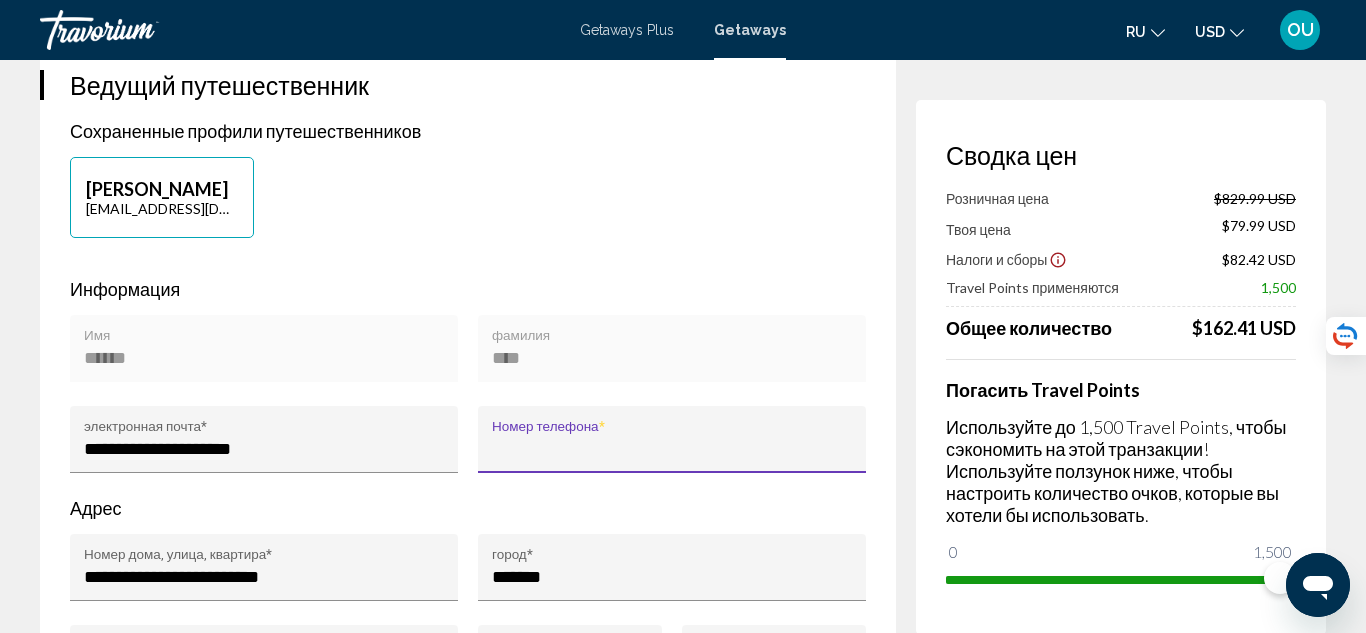 click on "Номер телефона  *" at bounding box center (672, 449) 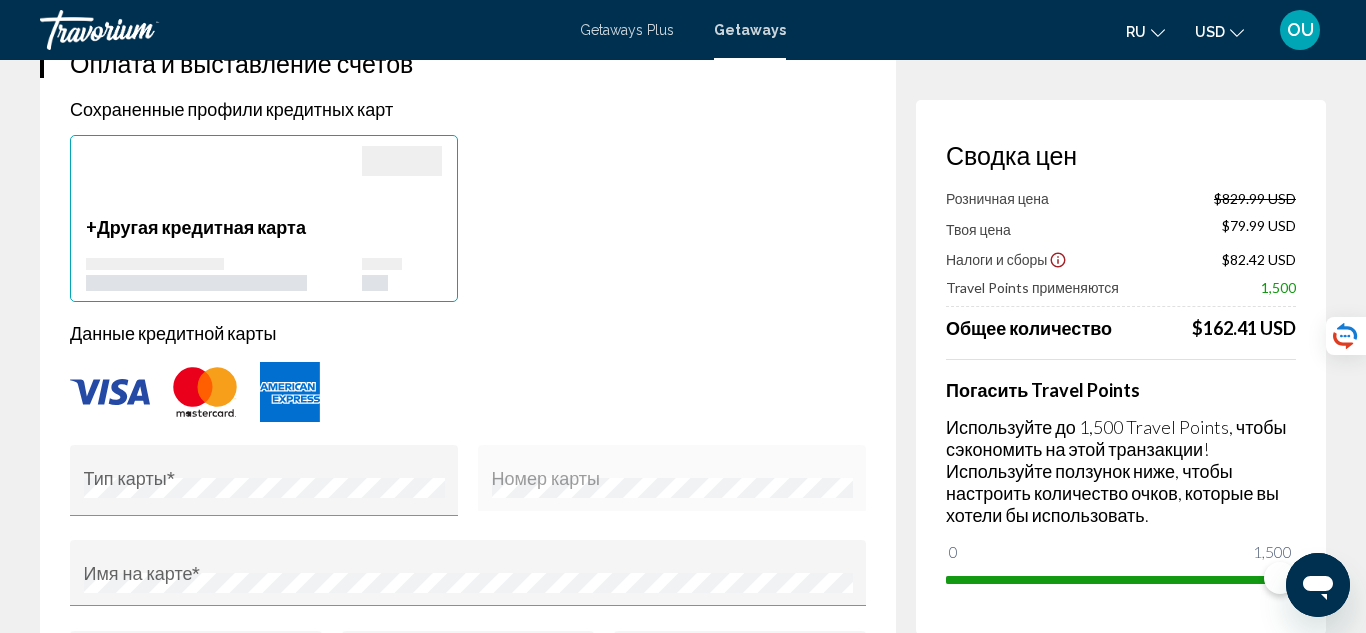 scroll, scrollTop: 1488, scrollLeft: 0, axis: vertical 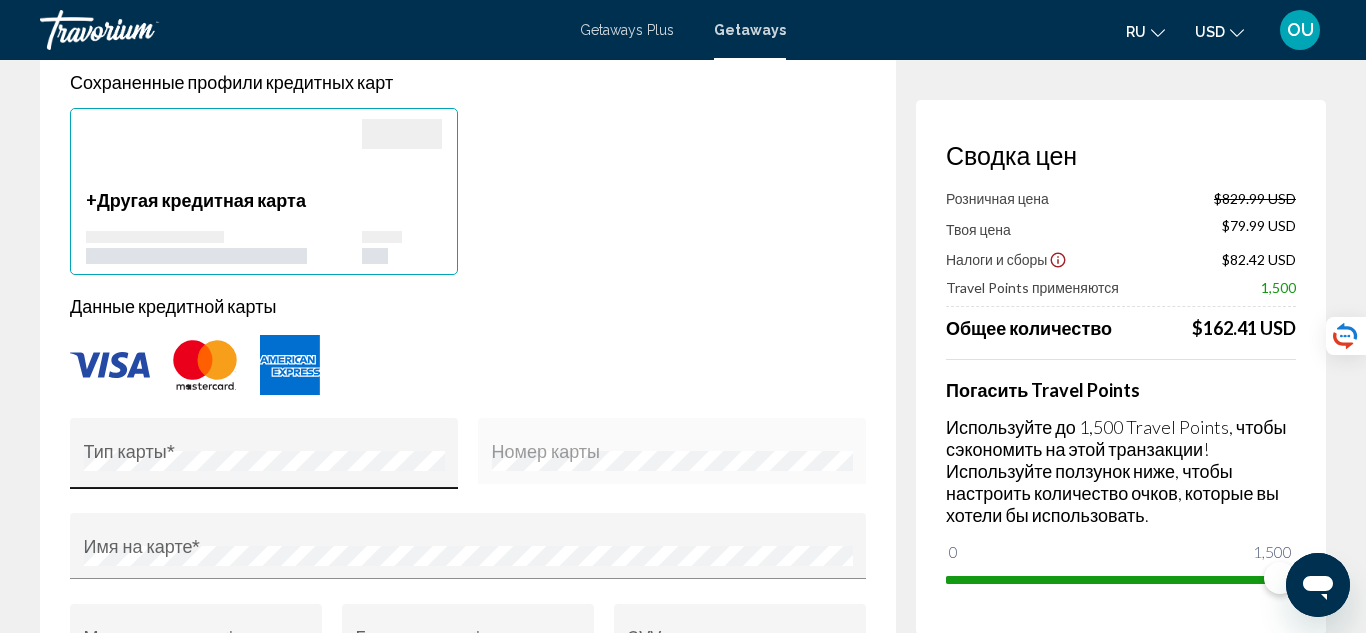 type on "**********" 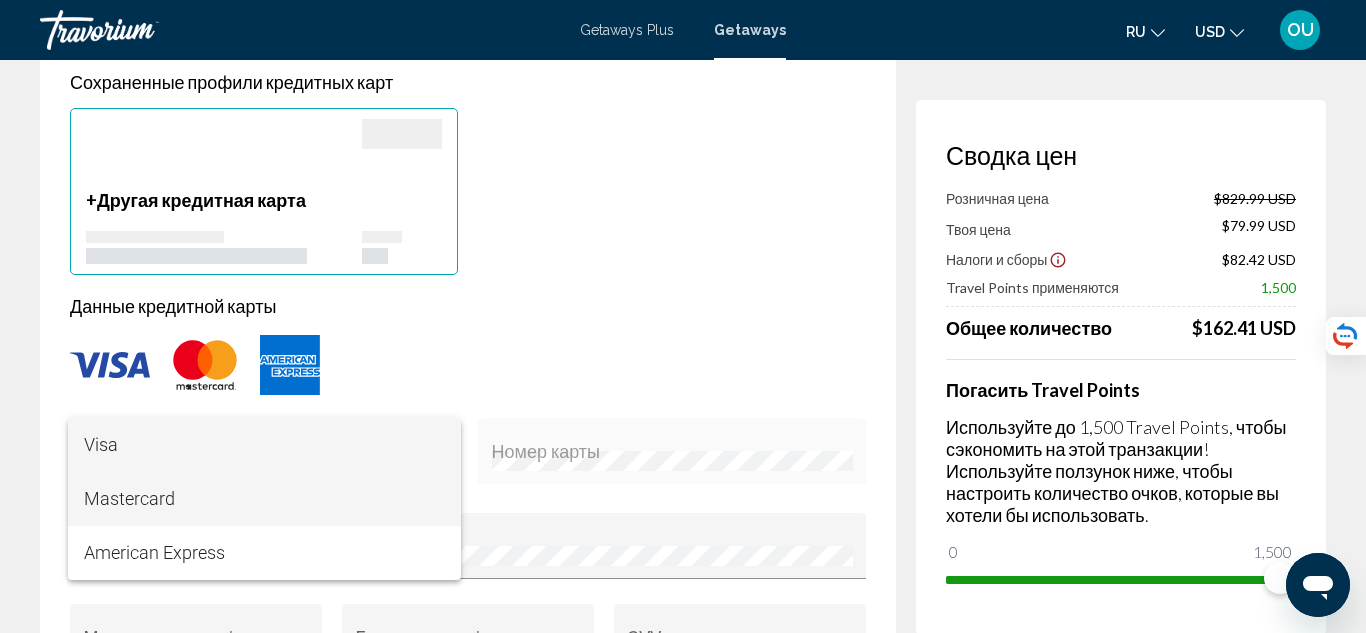 click on "Mastercard" at bounding box center (264, 499) 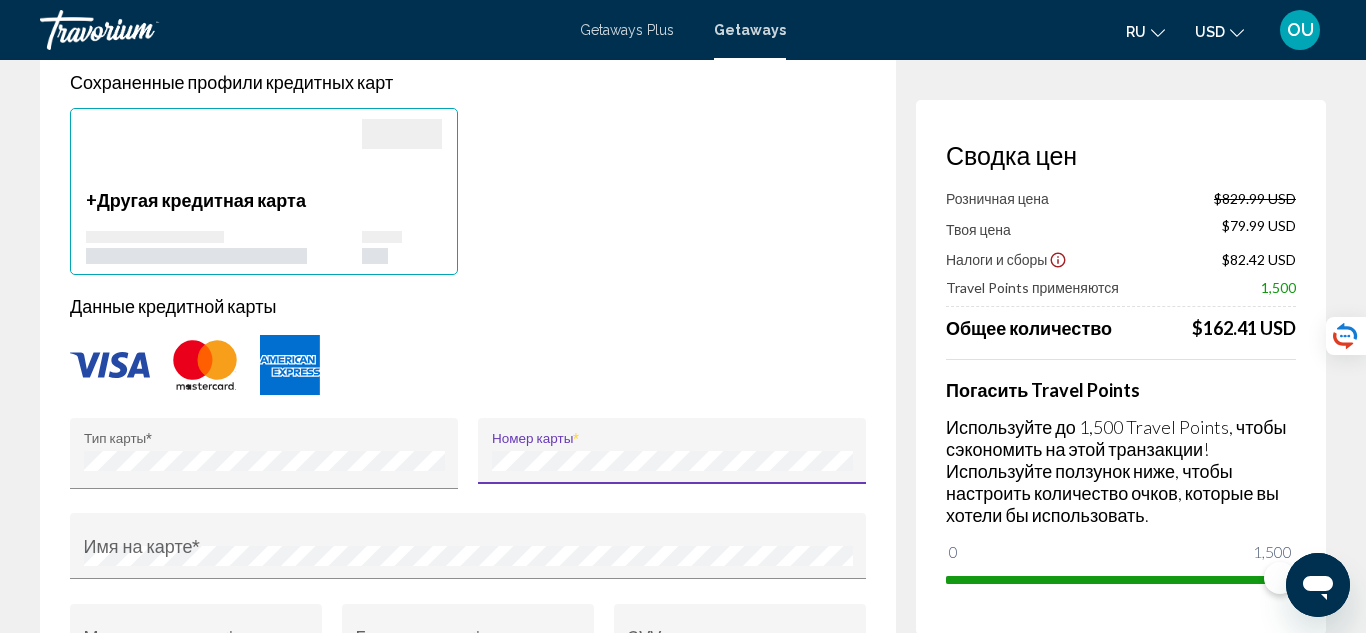click on "Сохраненные профили кредитных карт  +  Другая кредитная карта Данные кредитной карты Тип карты  * Номер карты  * Имя на карте  * Месяц истечения  * Год истечения  * CVV Платежная информация Компания Контакт для расчетов Имя  * фамилия  * электронная почта Номер дома, улица, квартира  * город  * Страна  * штат или провинция  * Название штата или провинции  * Почтовый индекс  *   Сохраните кредитную карту для более быстрой оплаты   Скрыть цену бронирования и платежную информацию от участника" at bounding box center [468, 598] 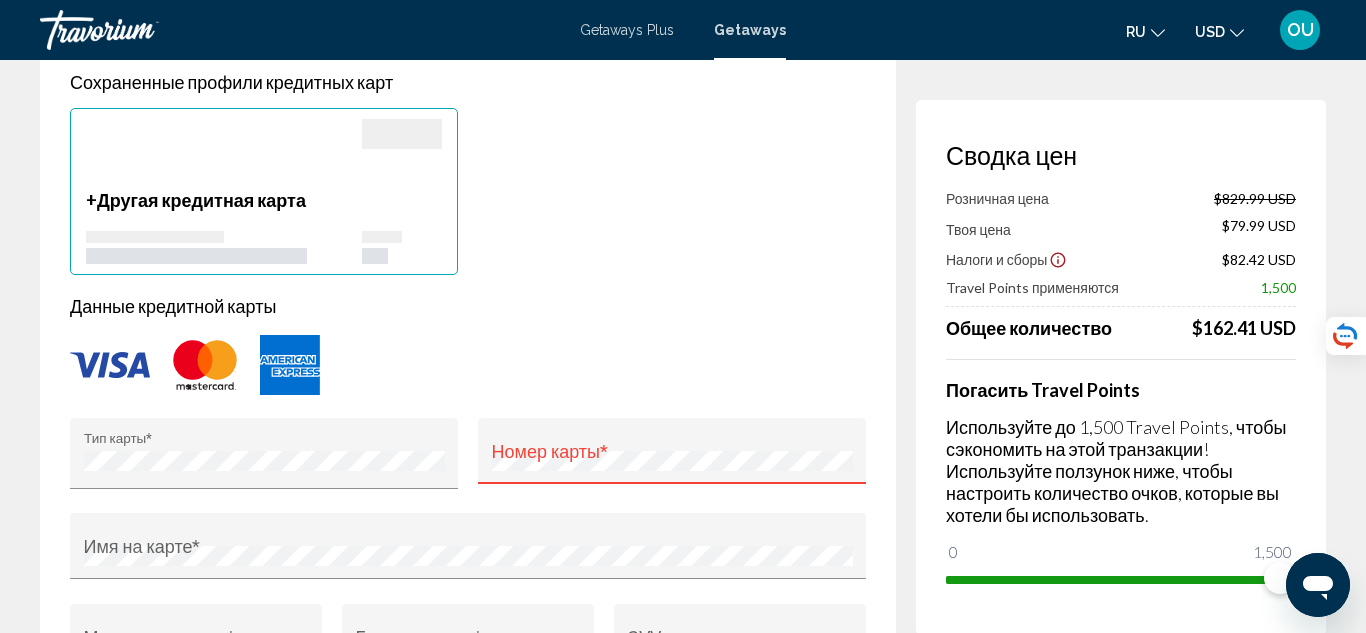 click on "Номер карты  *" at bounding box center (672, 457) 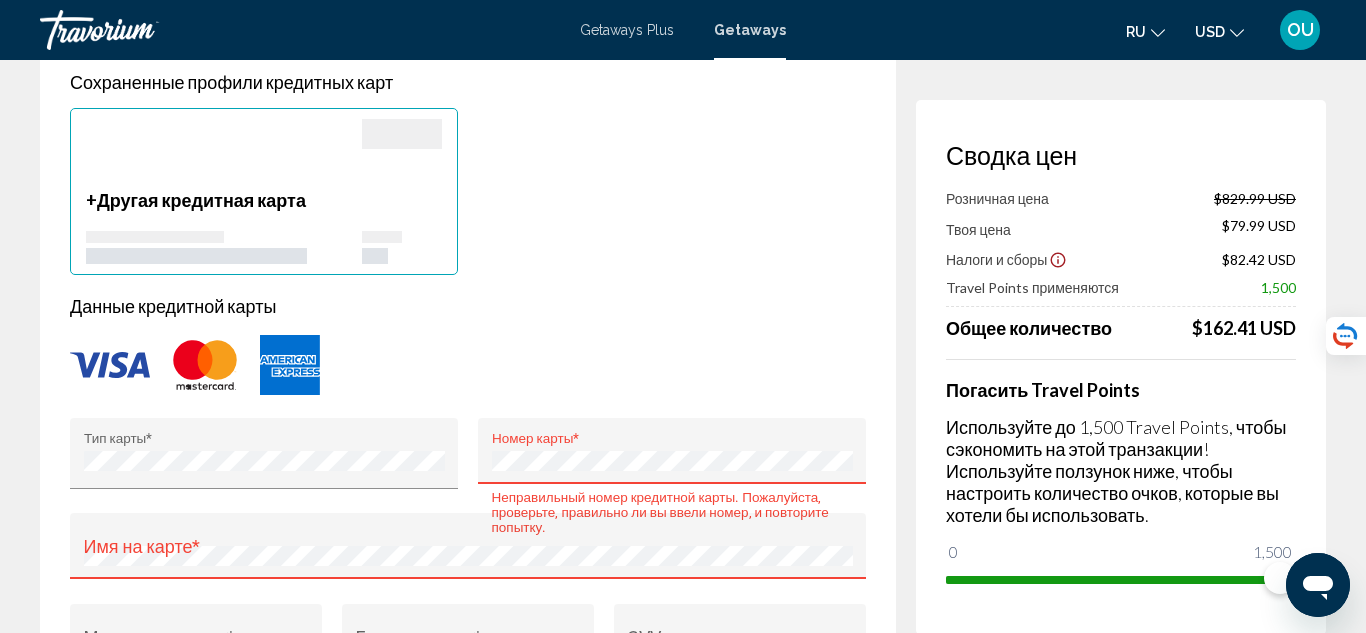 click at bounding box center [468, 365] 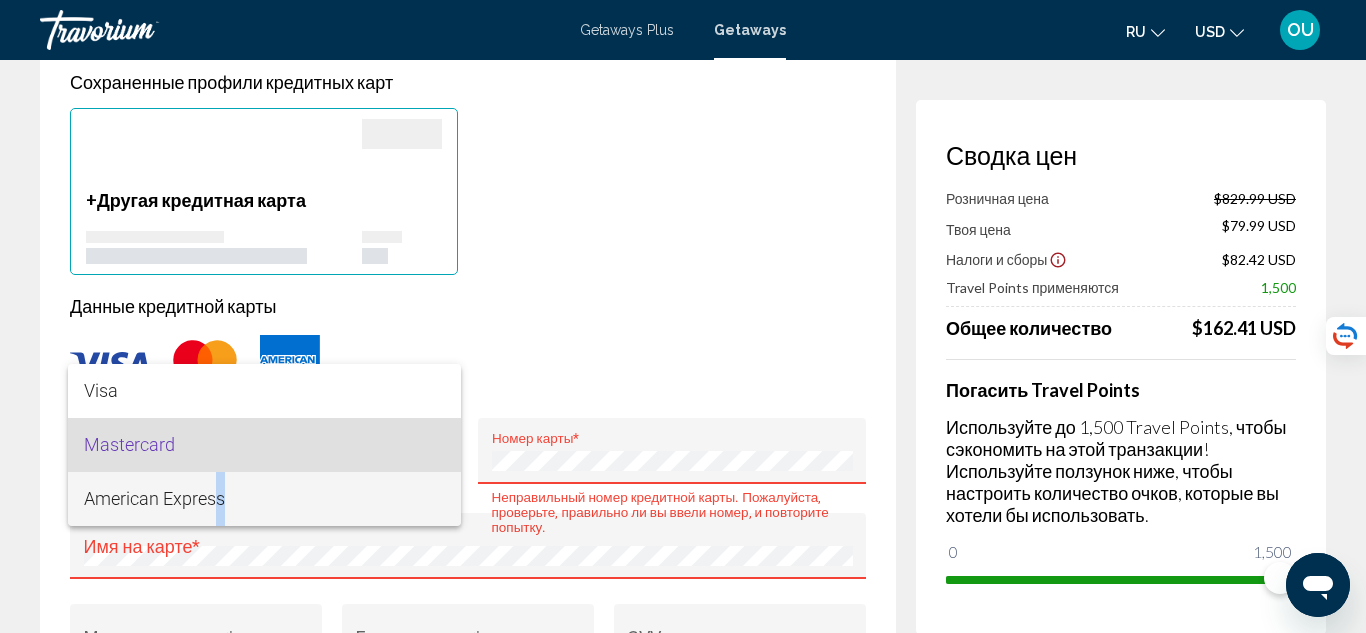 drag, startPoint x: 211, startPoint y: 514, endPoint x: 201, endPoint y: 555, distance: 42.201897 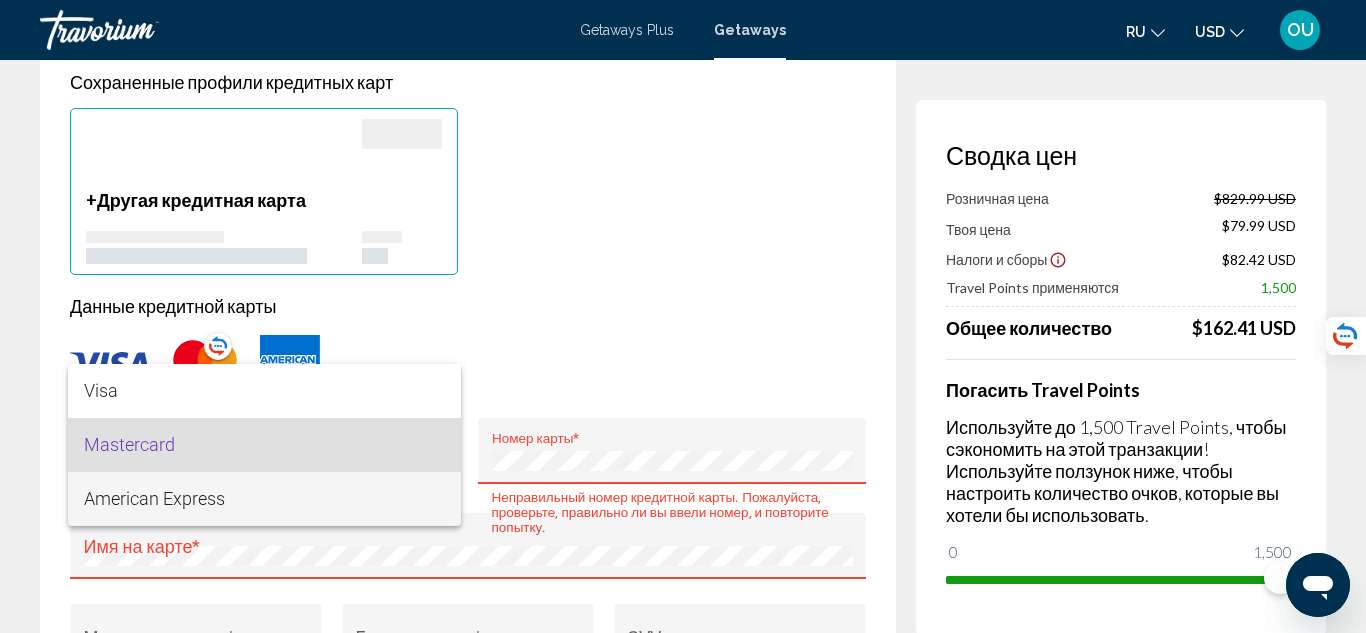 click on "American Express" at bounding box center [264, 499] 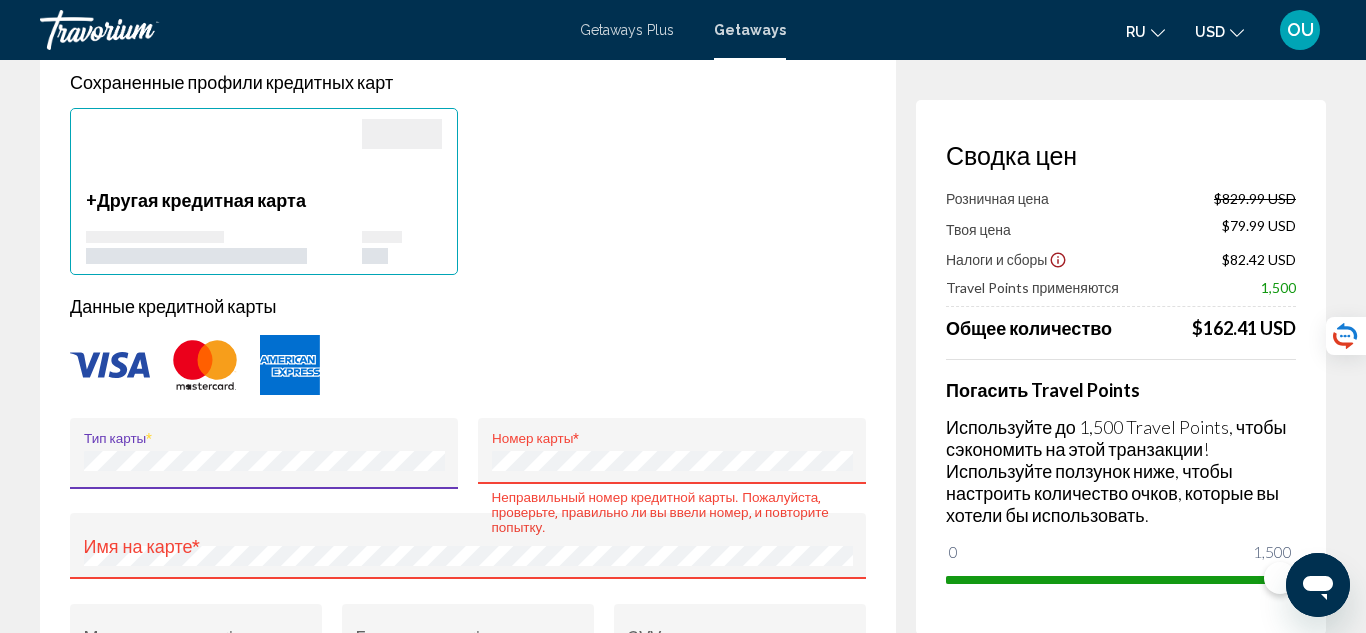 click on "Тип карты  *" at bounding box center [264, 460] 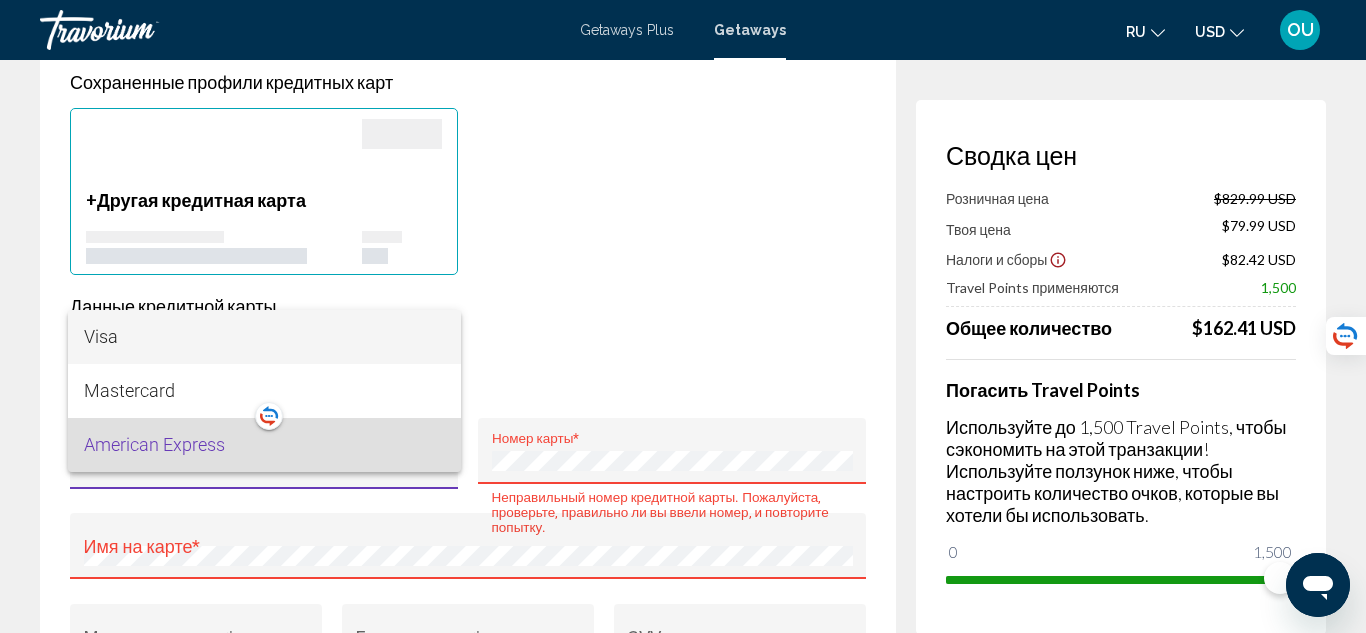 click on "Visa" at bounding box center [264, 337] 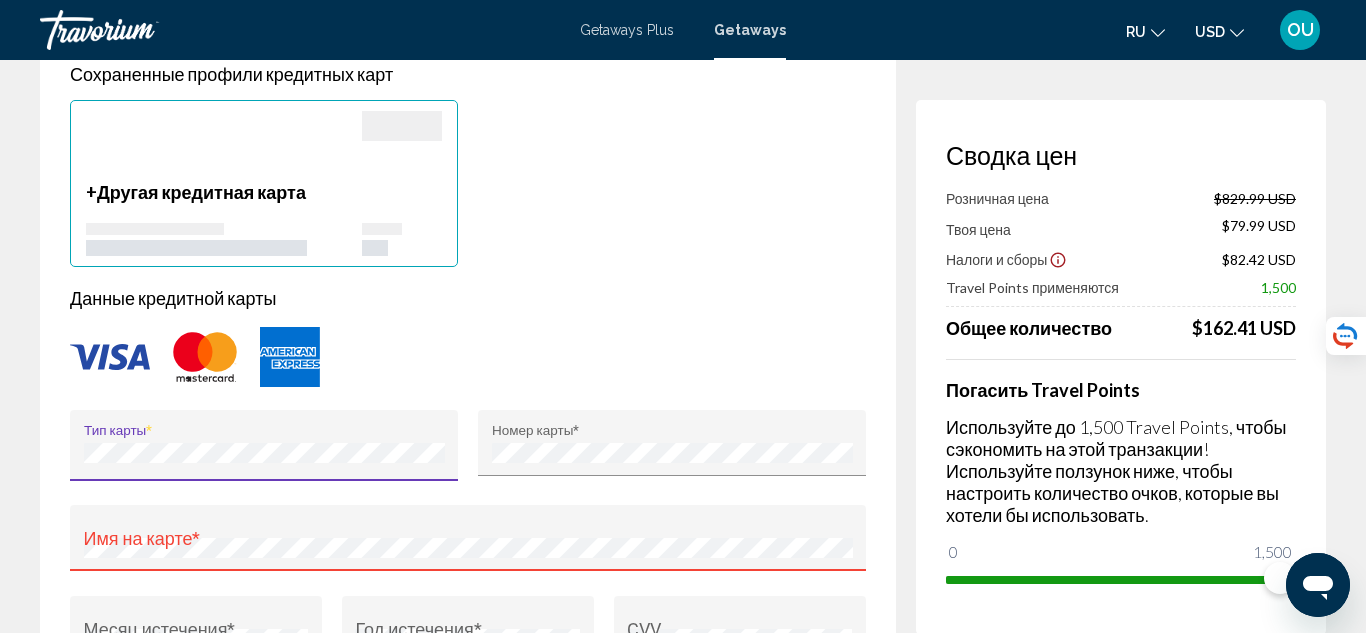 scroll, scrollTop: 1498, scrollLeft: 0, axis: vertical 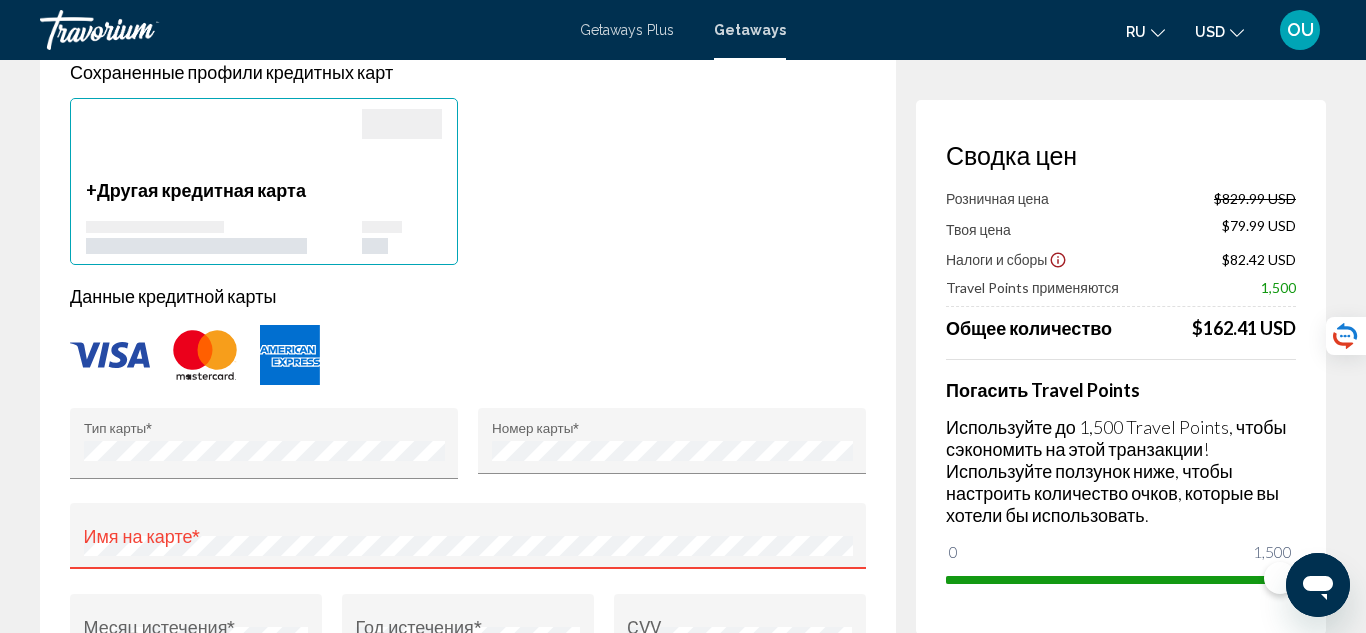 click on "Данные кредитной карты" at bounding box center (468, 296) 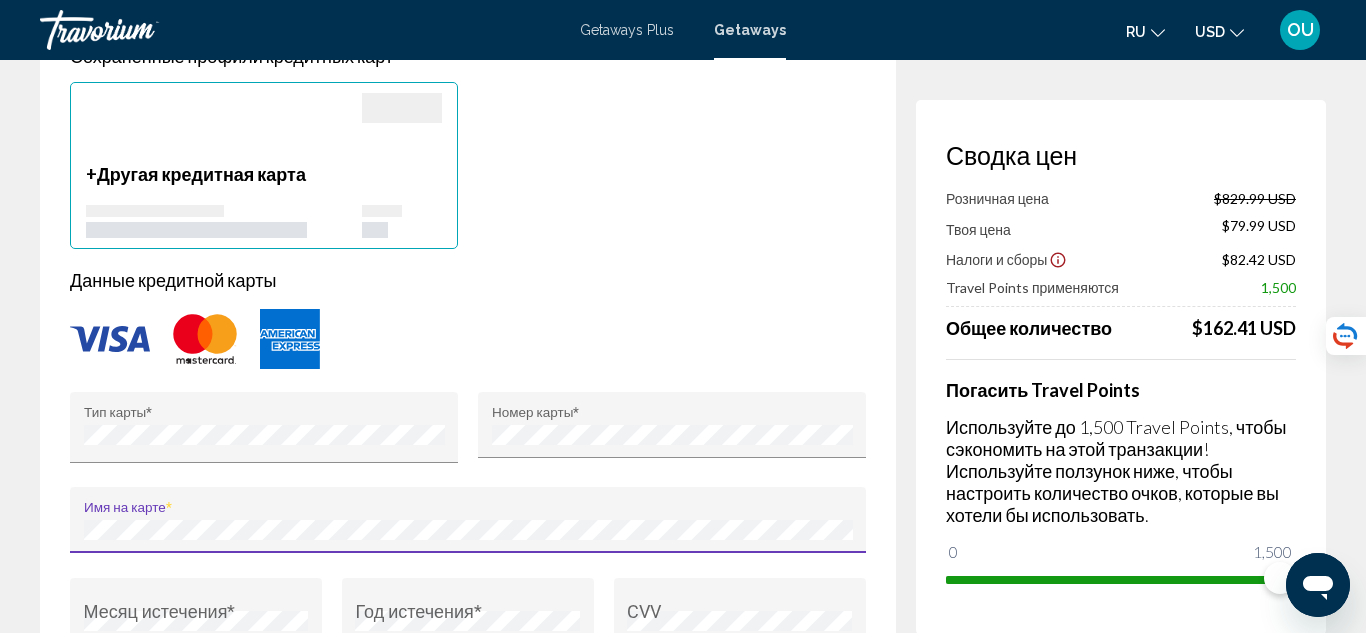 scroll, scrollTop: 1529, scrollLeft: 0, axis: vertical 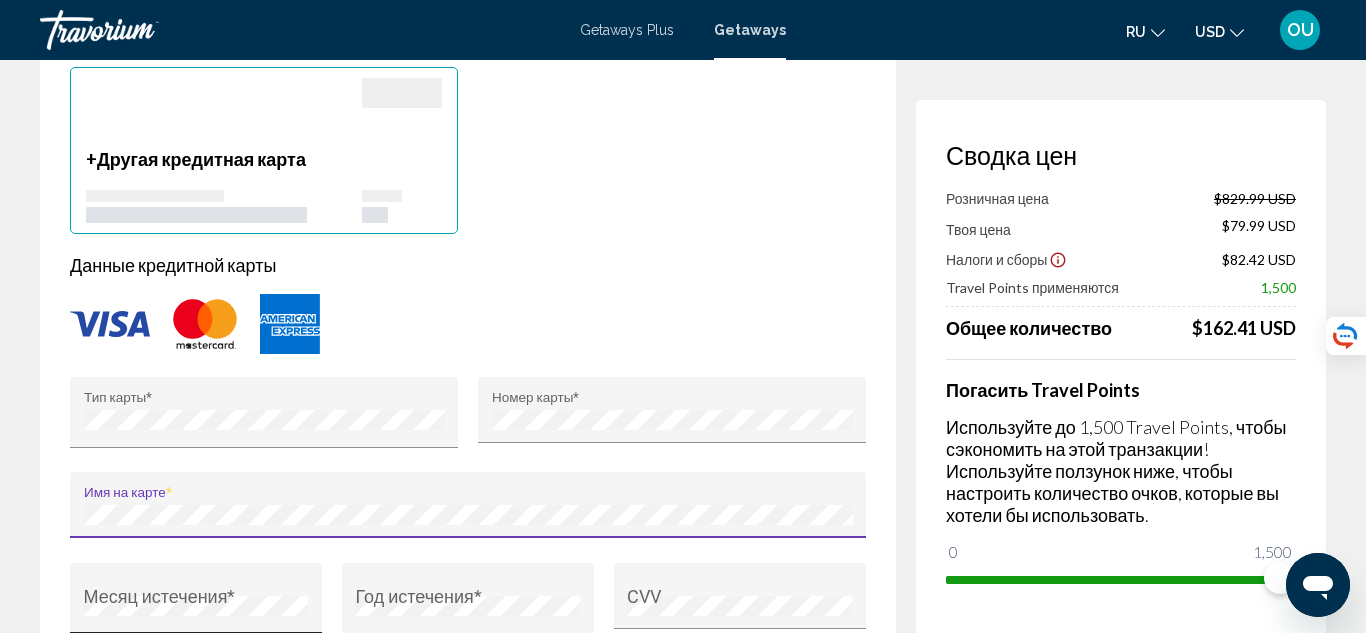 click on "Месяц истечения  *" at bounding box center (196, 605) 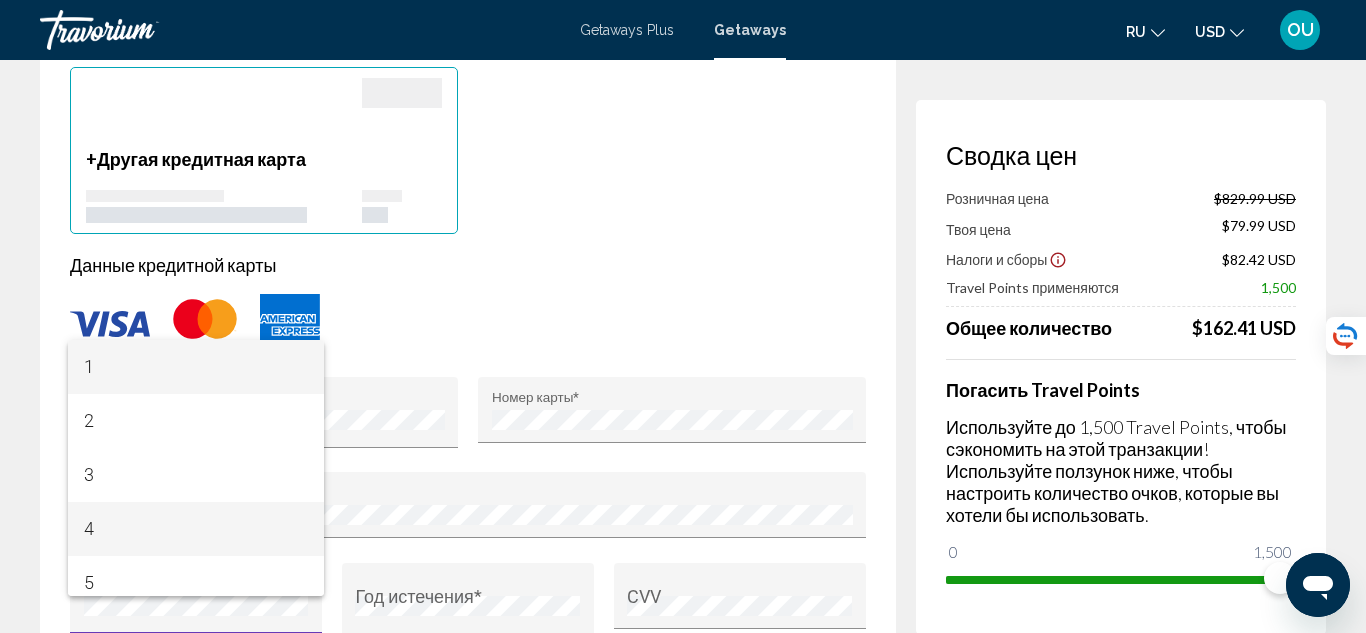 drag, startPoint x: 208, startPoint y: 532, endPoint x: 225, endPoint y: 542, distance: 19.723083 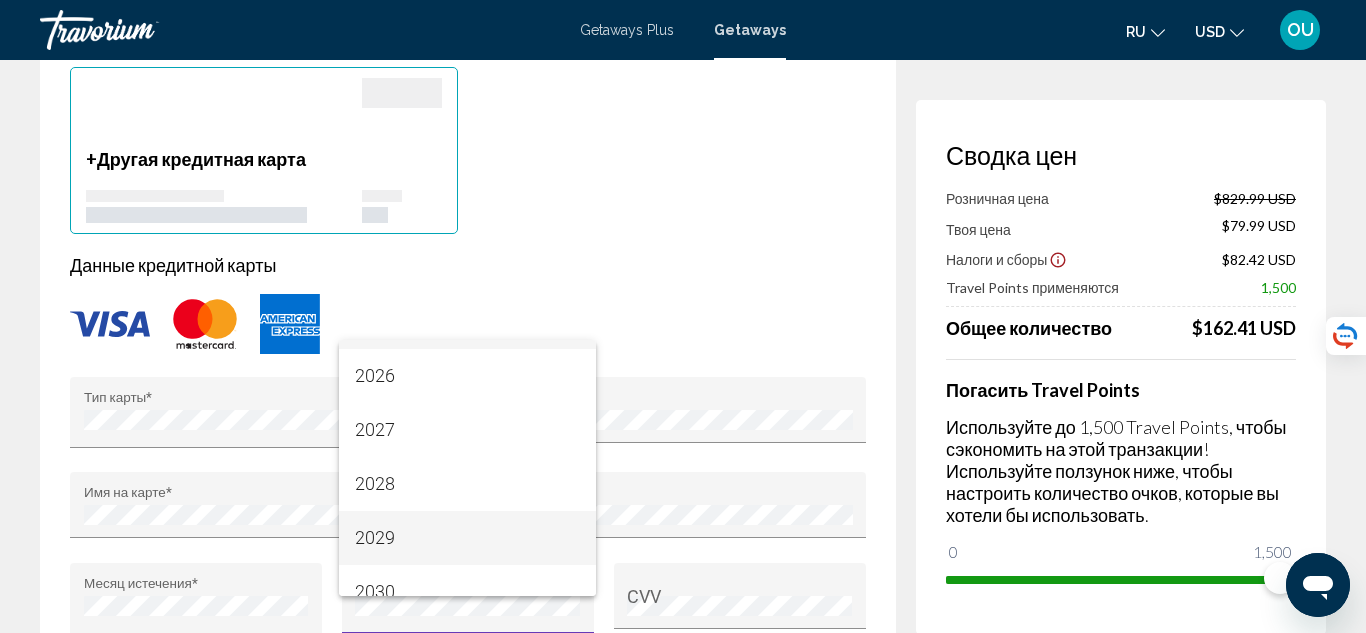 scroll, scrollTop: 76, scrollLeft: 0, axis: vertical 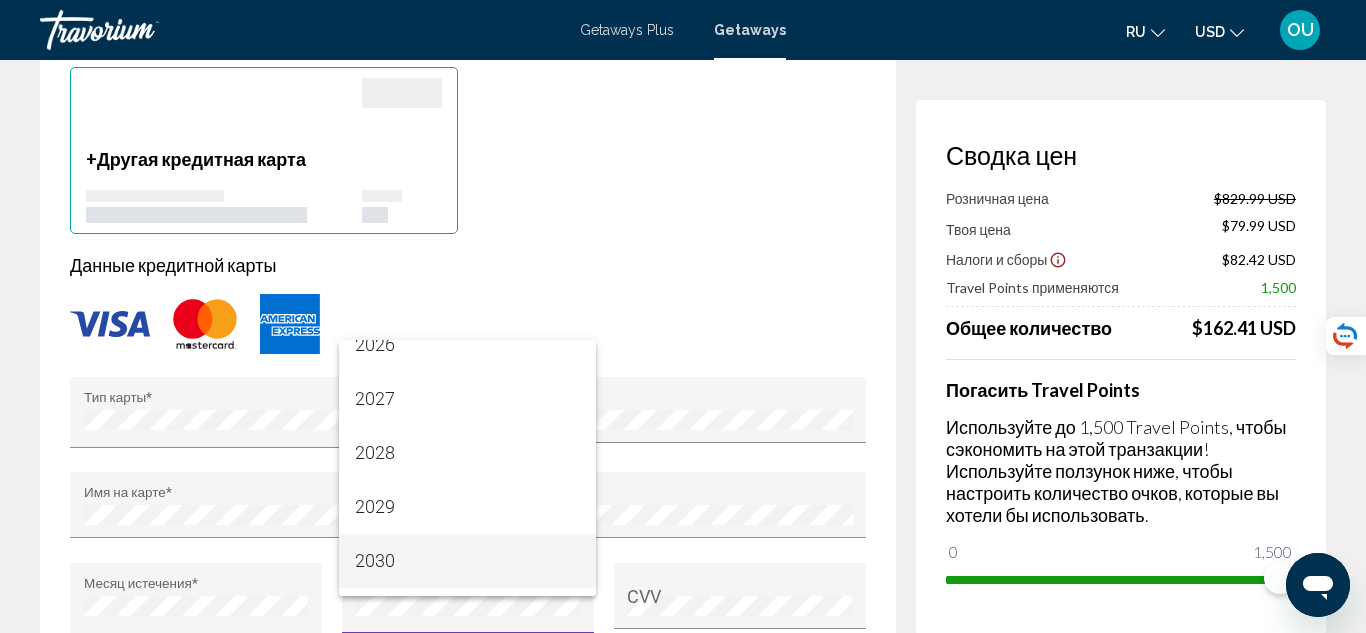 click on "2030" at bounding box center (467, 561) 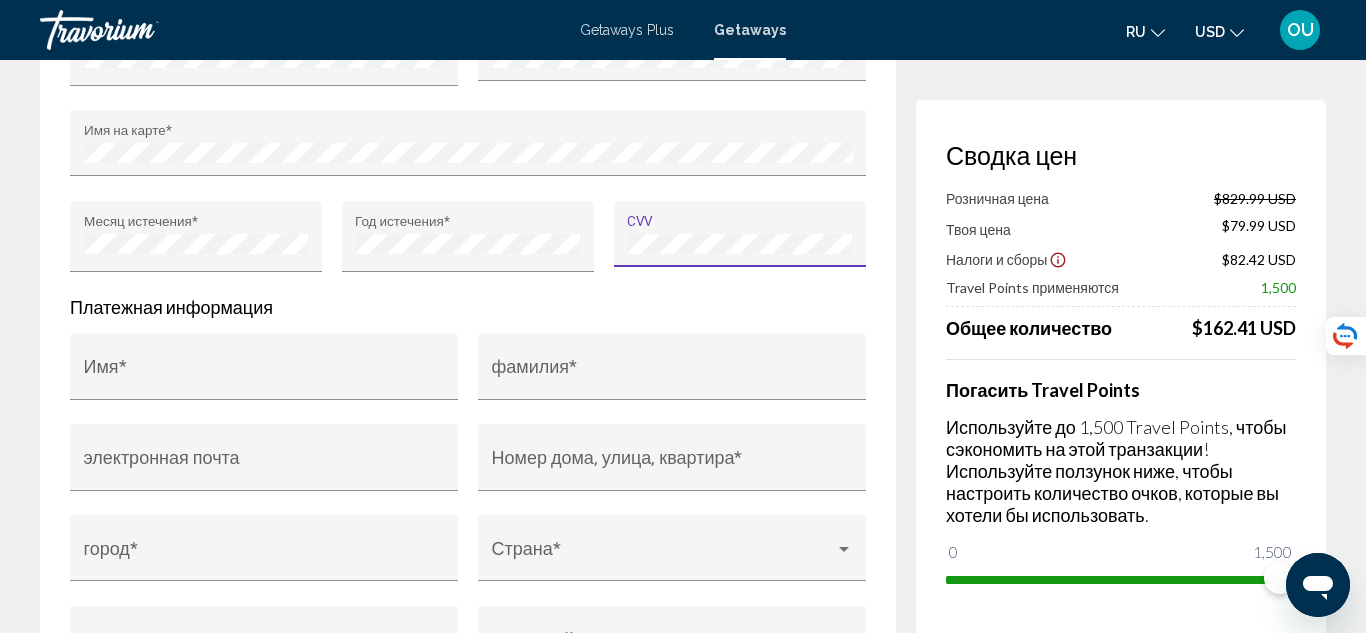 scroll, scrollTop: 1899, scrollLeft: 0, axis: vertical 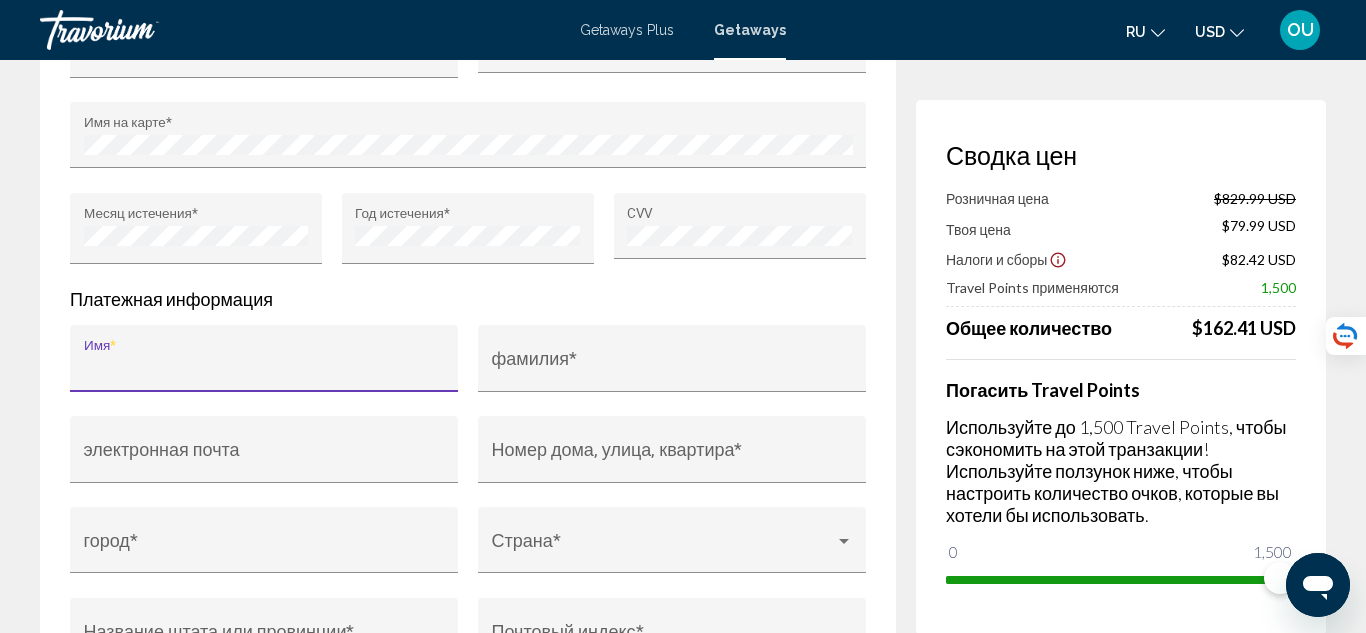 click on "Имя  *" at bounding box center [264, 368] 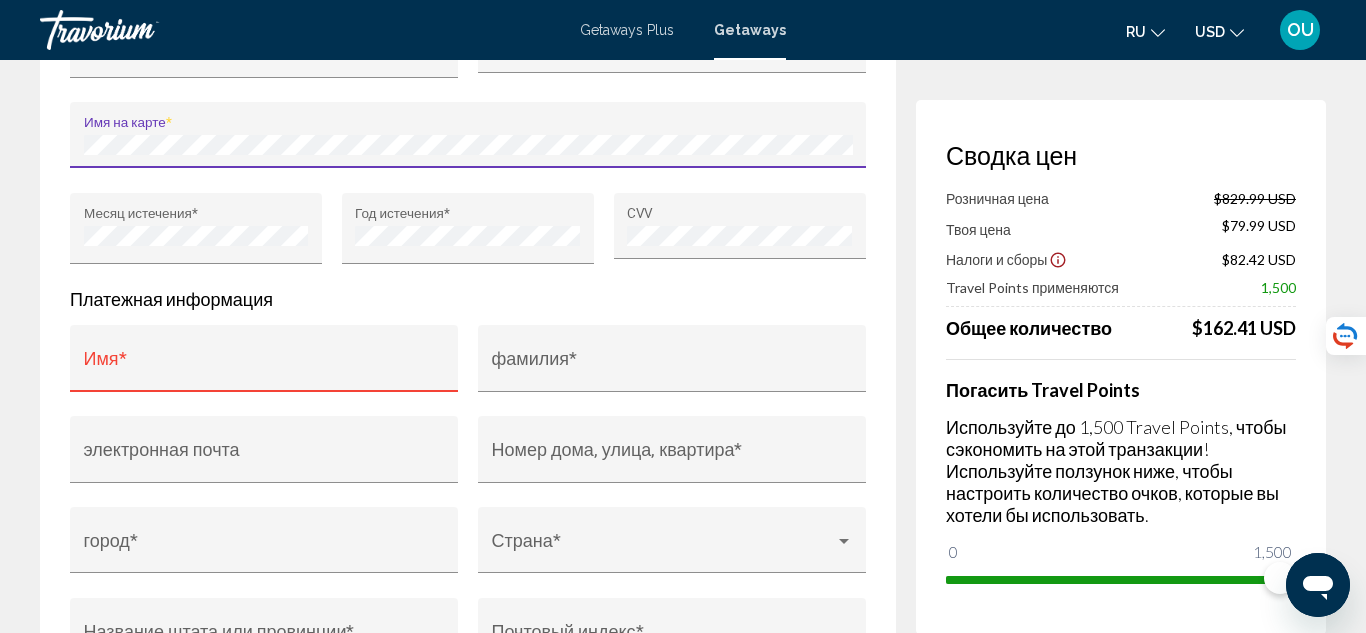 click on "Имя на карте  *" at bounding box center [468, 141] 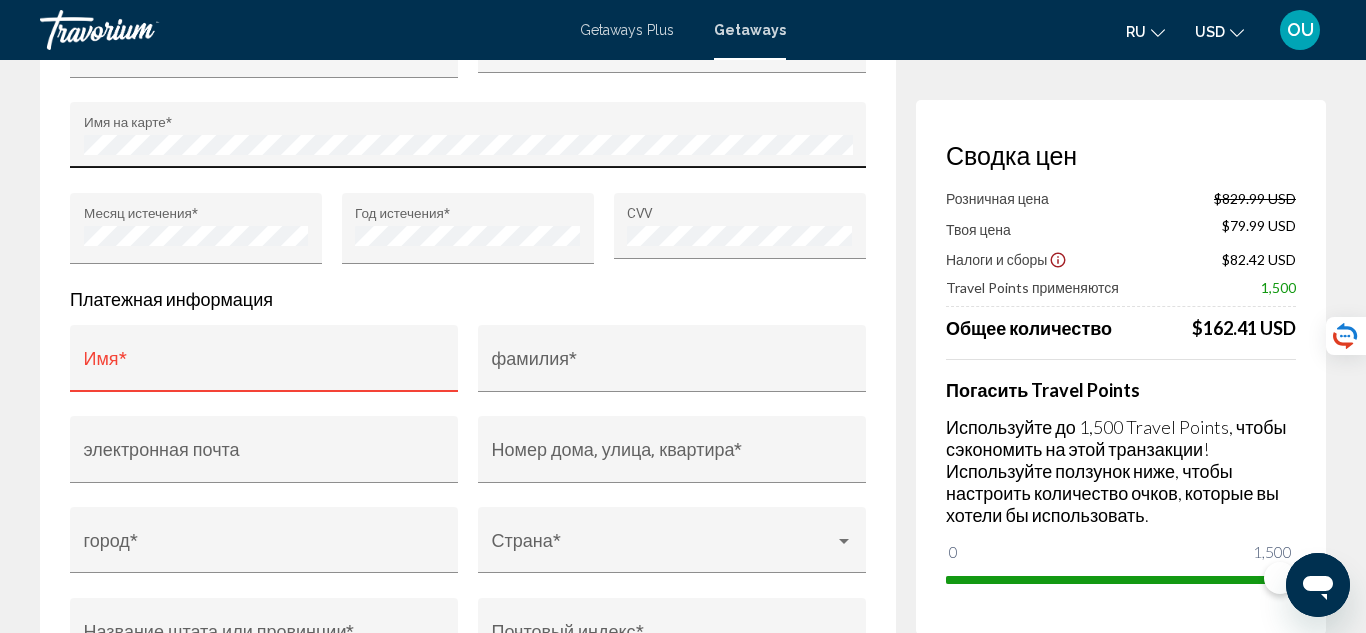 drag, startPoint x: 88, startPoint y: 111, endPoint x: 438, endPoint y: 112, distance: 350.00143 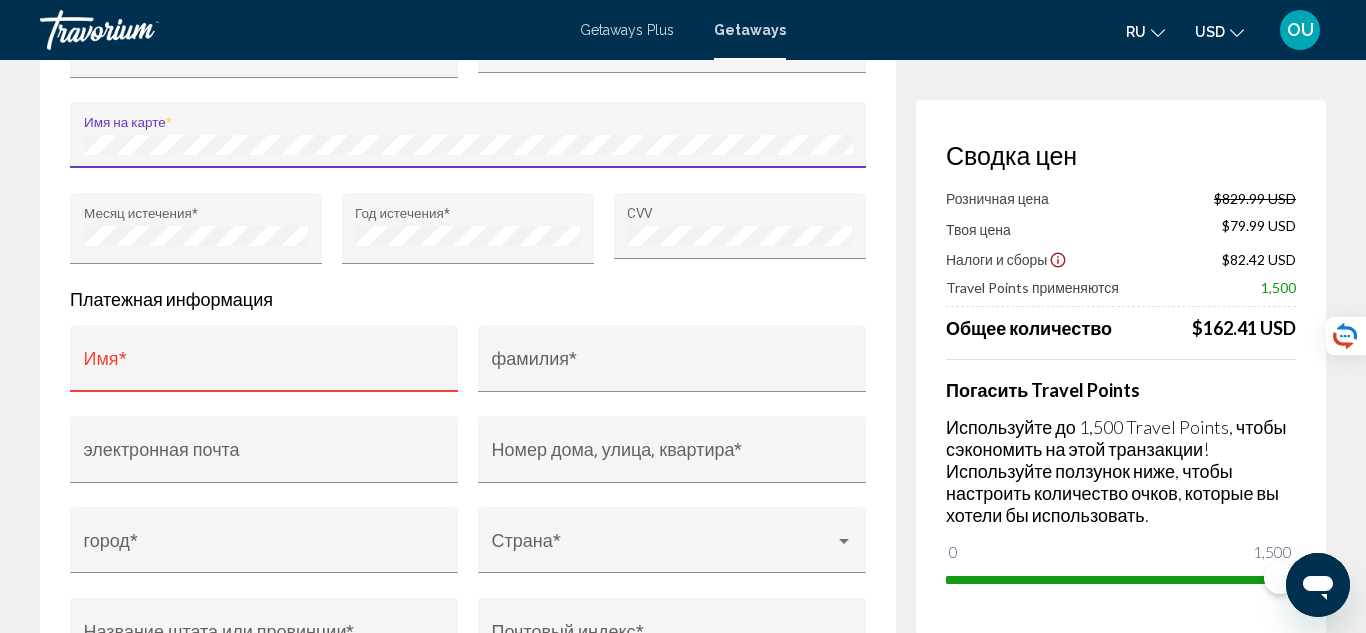 click on "Имя  *" at bounding box center (264, 364) 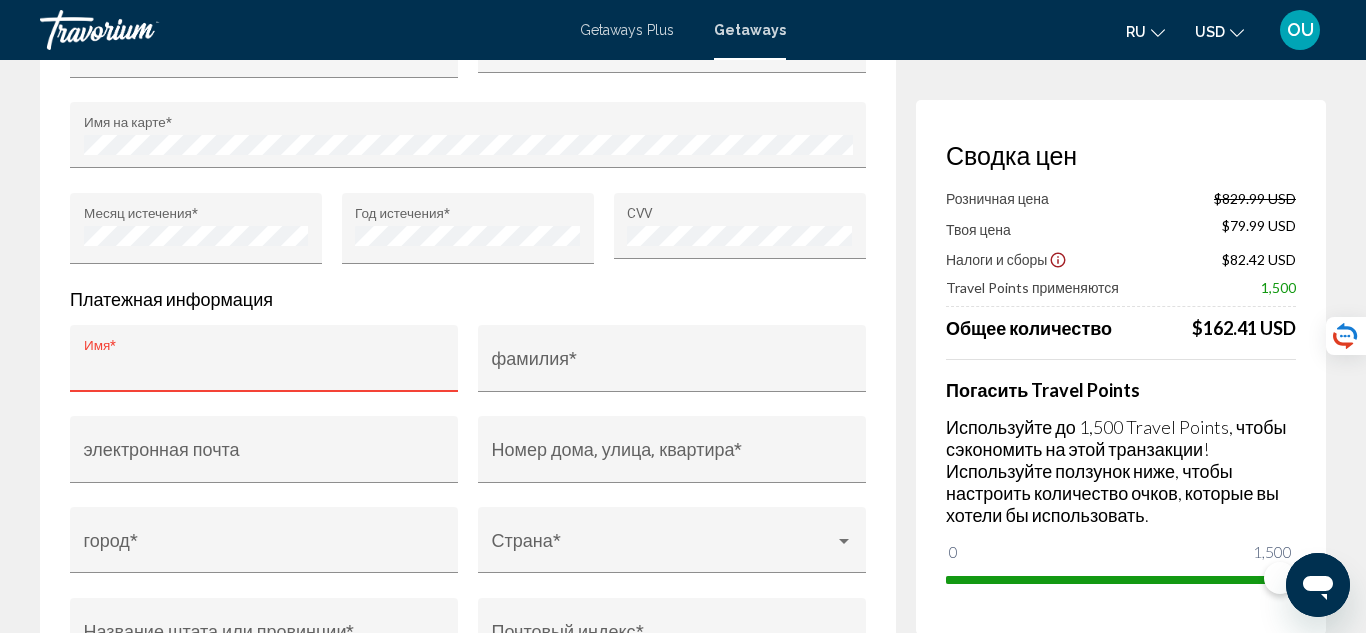 paste on "**********" 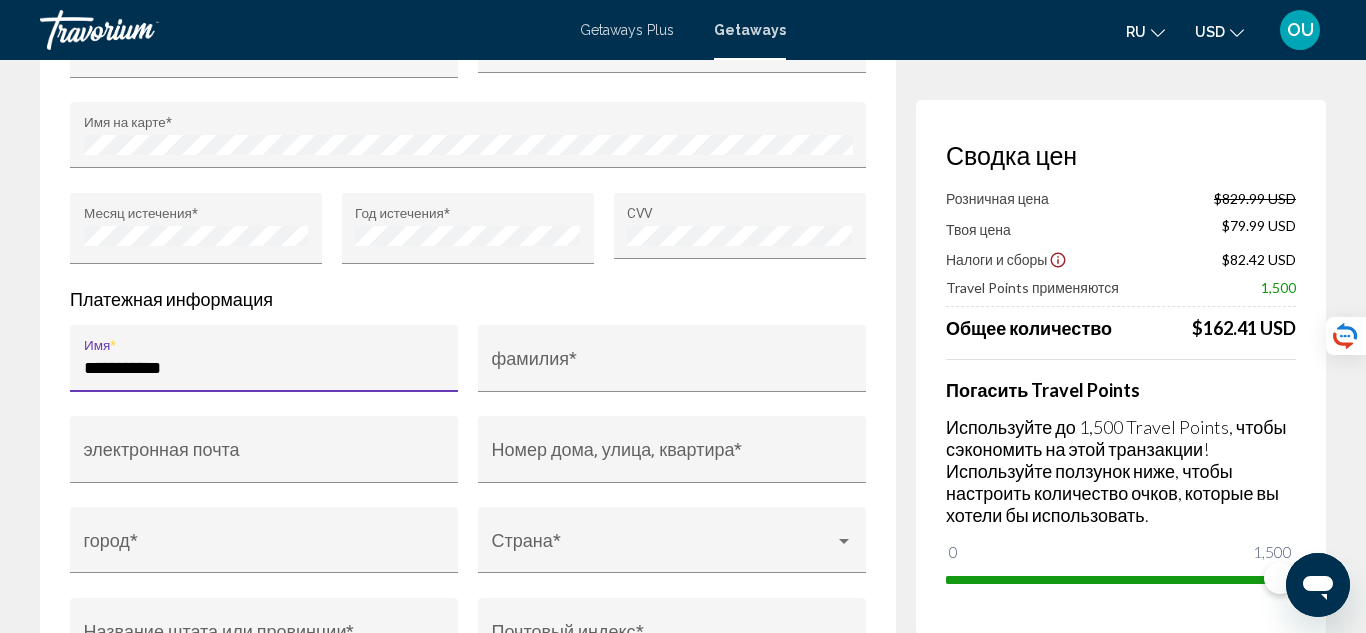 drag, startPoint x: 223, startPoint y: 336, endPoint x: 147, endPoint y: 336, distance: 76 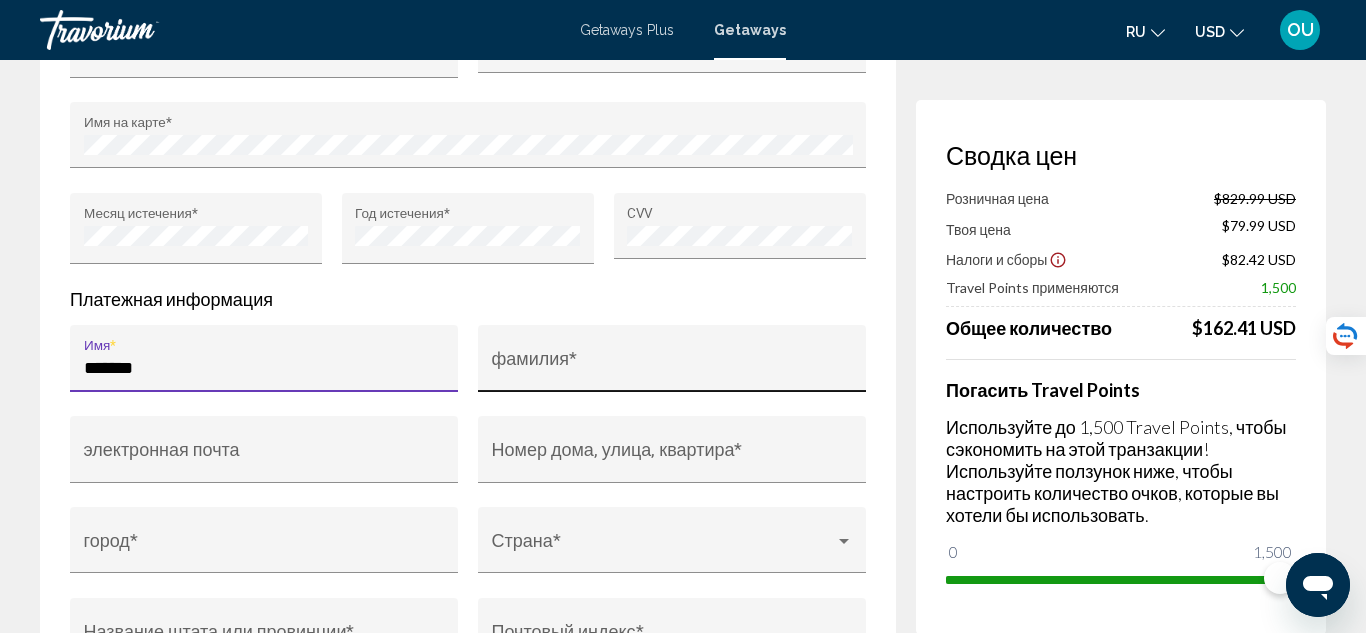 type on "******" 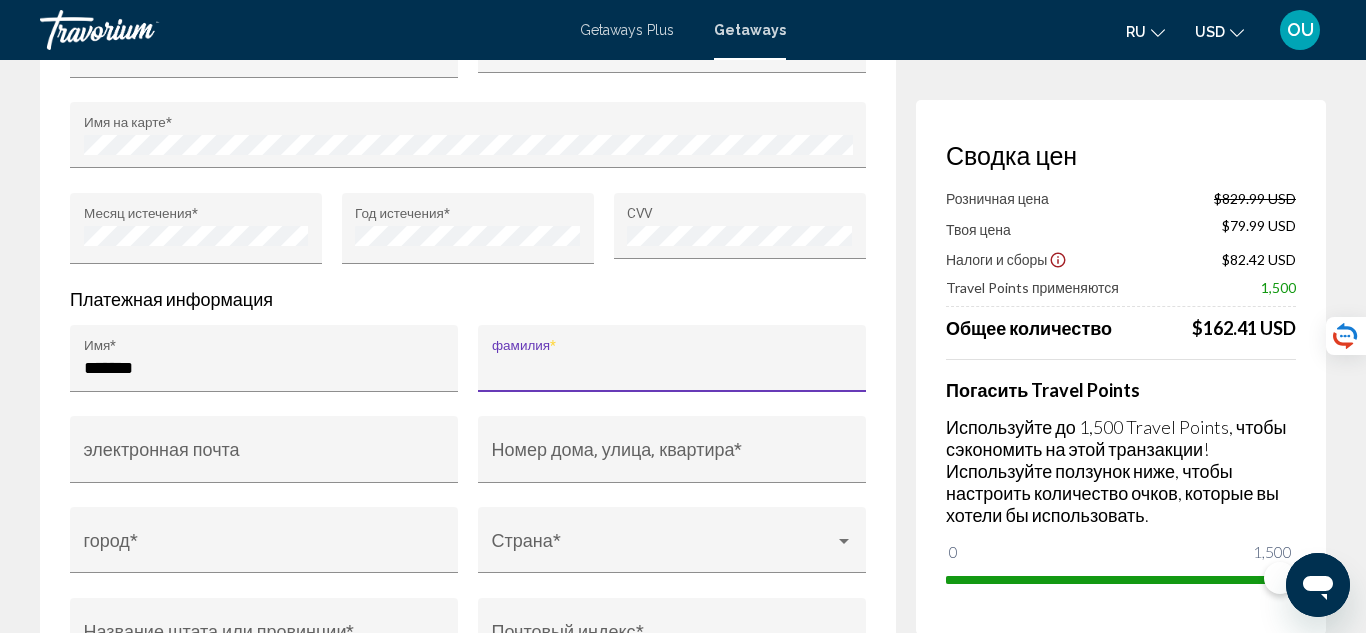 paste on "****" 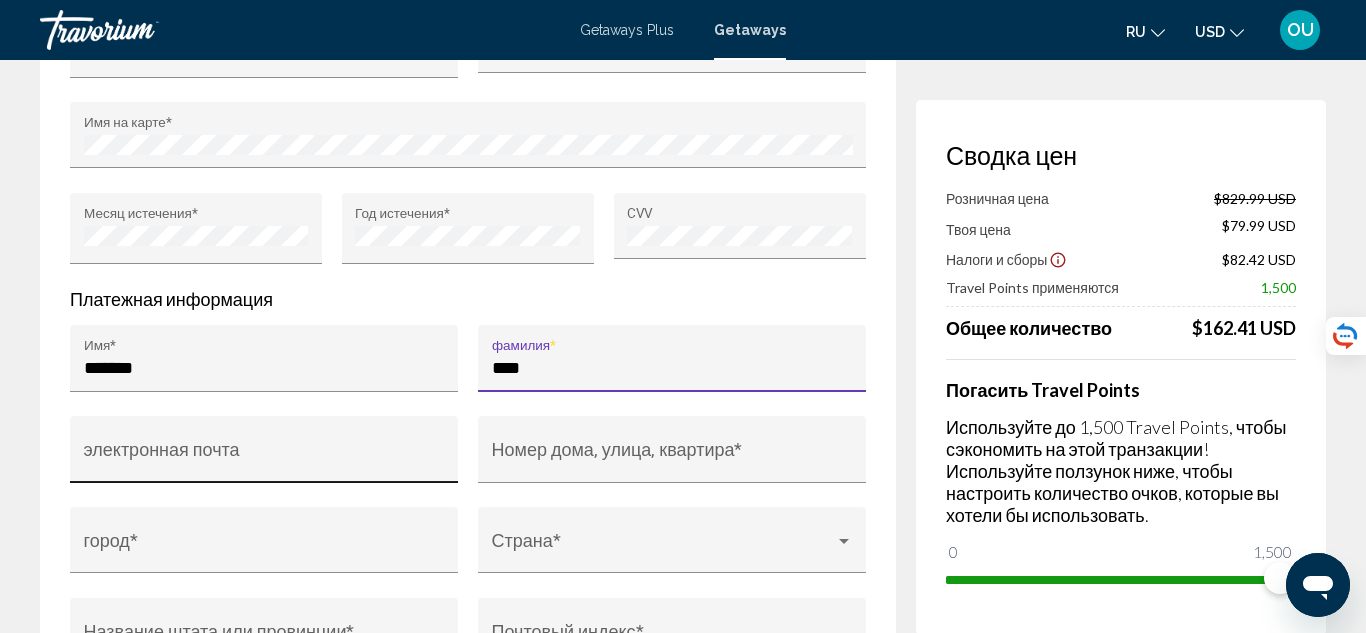 type on "****" 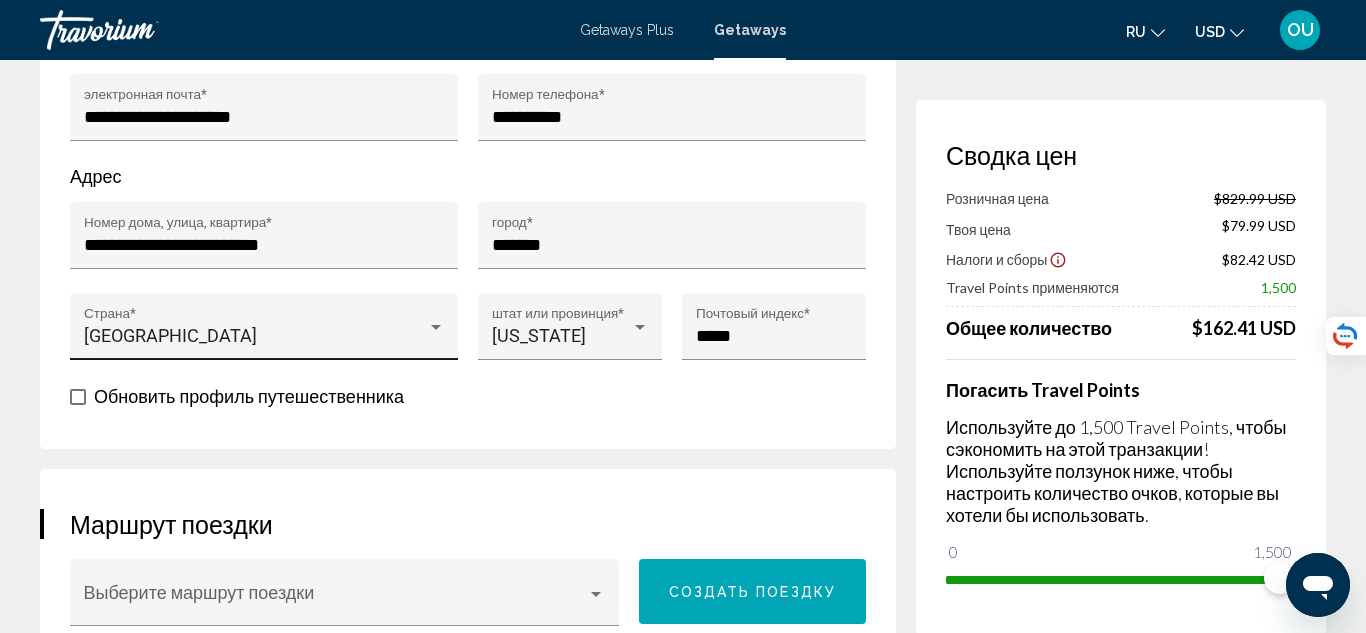 scroll, scrollTop: 758, scrollLeft: 0, axis: vertical 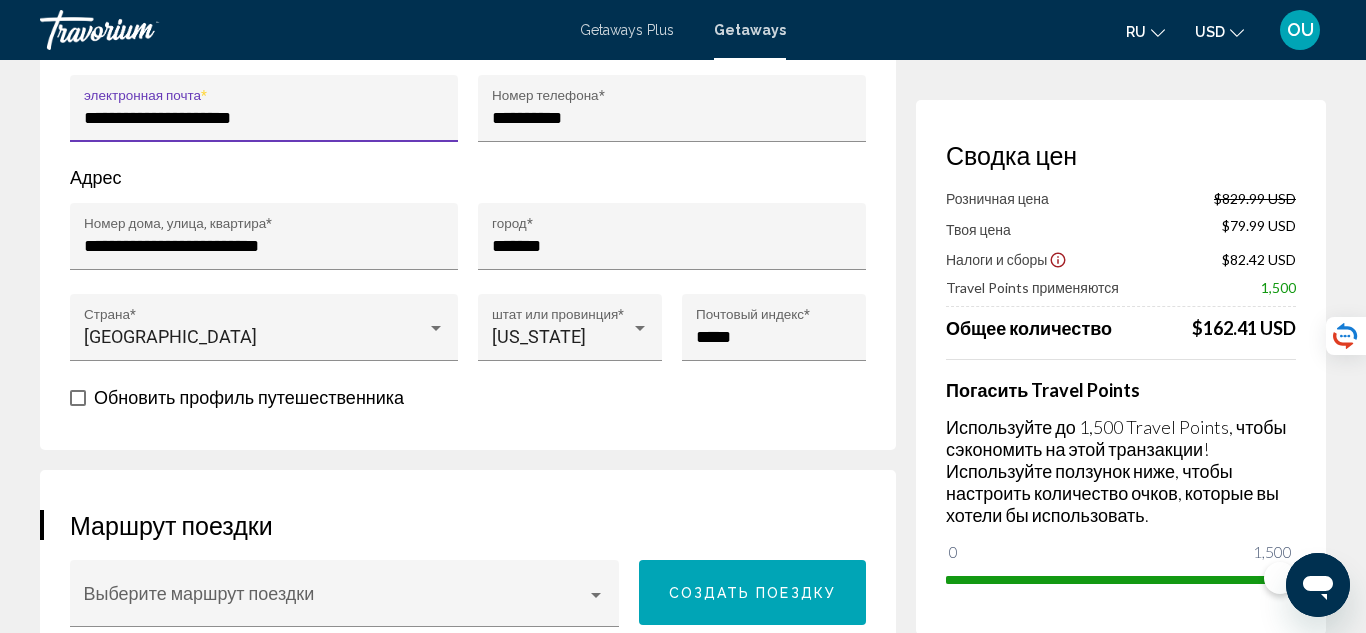 drag, startPoint x: 336, startPoint y: 102, endPoint x: 81, endPoint y: 93, distance: 255.15877 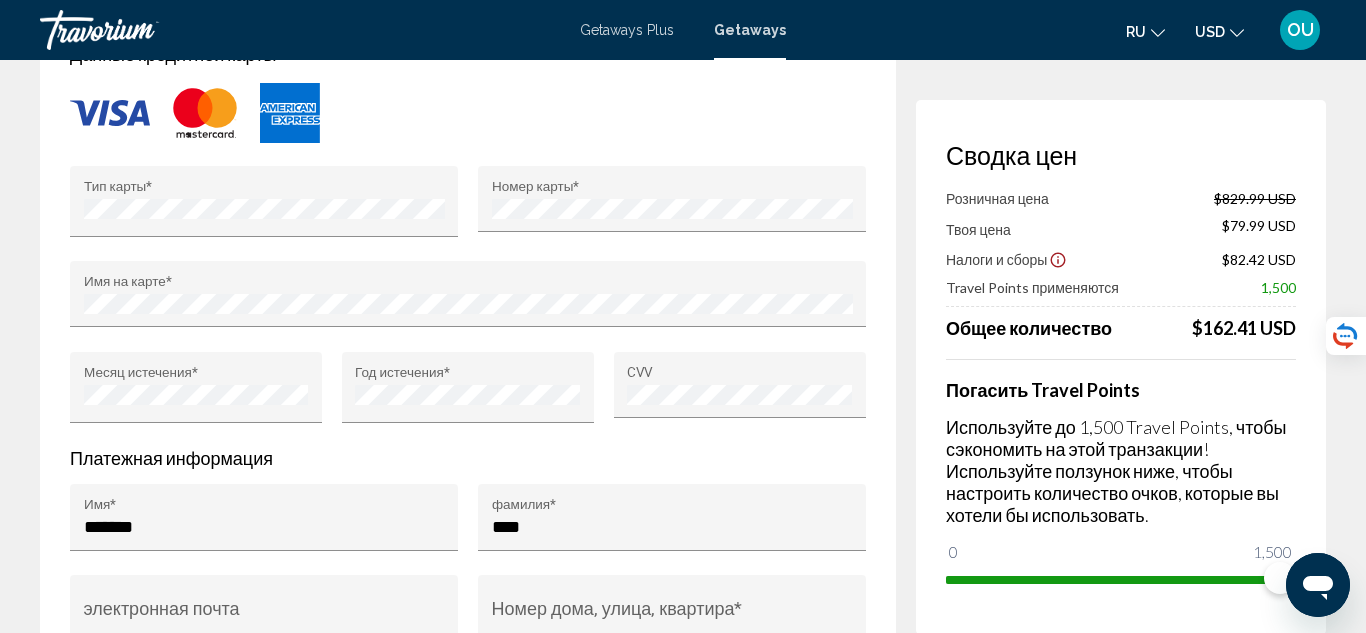 scroll, scrollTop: 1970, scrollLeft: 0, axis: vertical 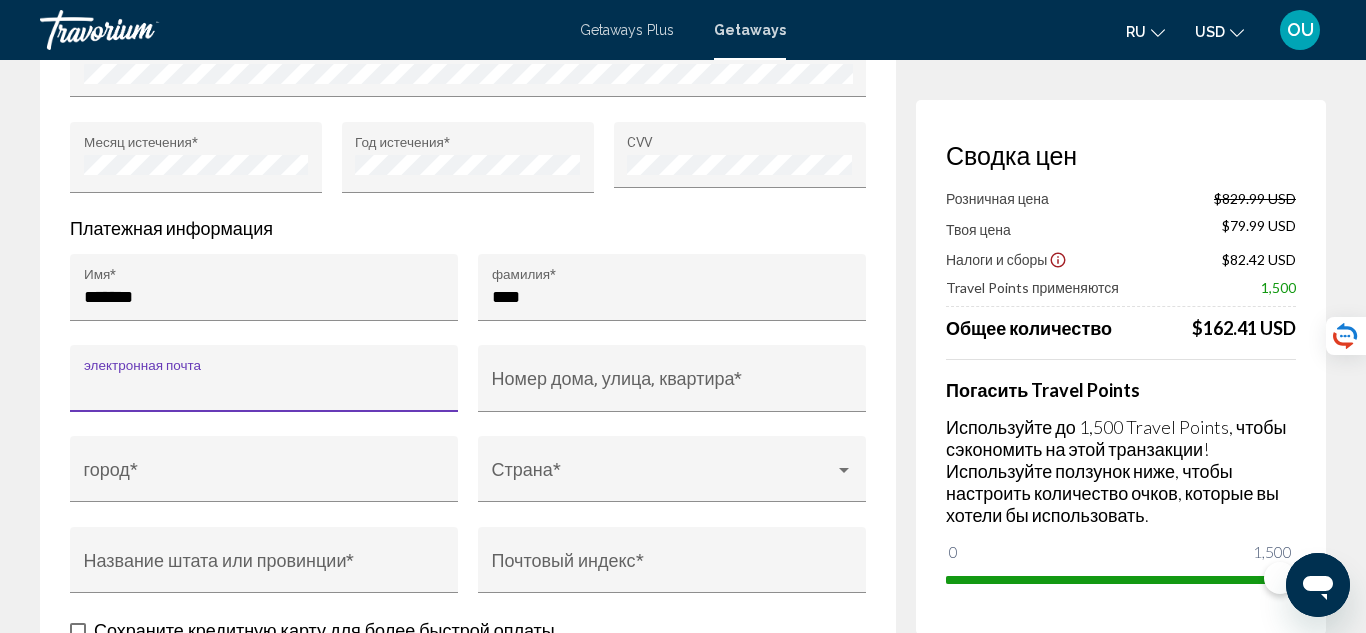 click on "электронная почта" at bounding box center [264, 384] 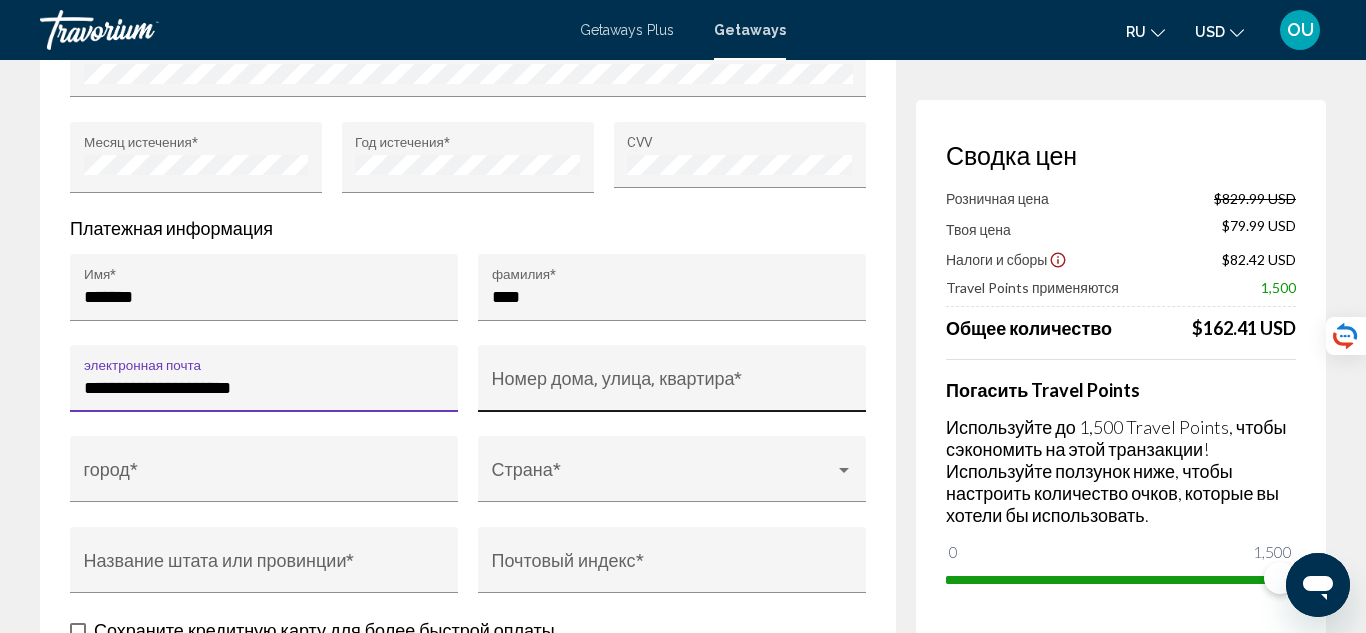 type on "**********" 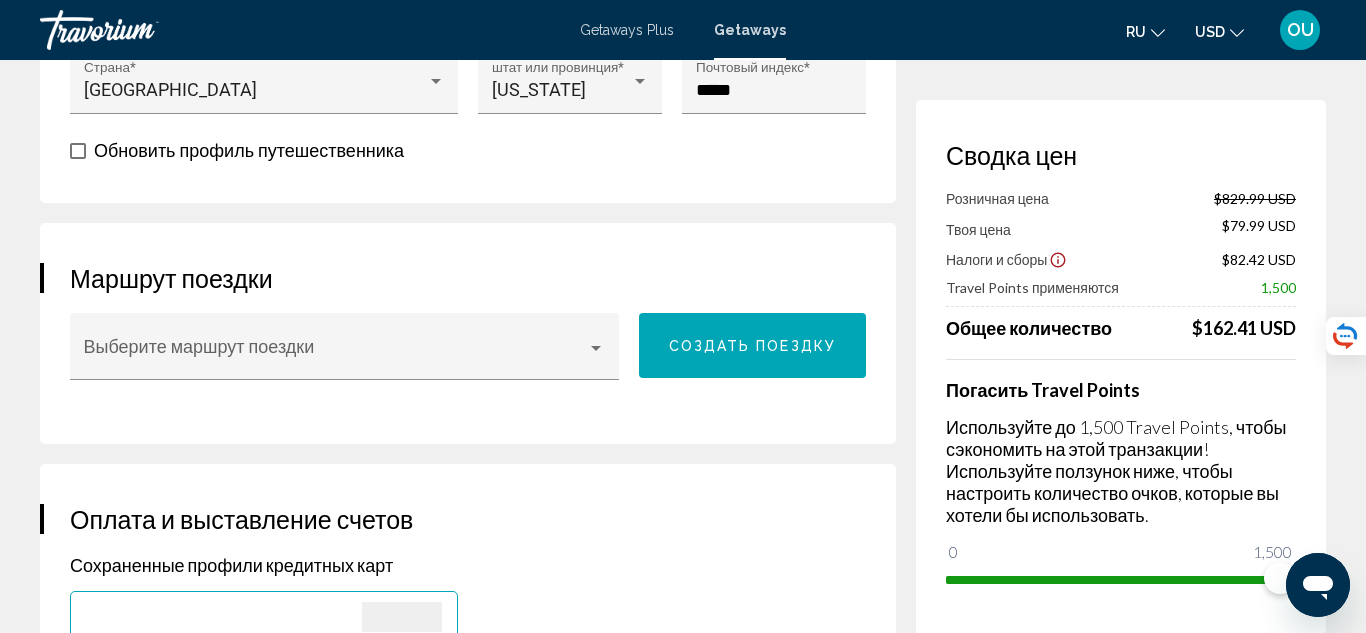 scroll, scrollTop: 764, scrollLeft: 0, axis: vertical 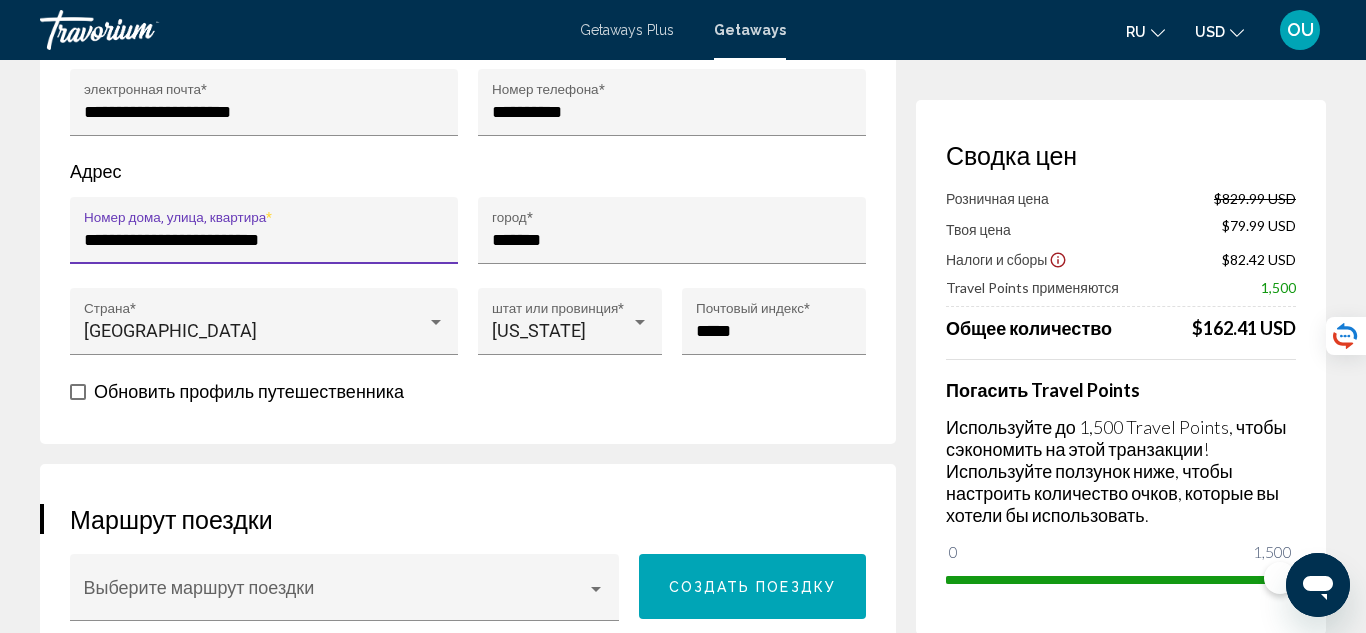 drag, startPoint x: 317, startPoint y: 221, endPoint x: 82, endPoint y: 212, distance: 235.17227 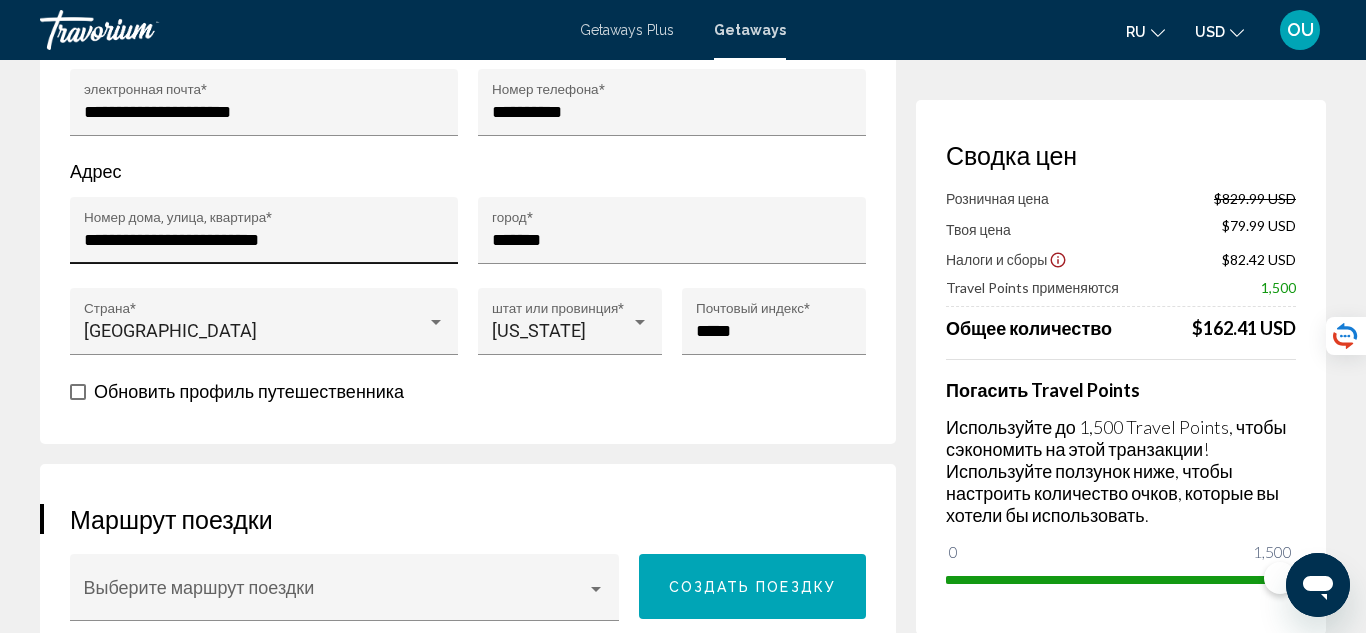 click on "**********" at bounding box center (264, 230) 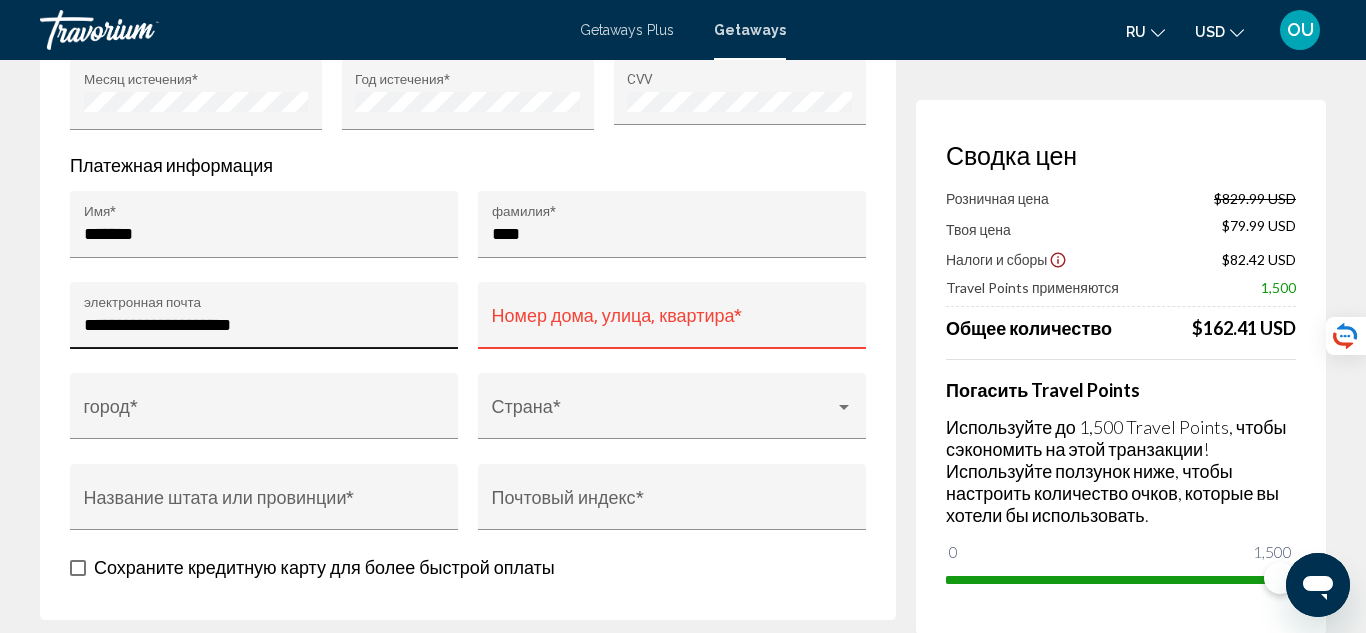scroll, scrollTop: 2020, scrollLeft: 0, axis: vertical 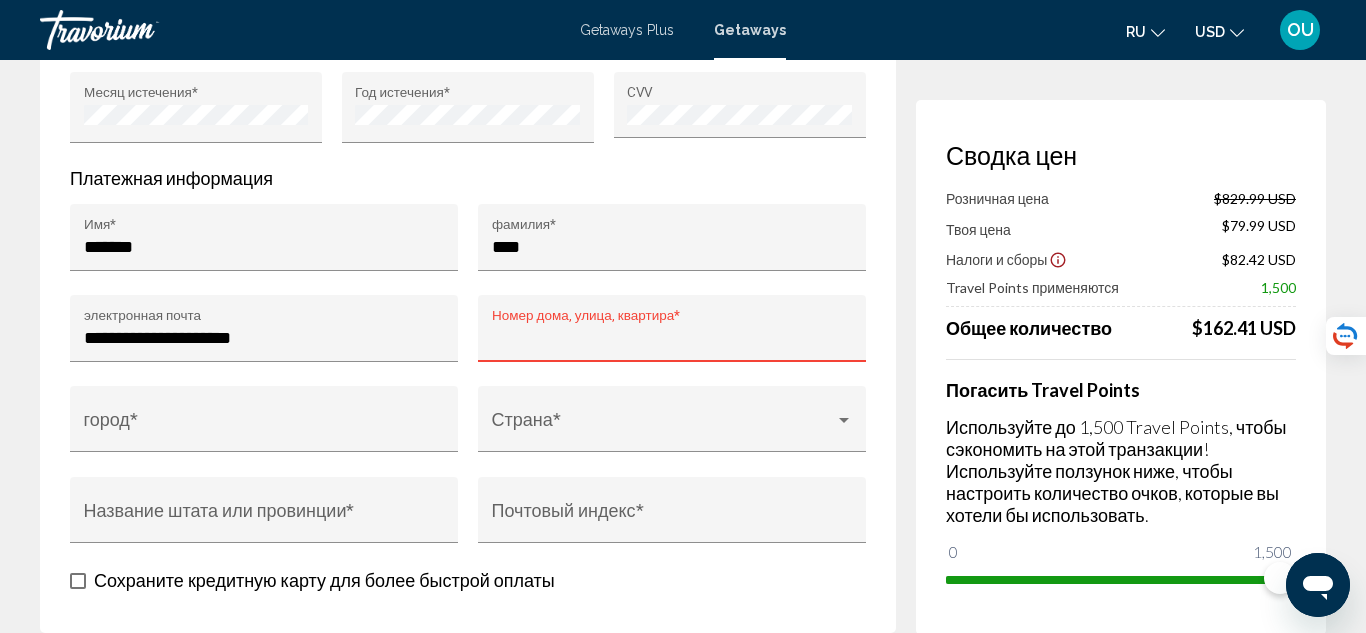 click on "Номер дома, улица, квартира  *" at bounding box center [672, 338] 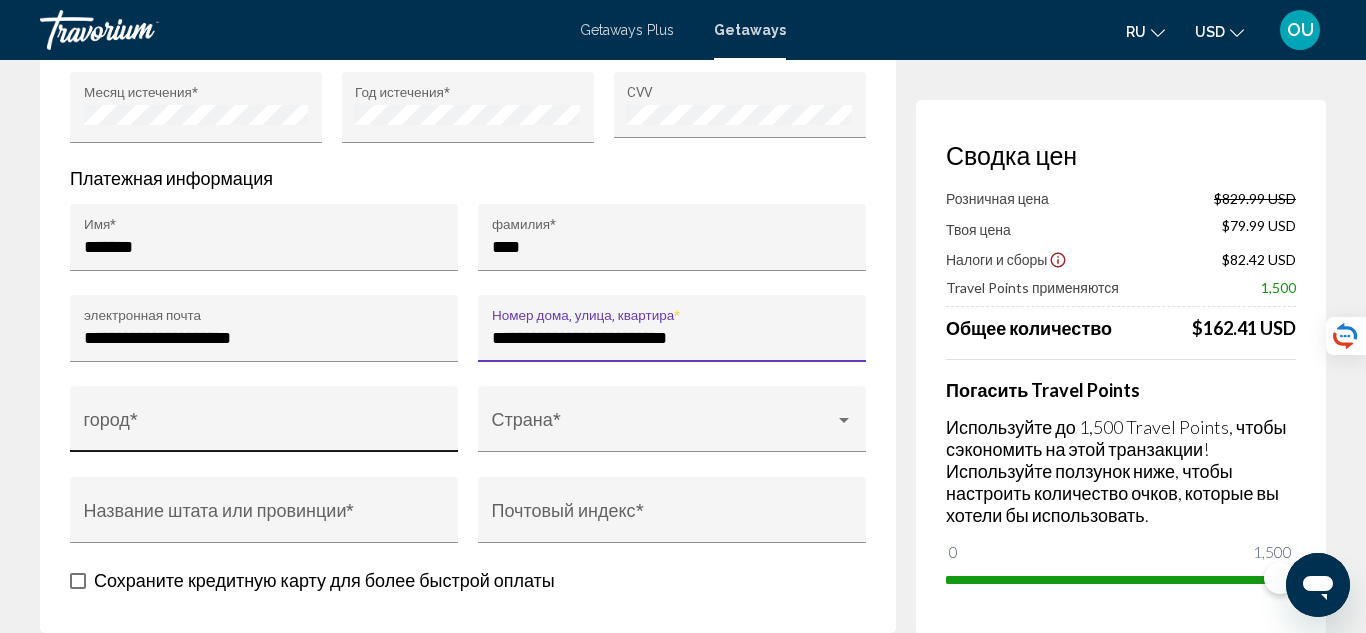 type on "**********" 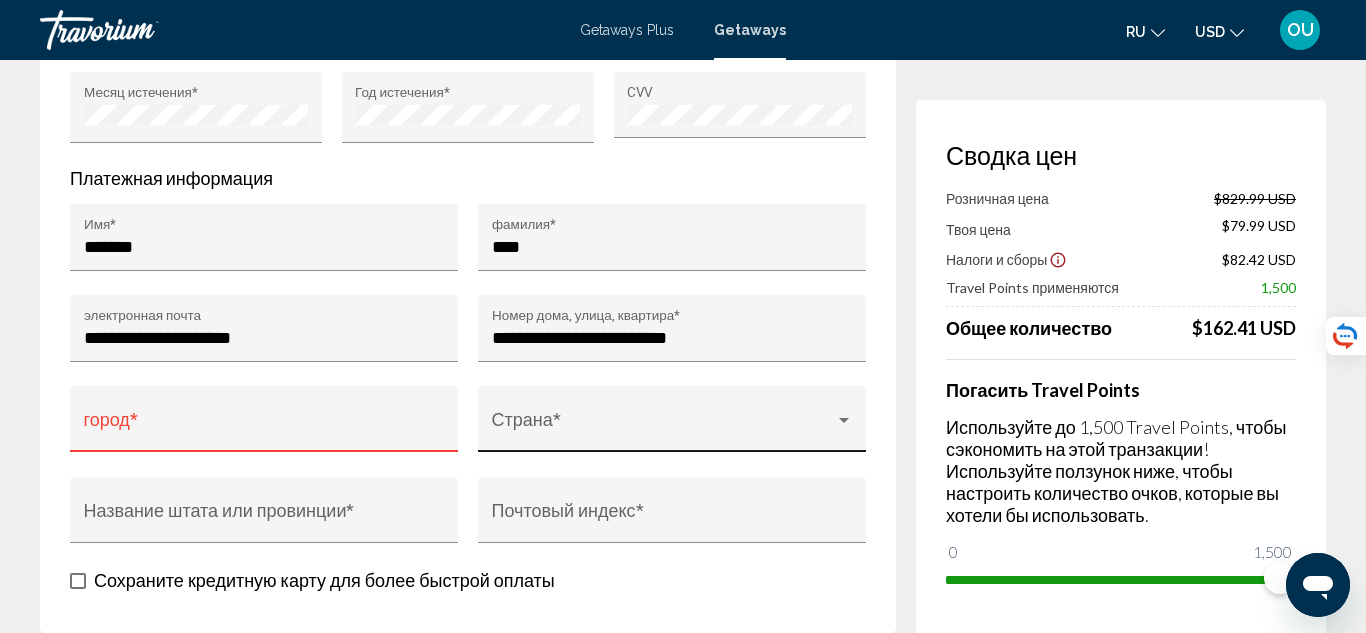 click on "Страна  *" at bounding box center (672, 425) 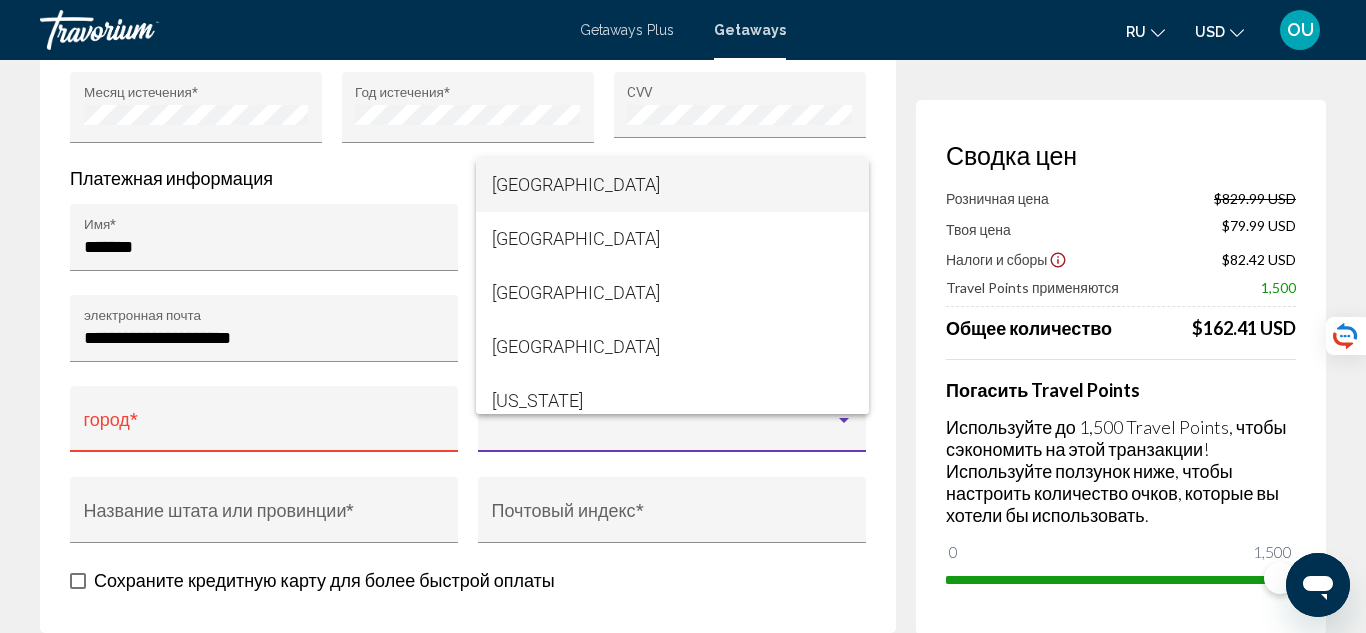 click at bounding box center (683, 316) 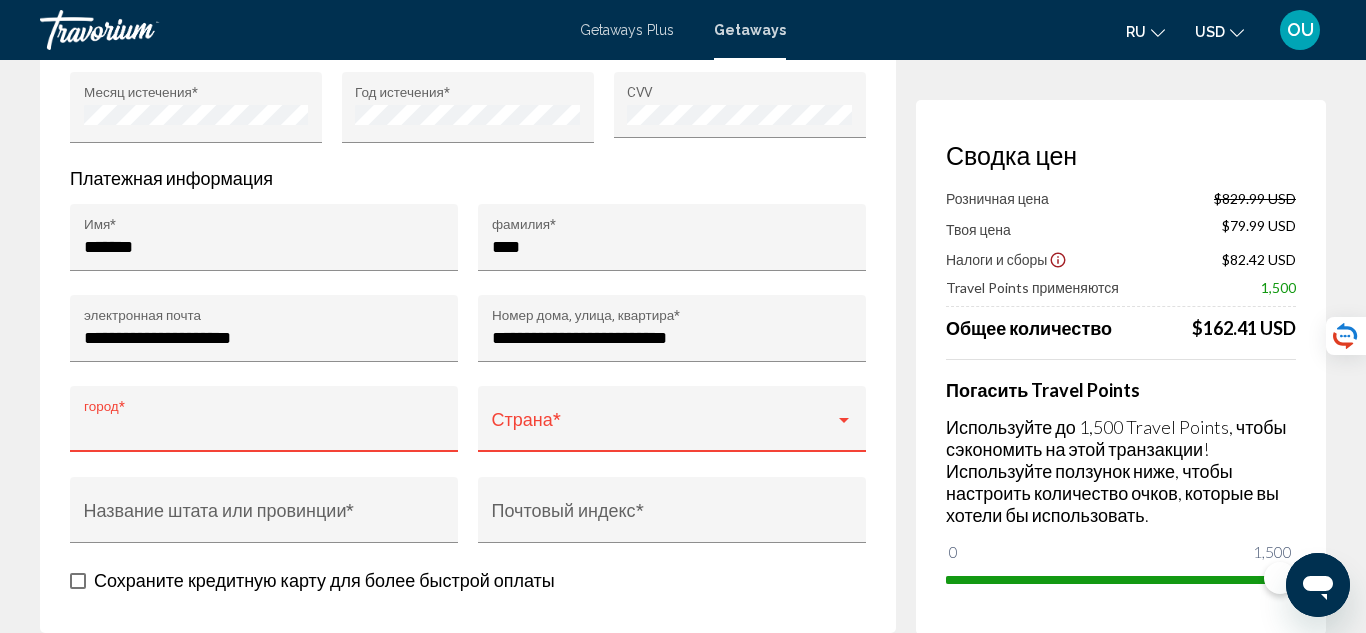click on "город  *" at bounding box center (264, 429) 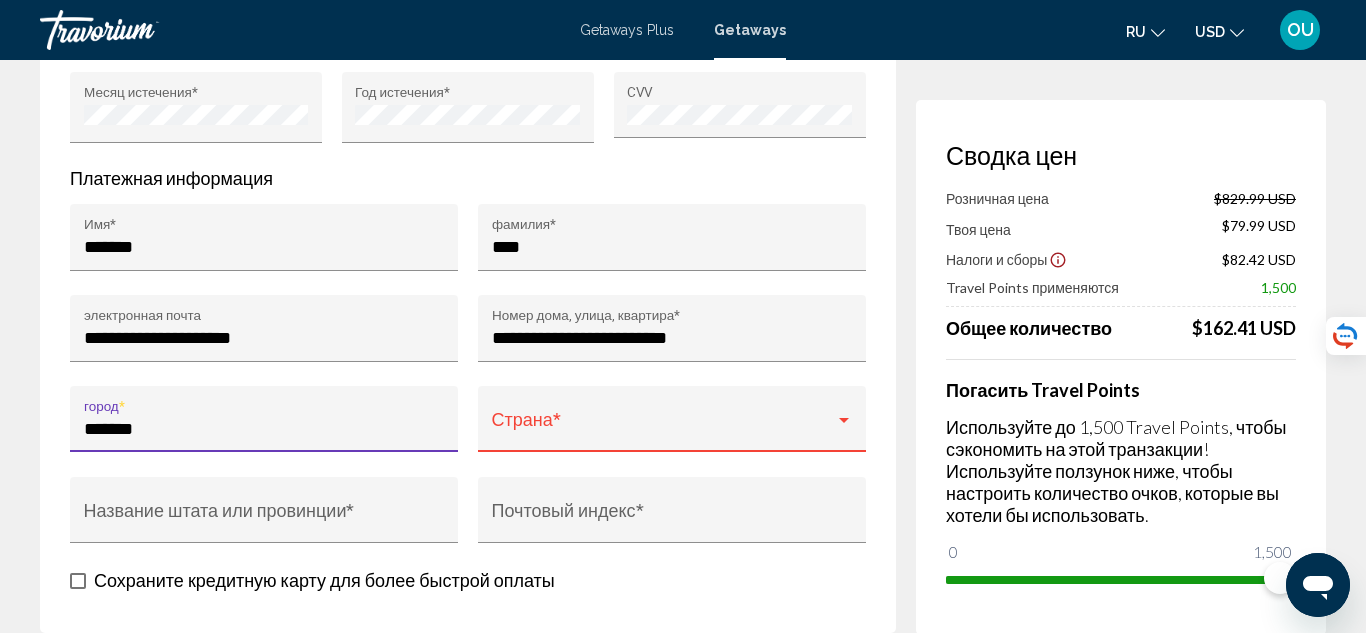 type on "*******" 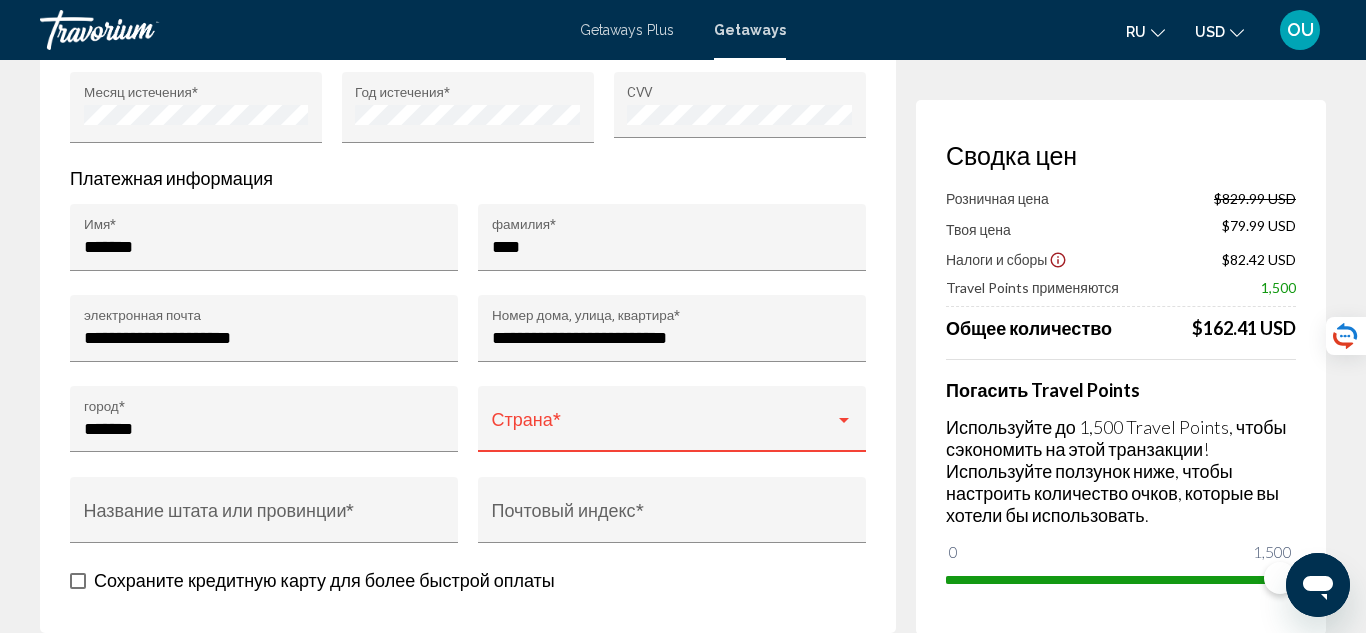 click at bounding box center (663, 429) 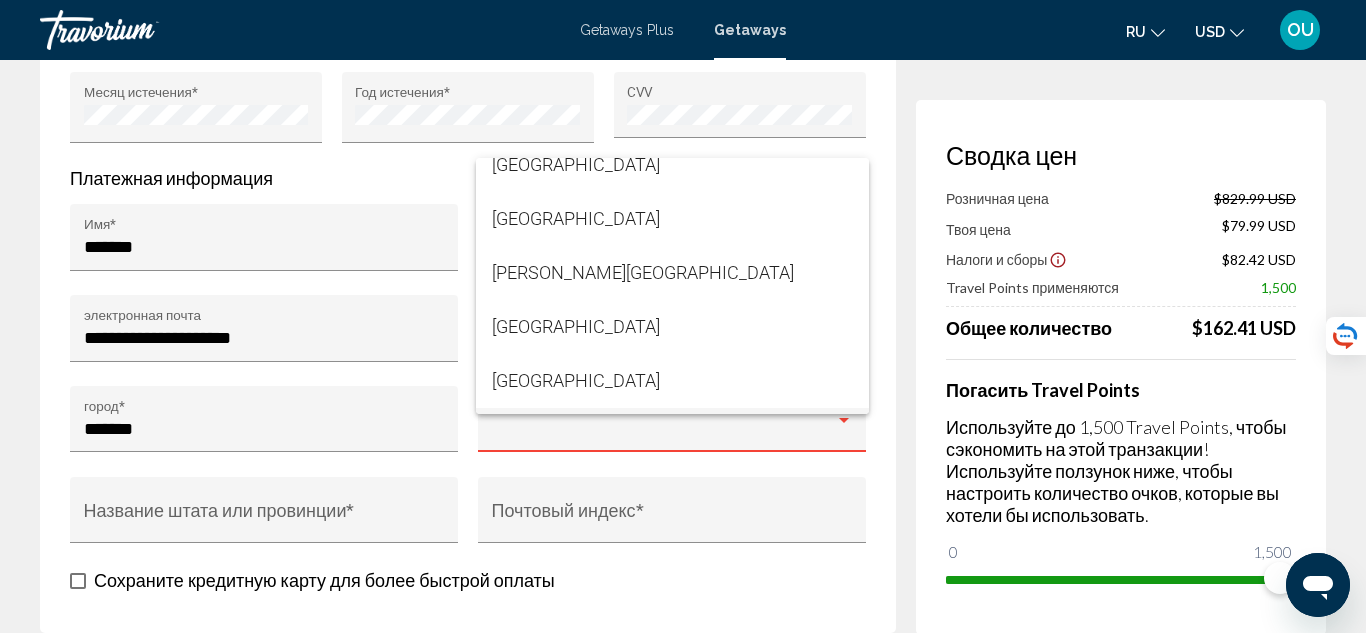 scroll, scrollTop: 13676, scrollLeft: 0, axis: vertical 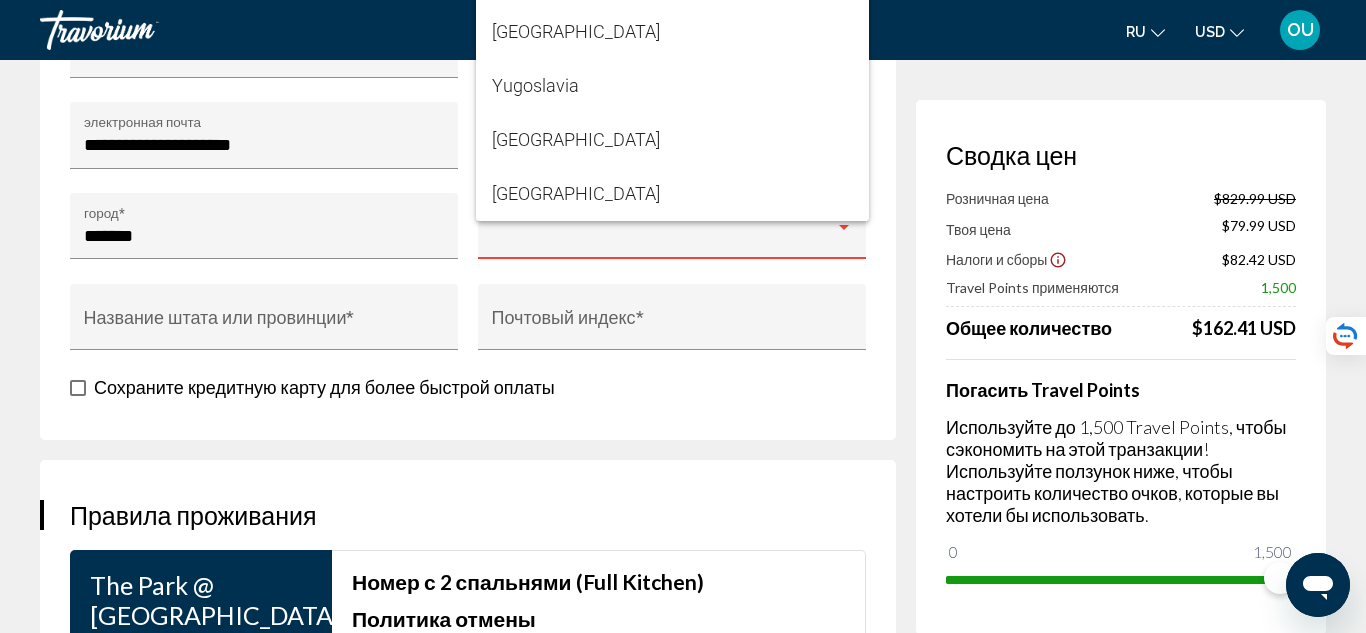 click at bounding box center (683, 316) 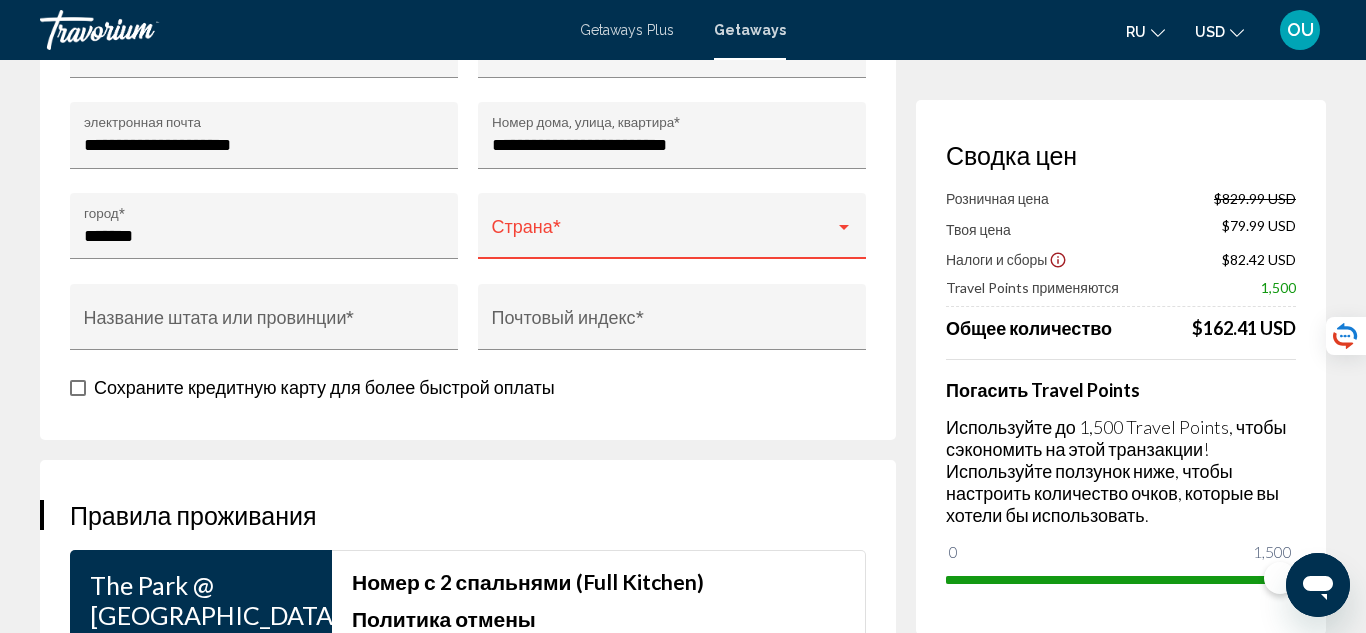 click on "Страна  *" at bounding box center [672, 232] 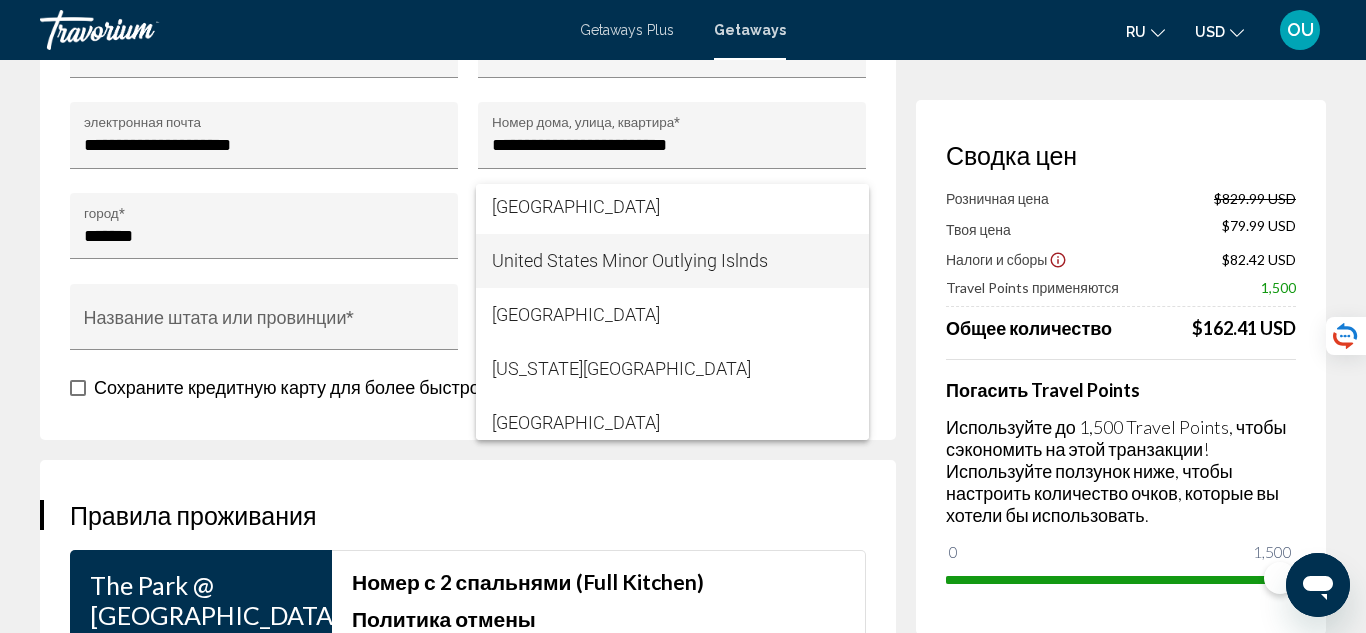 scroll, scrollTop: 13061, scrollLeft: 0, axis: vertical 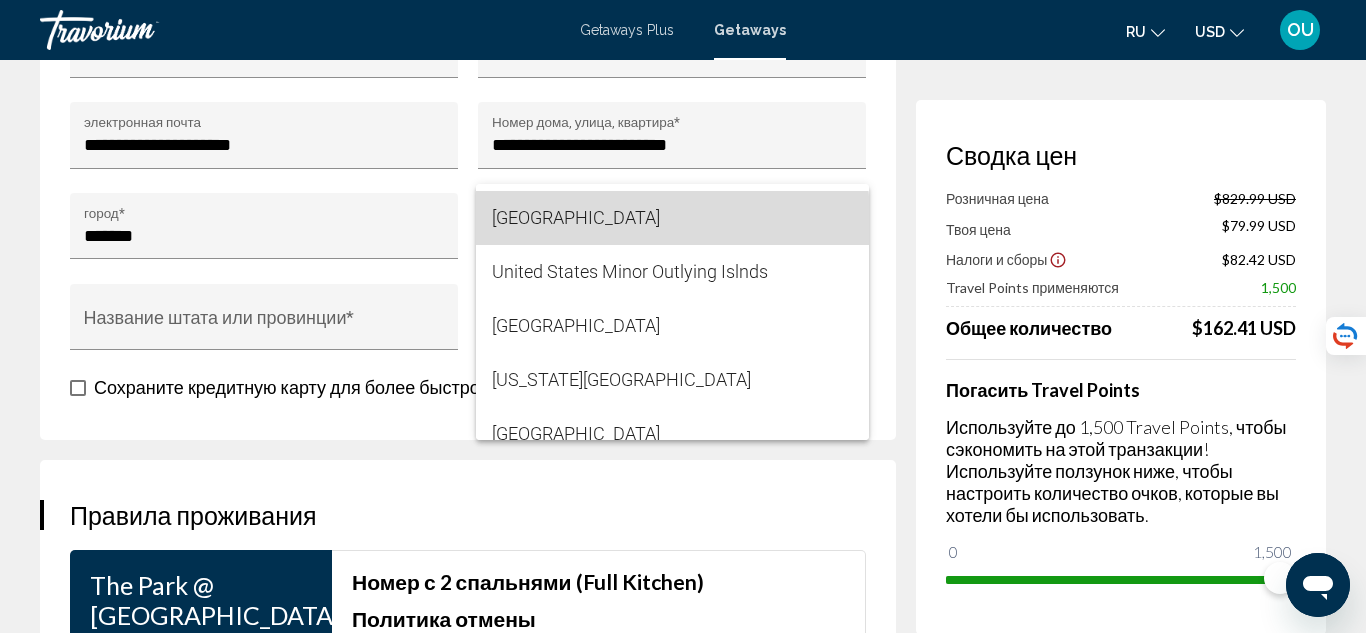 click on "United States of America" at bounding box center [672, 218] 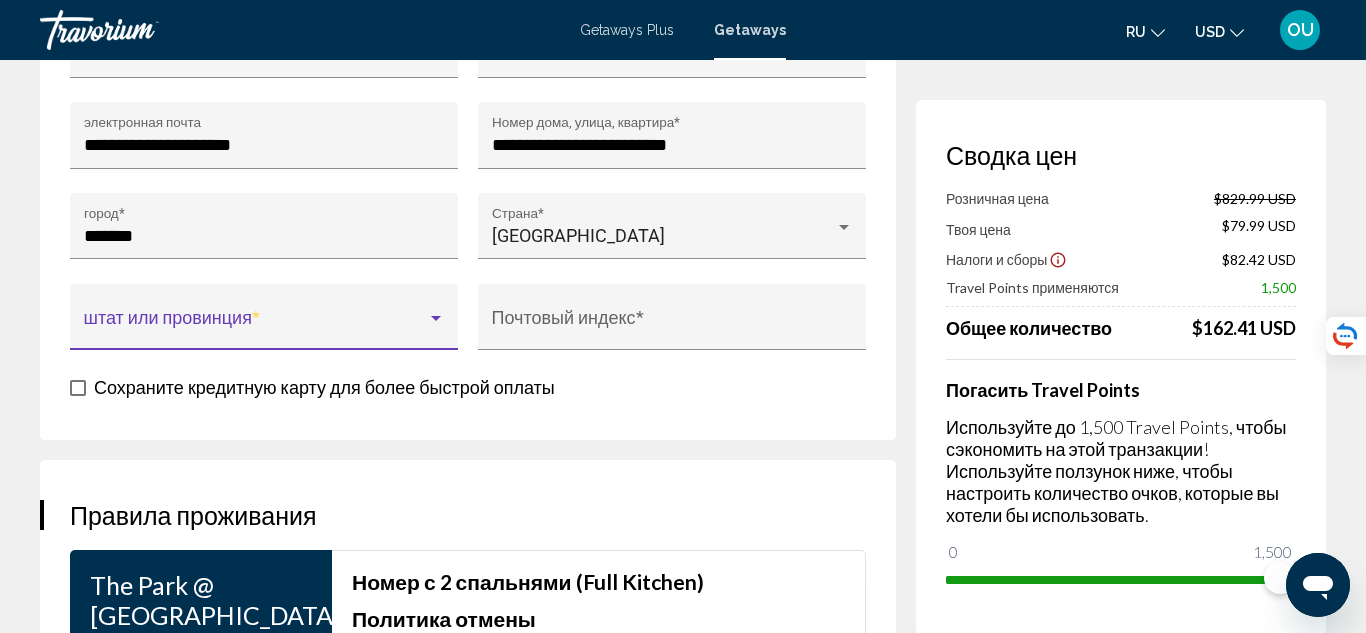 click at bounding box center [255, 327] 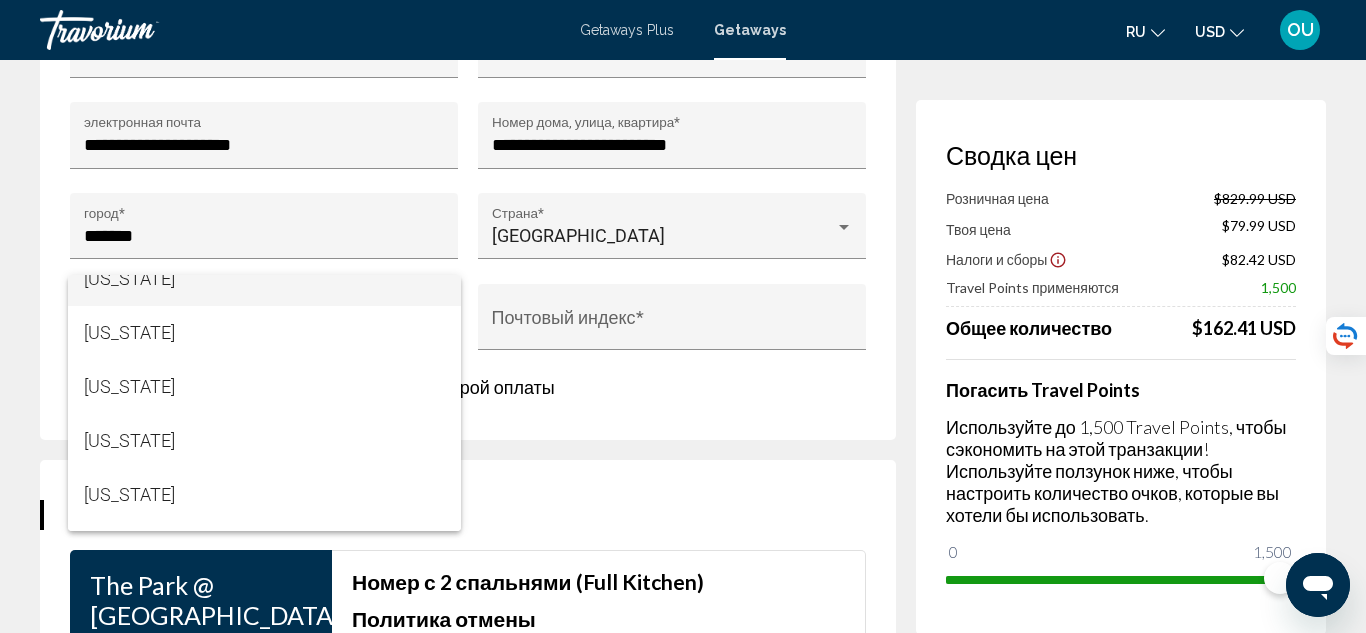 click on "Missouri" at bounding box center (264, 279) 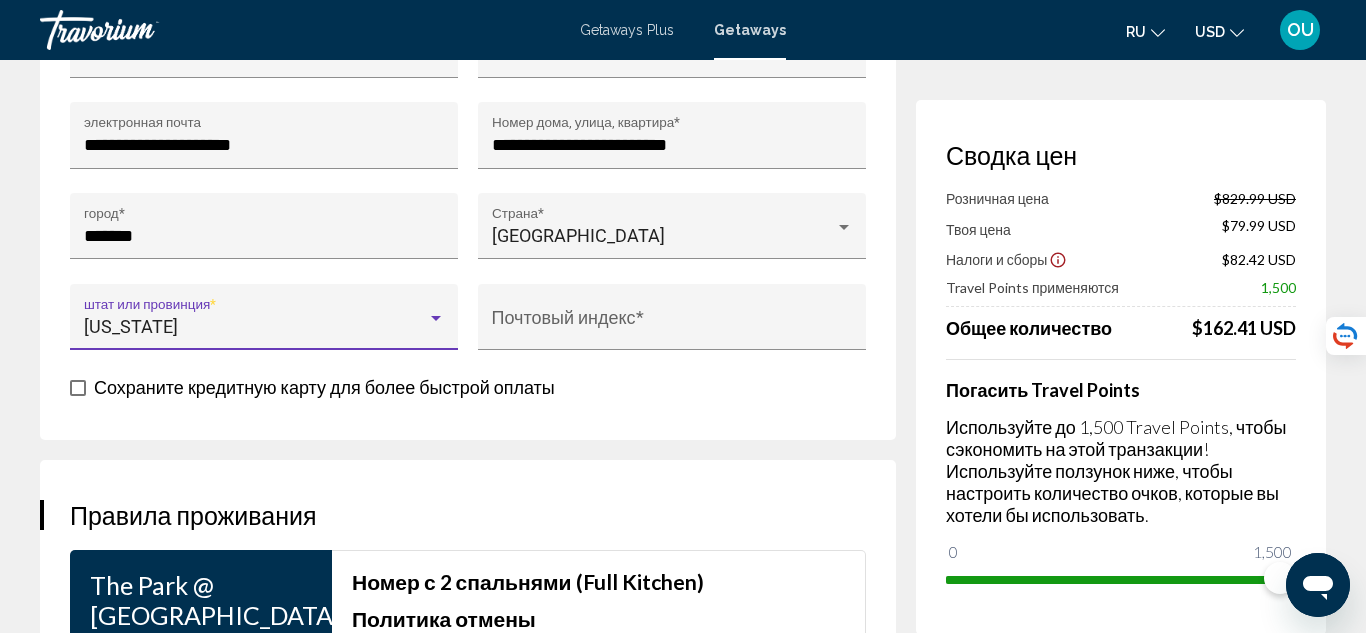 scroll, scrollTop: 1296, scrollLeft: 0, axis: vertical 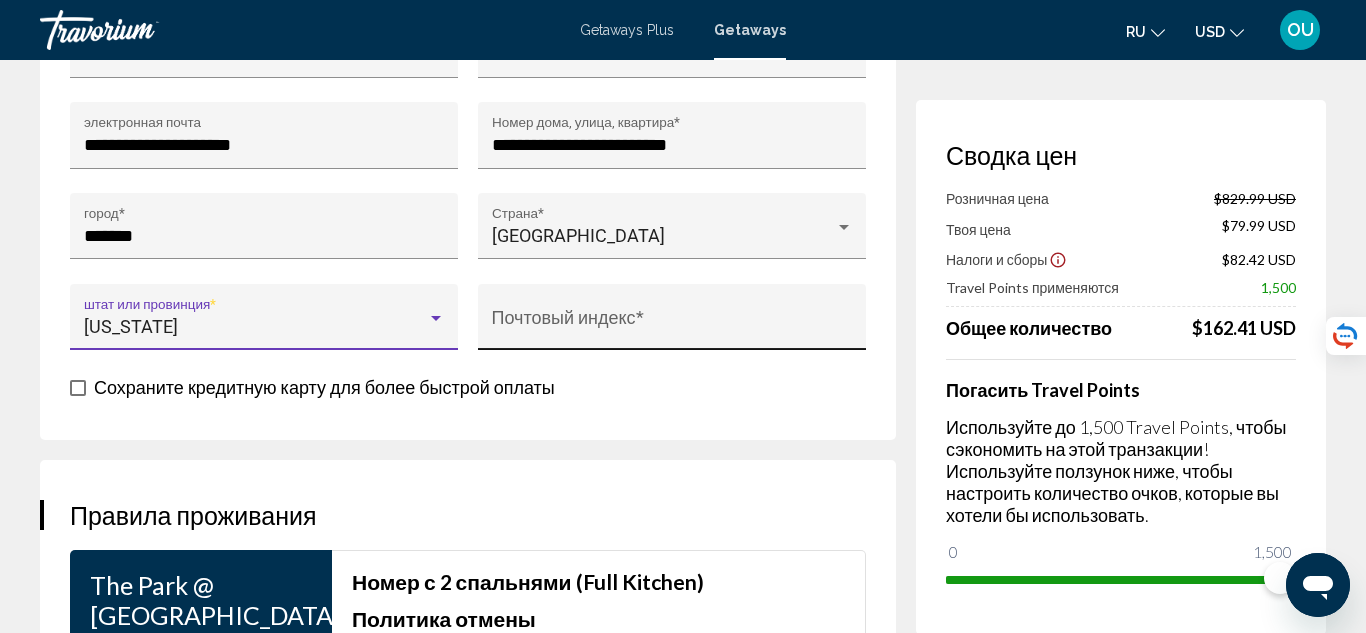 click on "Почтовый индекс  *" at bounding box center [672, 323] 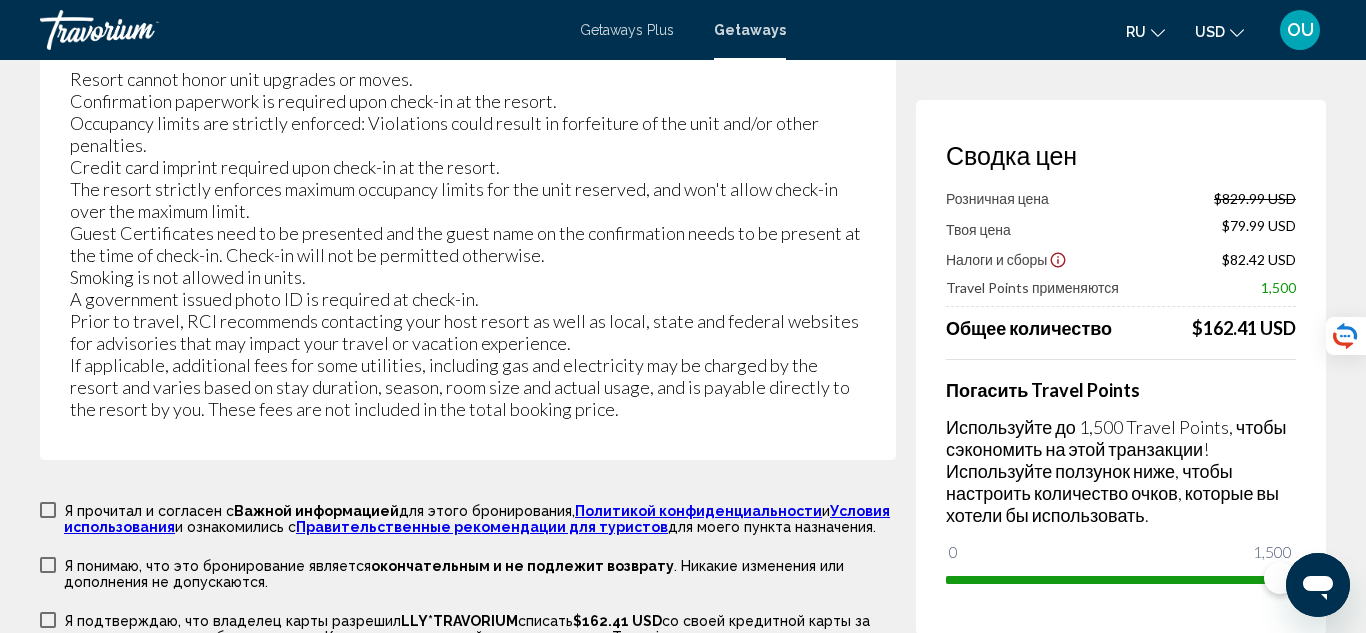 scroll, scrollTop: 4249, scrollLeft: 0, axis: vertical 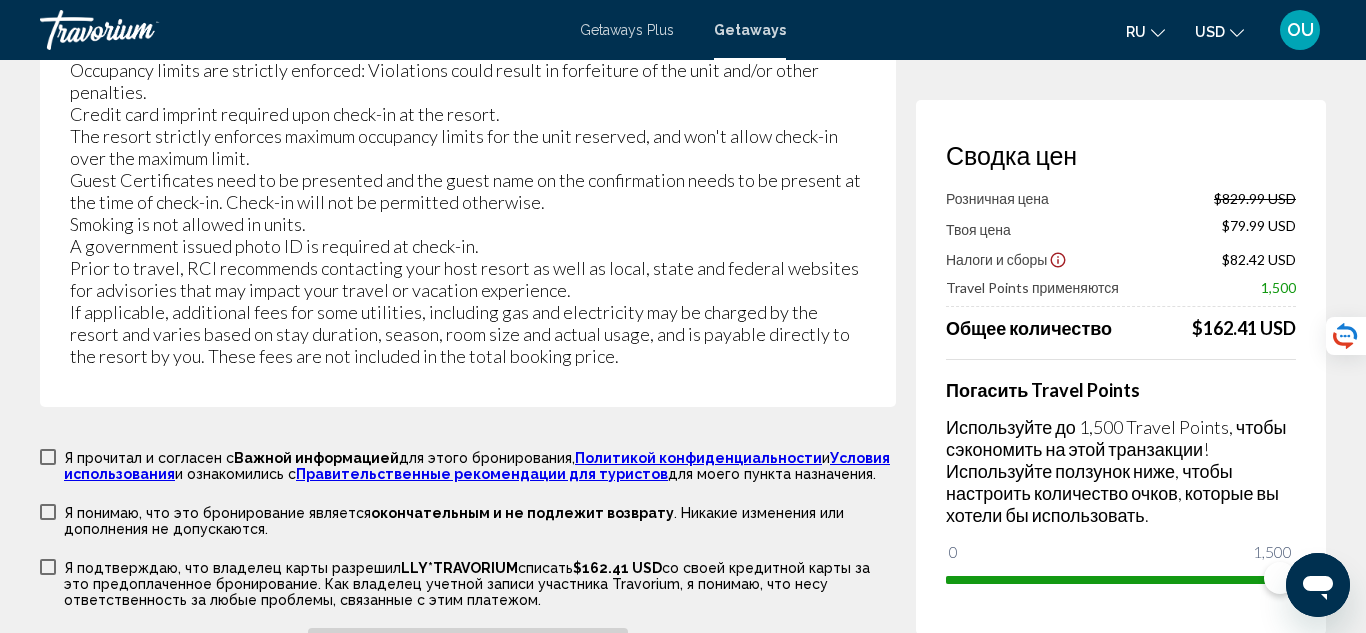 type on "*****" 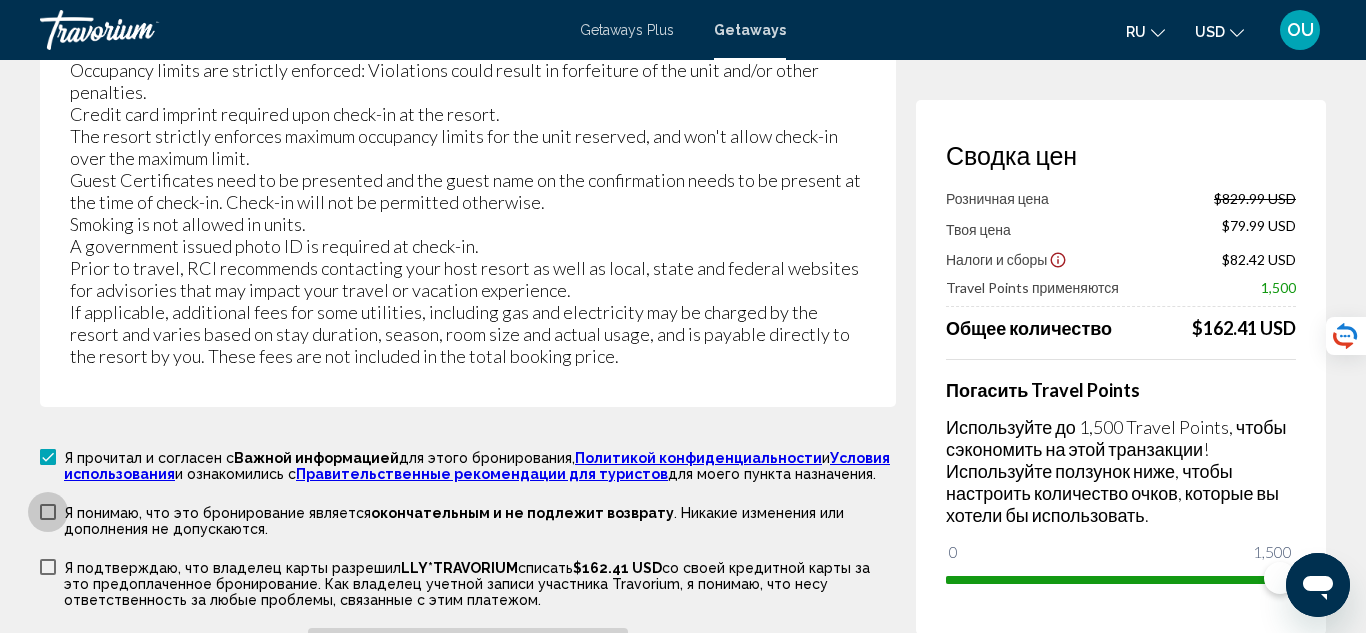 click at bounding box center [48, 512] 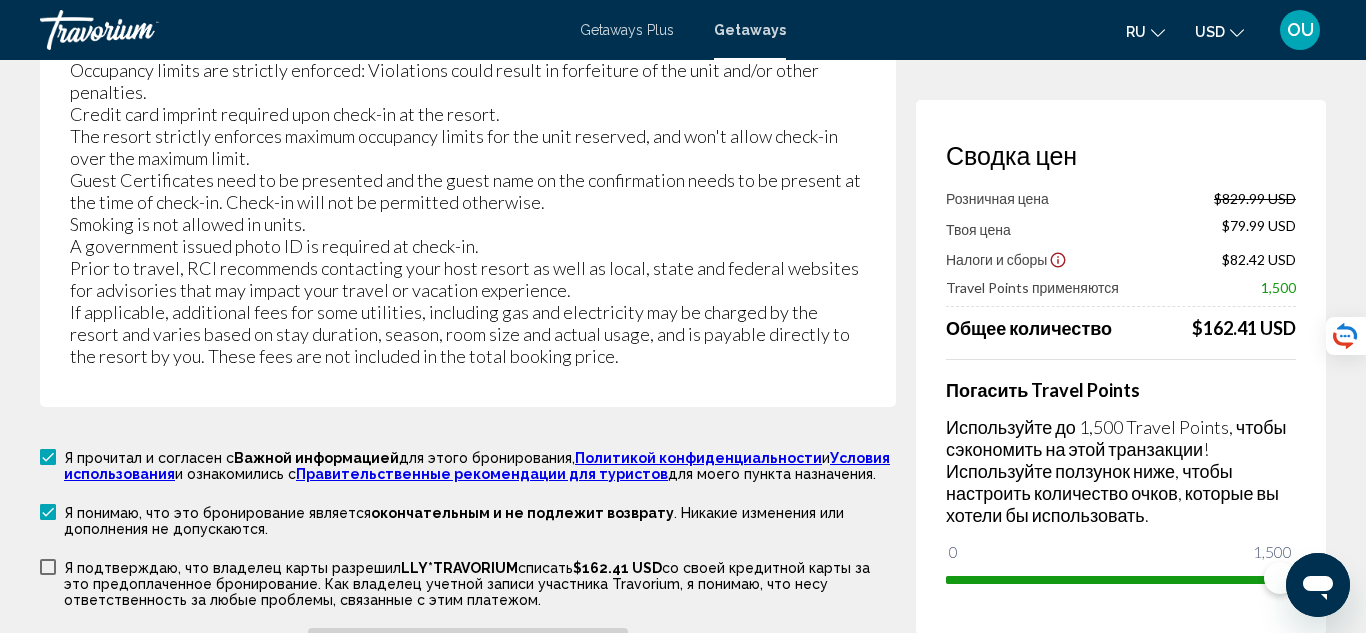 drag, startPoint x: 49, startPoint y: 507, endPoint x: 62, endPoint y: 523, distance: 20.615528 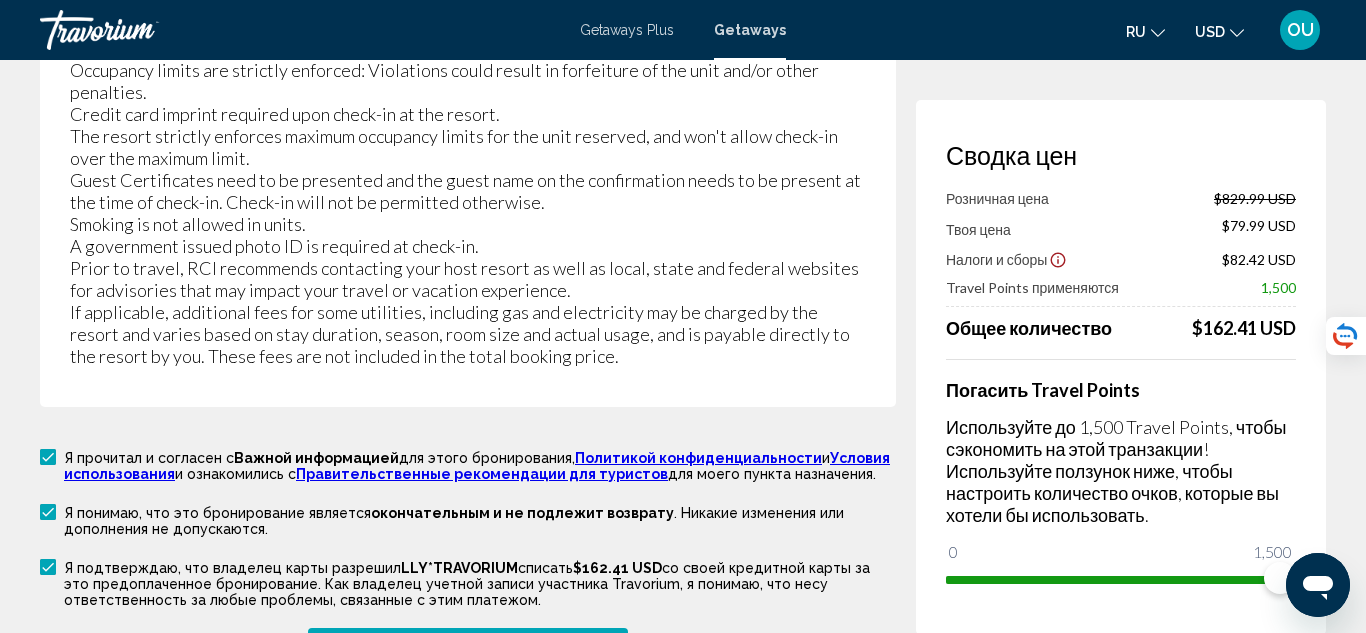 click on "Забронировать этот курорт" at bounding box center [468, 646] 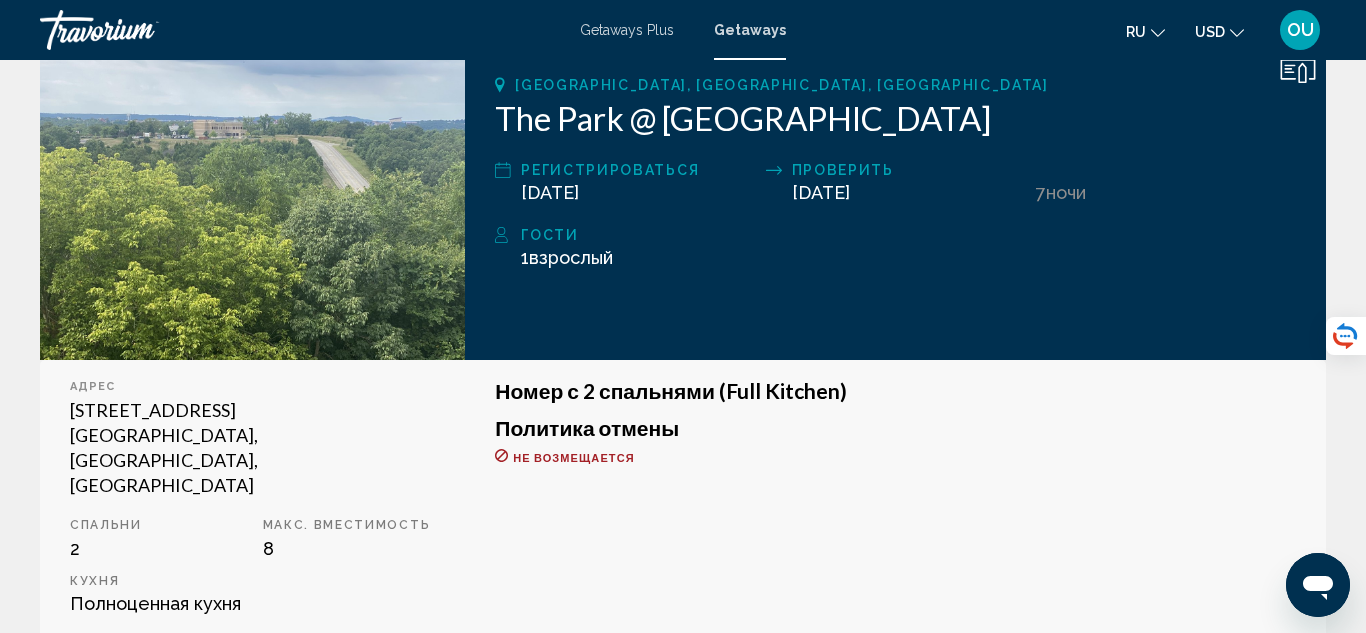 scroll, scrollTop: 387, scrollLeft: 0, axis: vertical 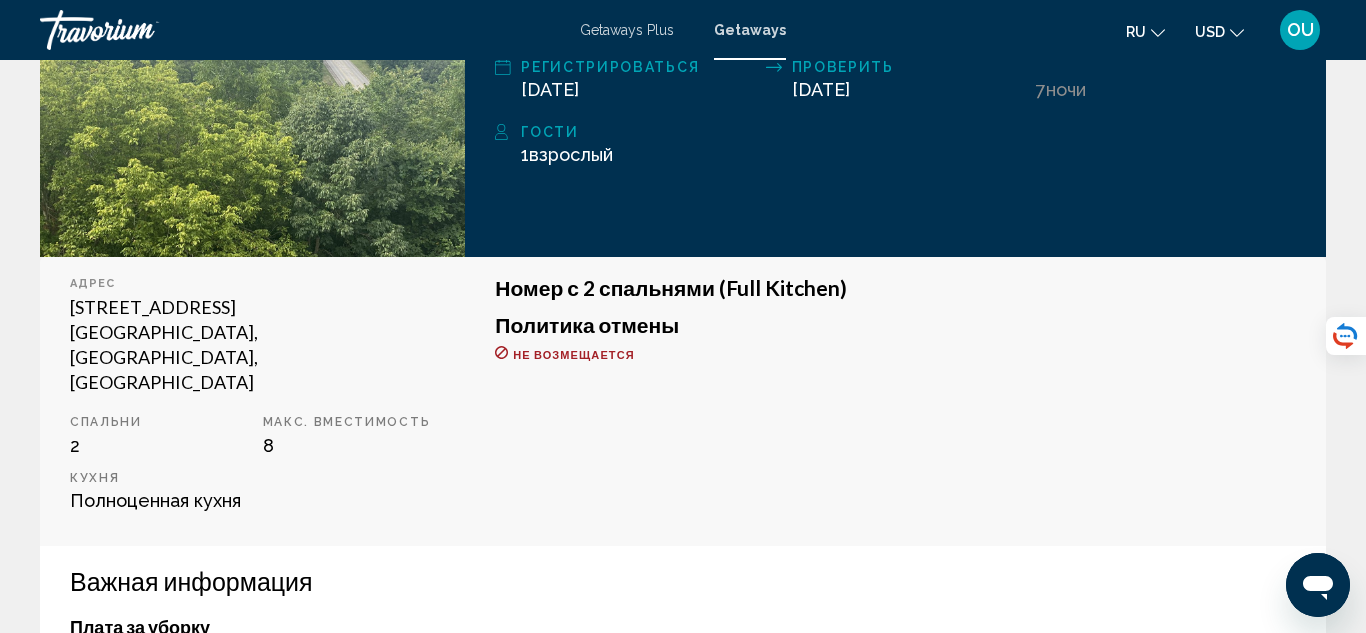 click on "Макс. вместимость 8" 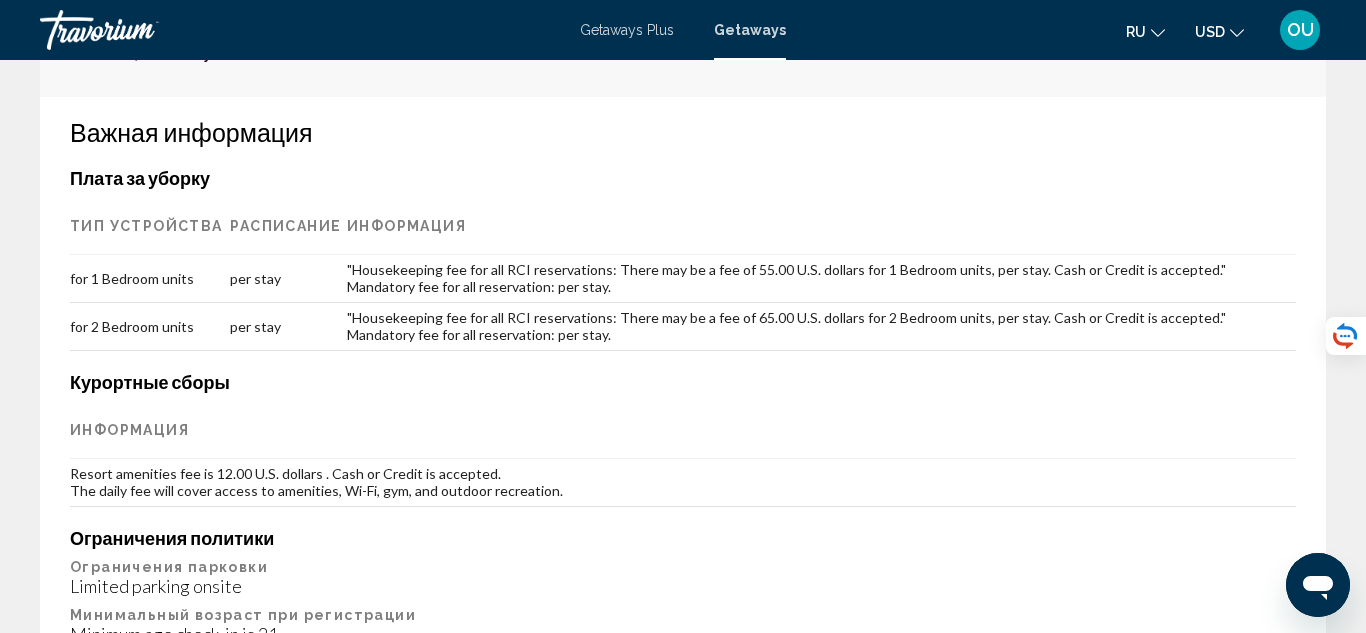scroll, scrollTop: 0, scrollLeft: 0, axis: both 